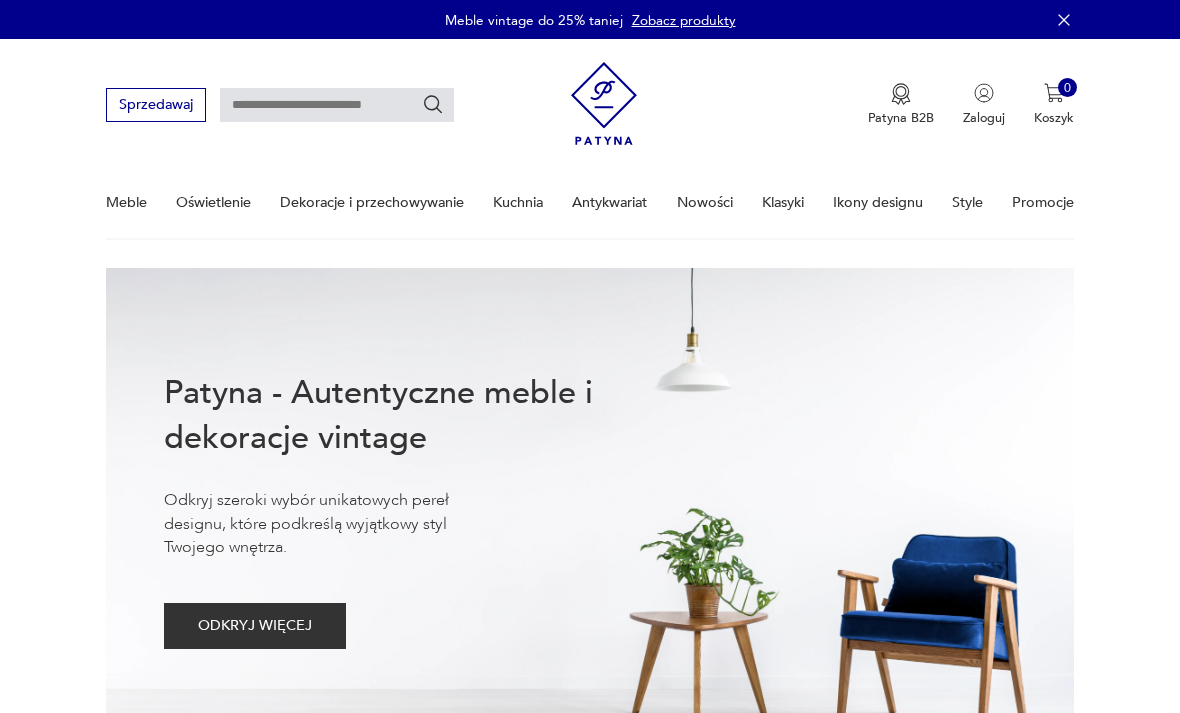 scroll, scrollTop: 107, scrollLeft: 0, axis: vertical 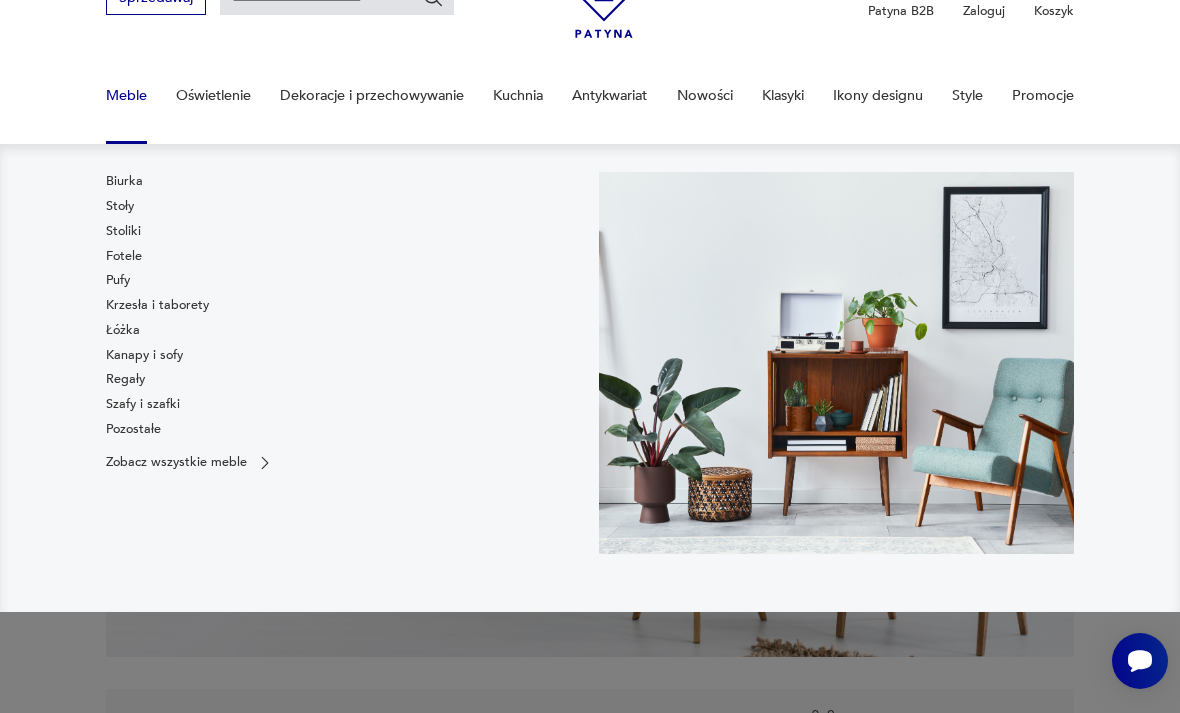 click on "Fotele" at bounding box center [124, 256] 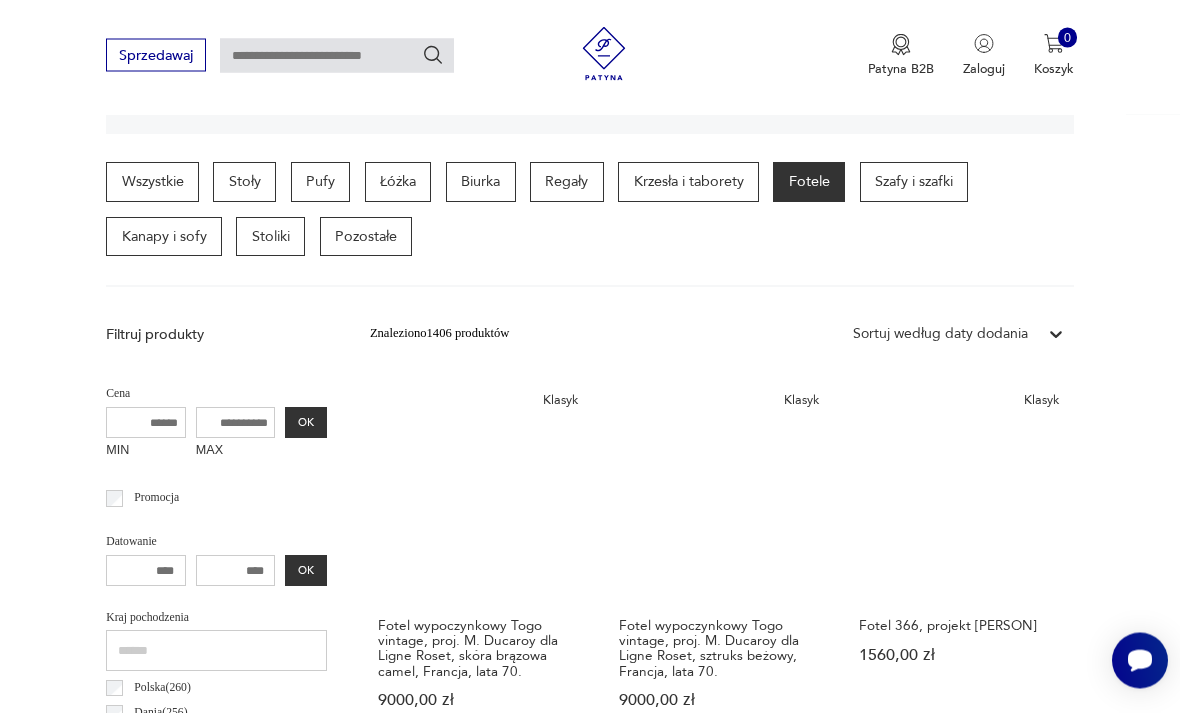scroll, scrollTop: 455, scrollLeft: 0, axis: vertical 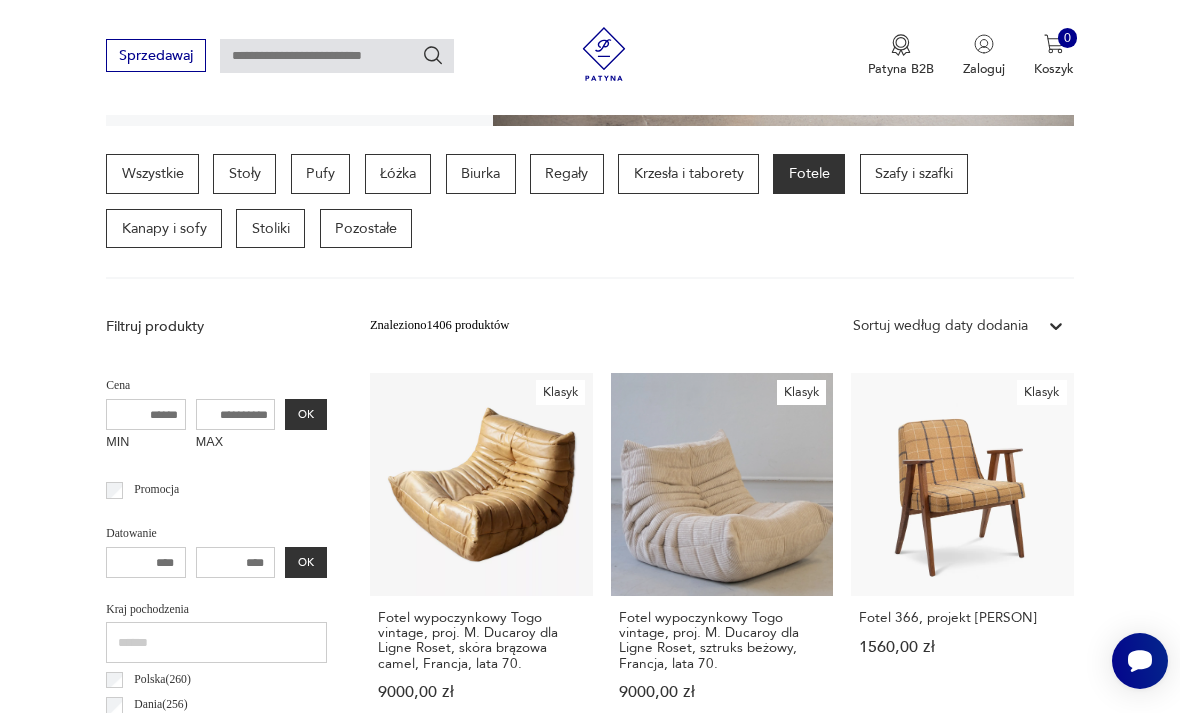 click on "Klasyk Fotel 366, projekt [PERSON] [PRICE]" at bounding box center [962, 554] 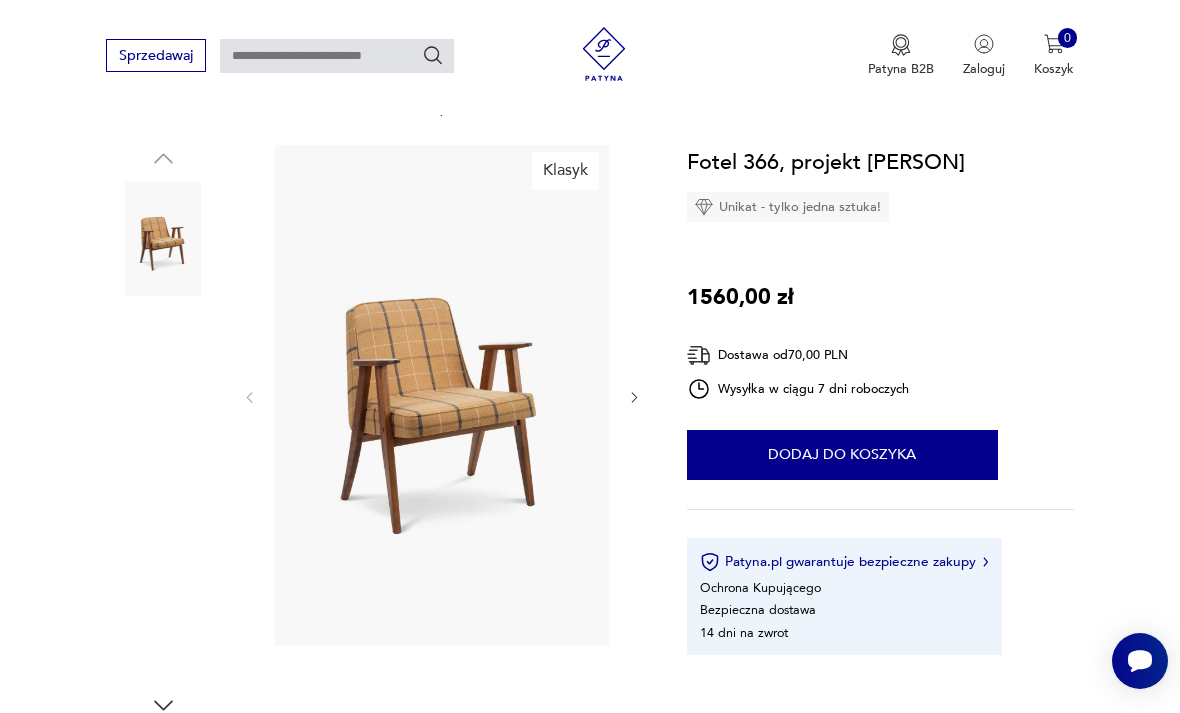 scroll, scrollTop: 231, scrollLeft: 0, axis: vertical 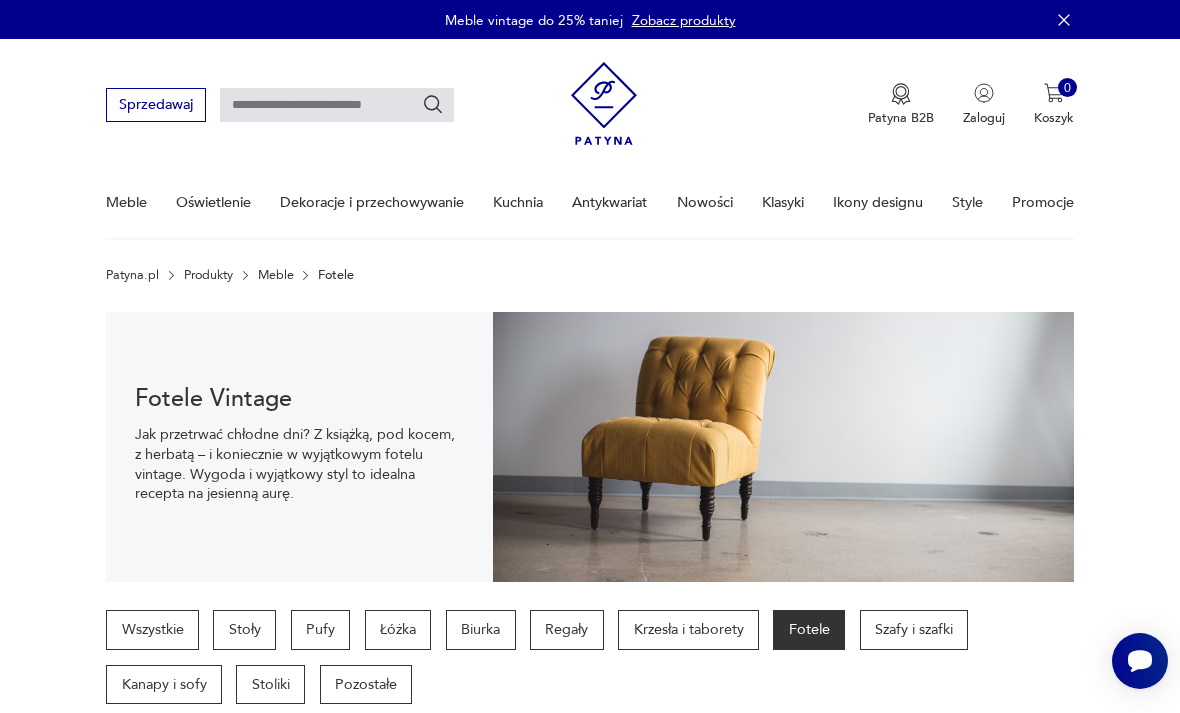 click at bounding box center (337, 105) 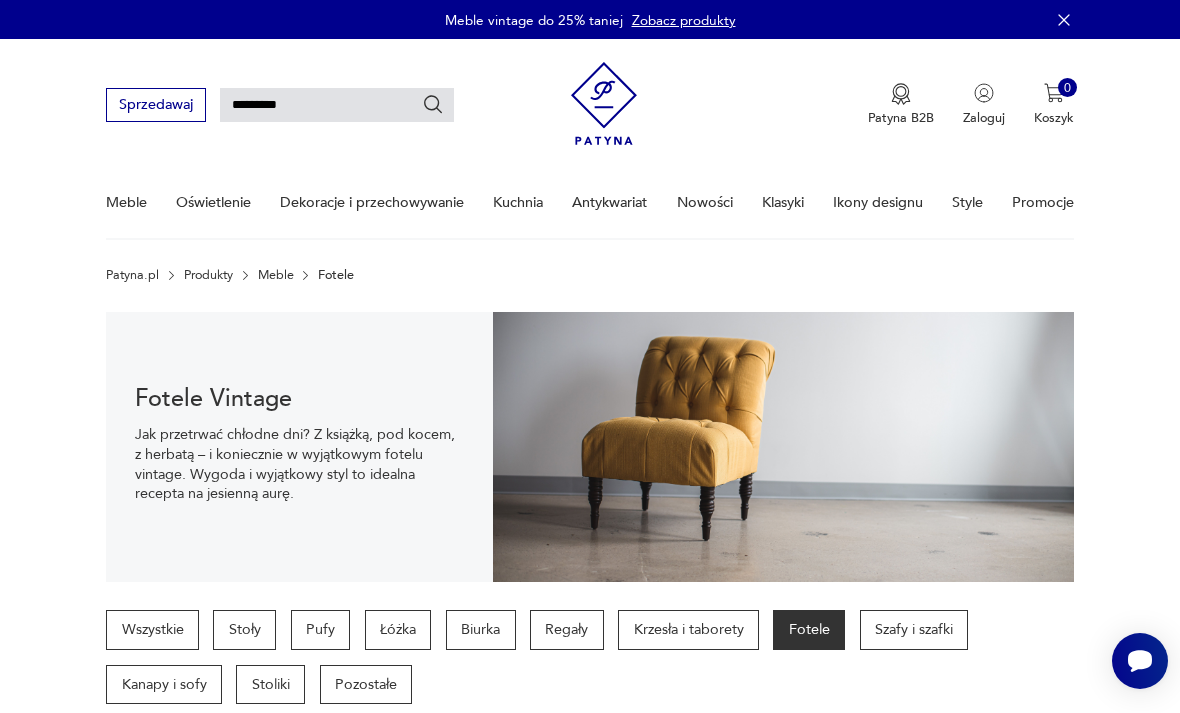 type on "**********" 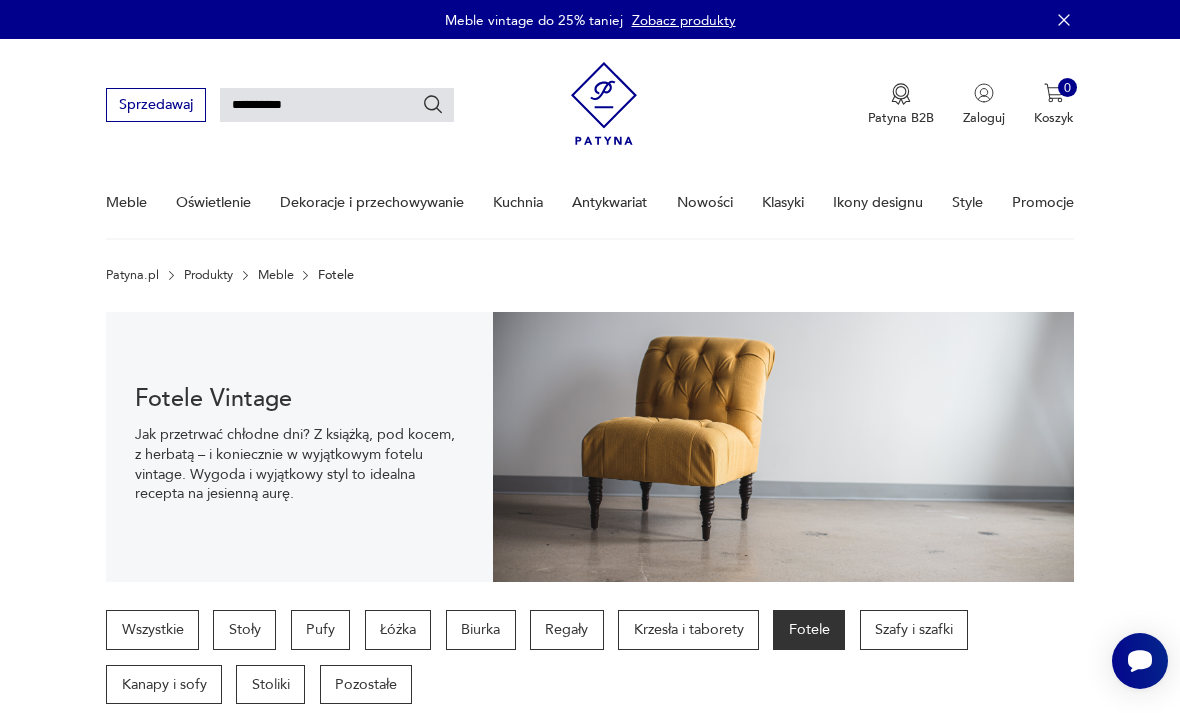 type on "**********" 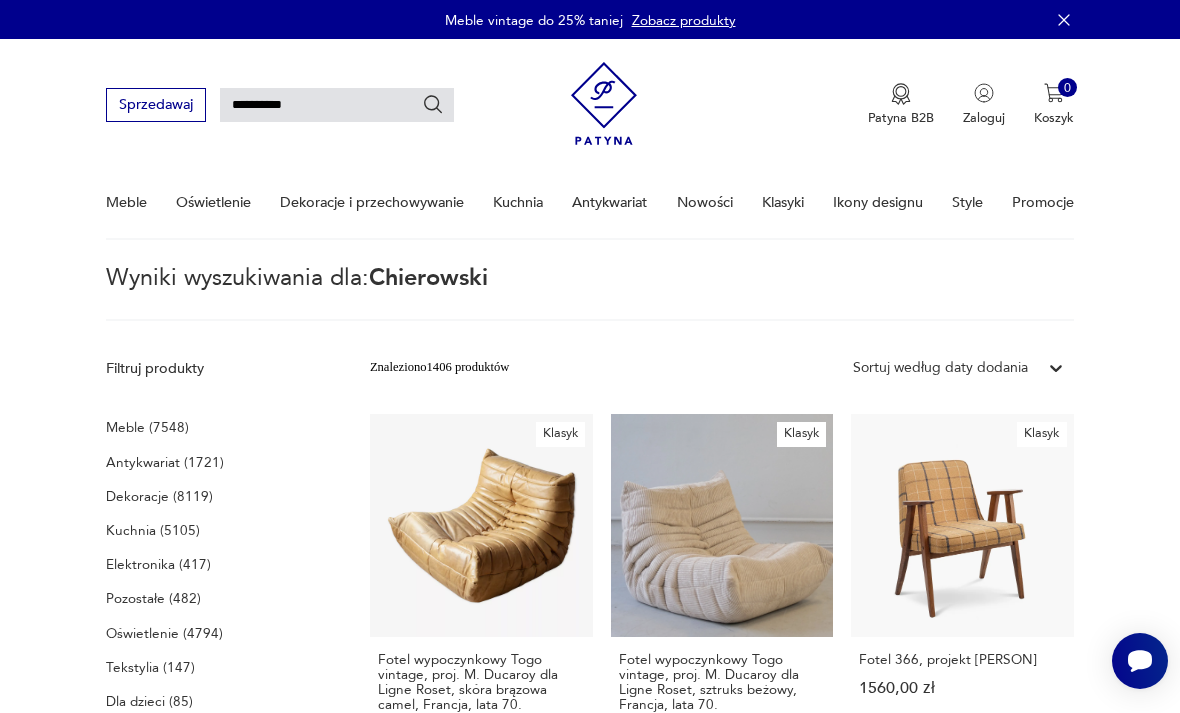 type 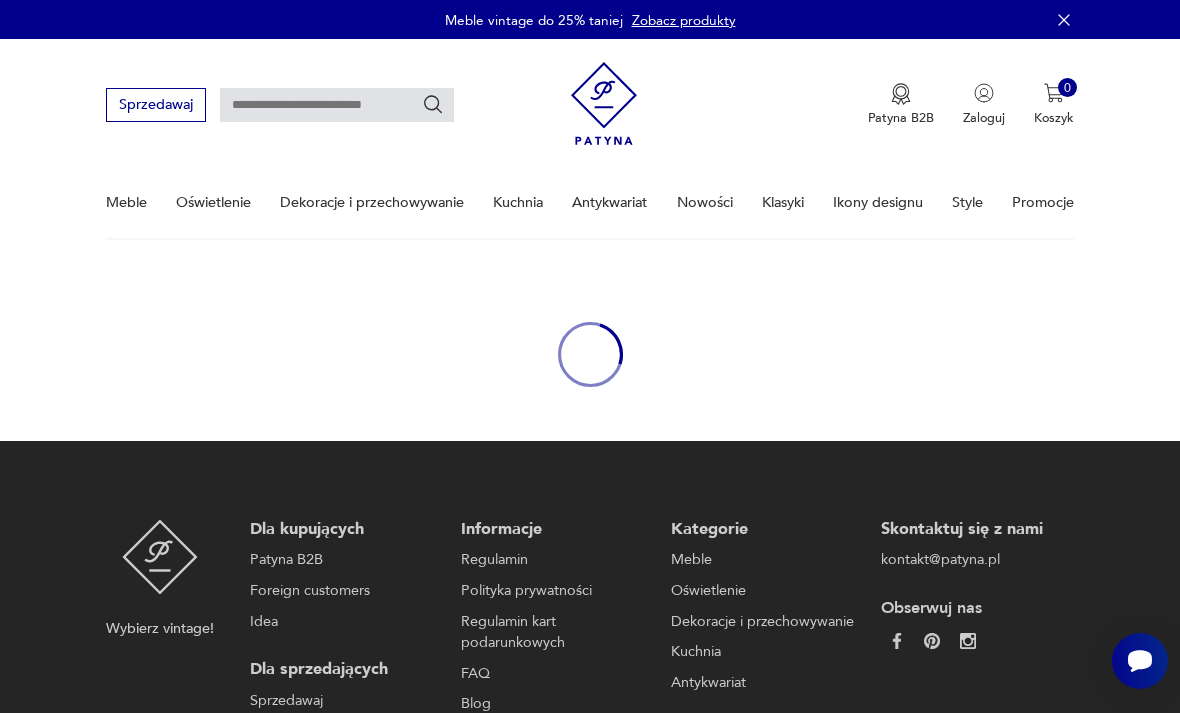 type on "**********" 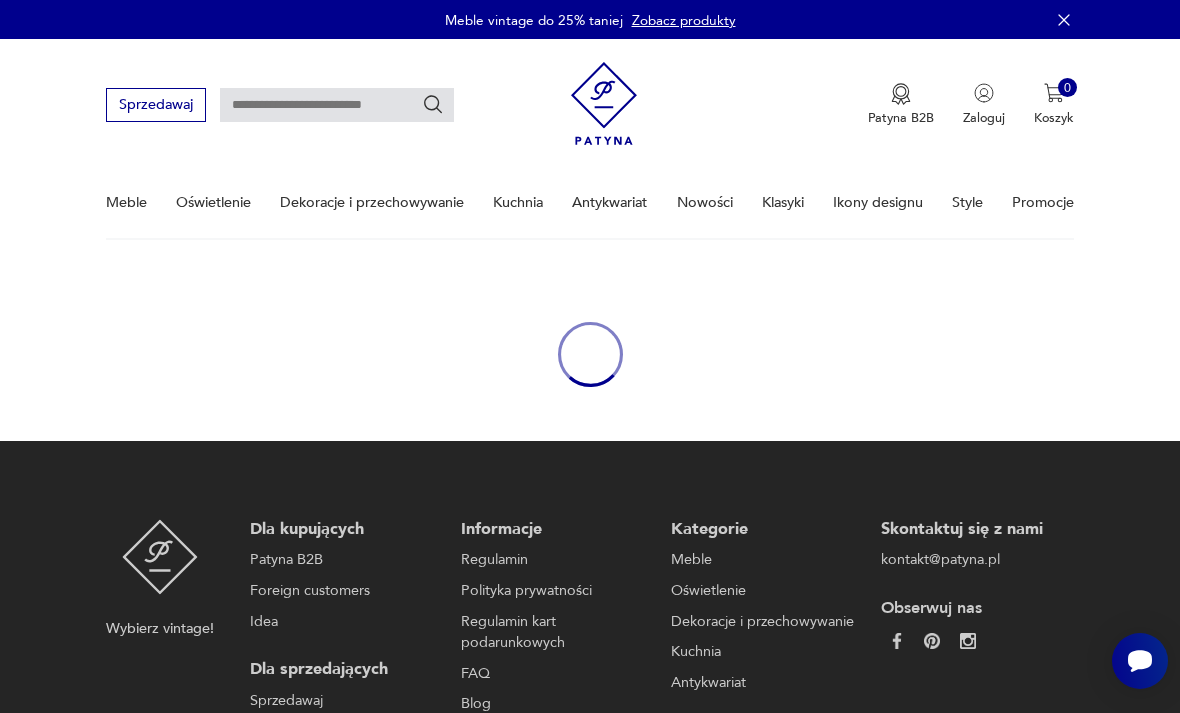 type on "**********" 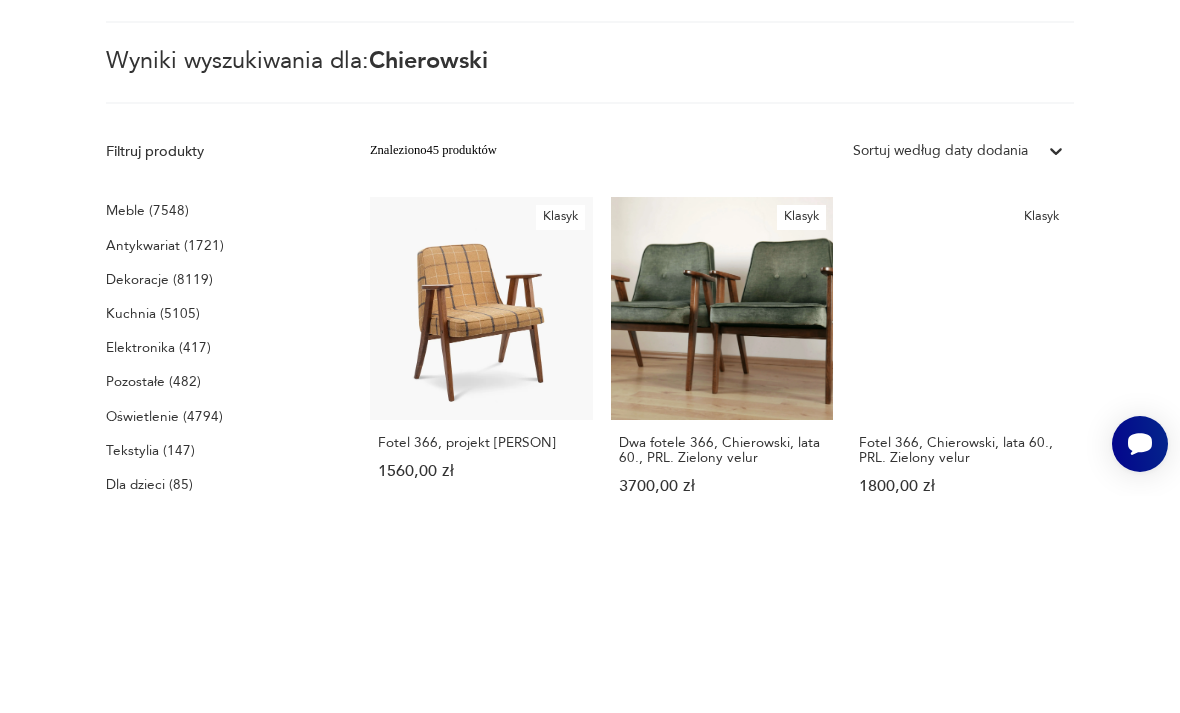 scroll, scrollTop: 217, scrollLeft: 0, axis: vertical 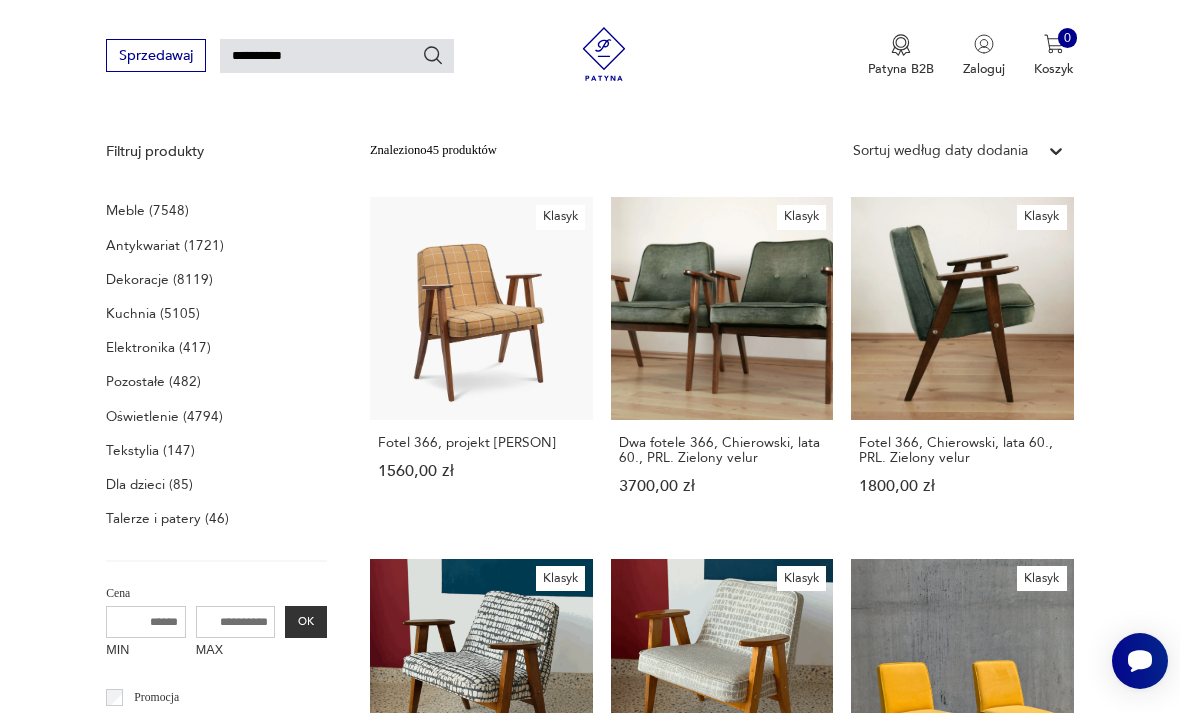 click on "Fotel typ 366, proj. [PERSON], Dolnośląska Fabryka Mebli w Świebodzicach [PRICE]" at bounding box center [481, 733] 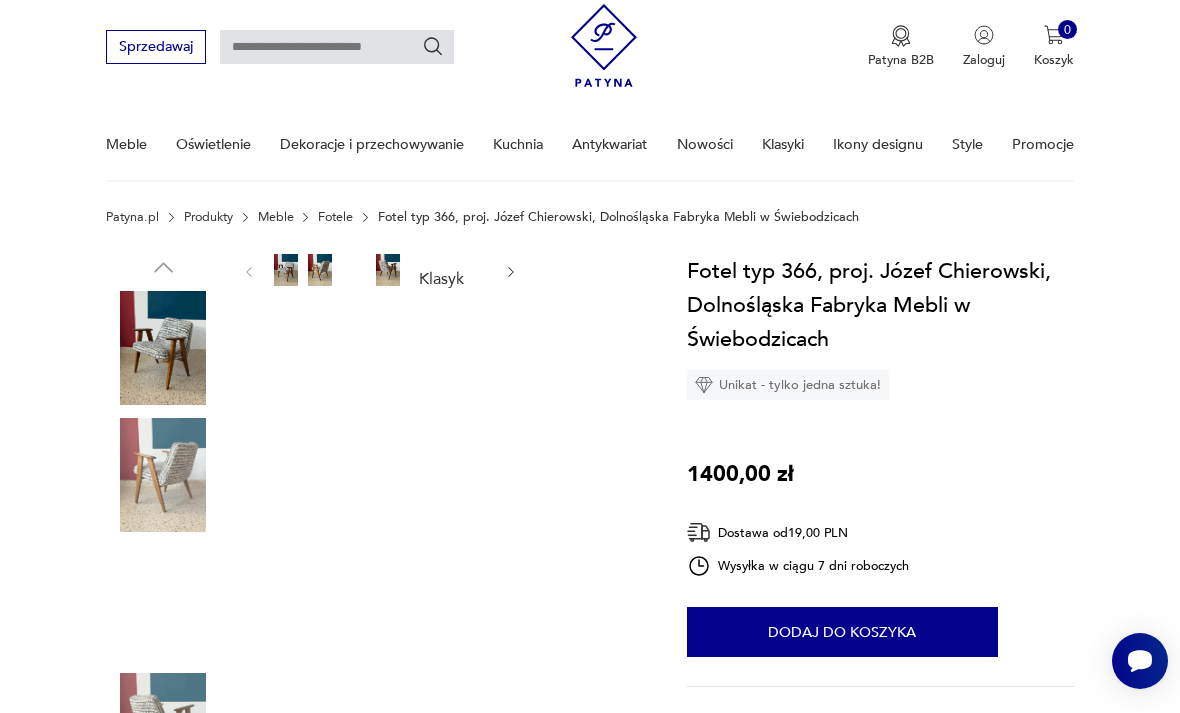 scroll, scrollTop: 0, scrollLeft: 0, axis: both 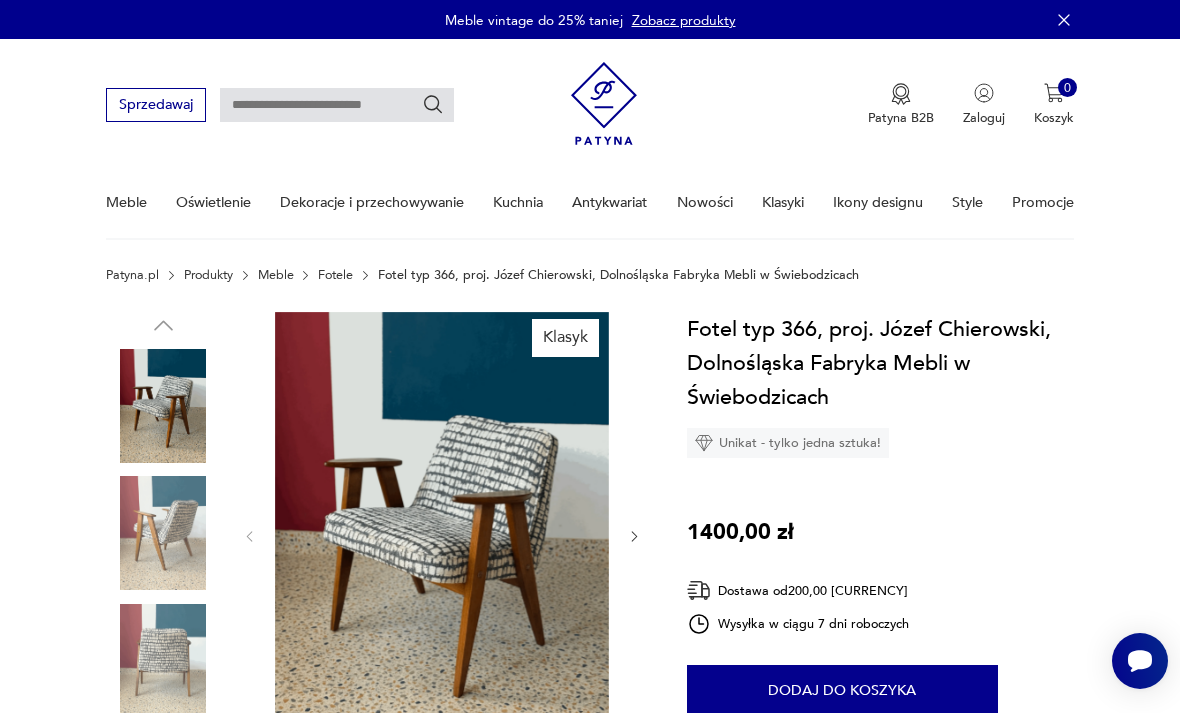 type on "**********" 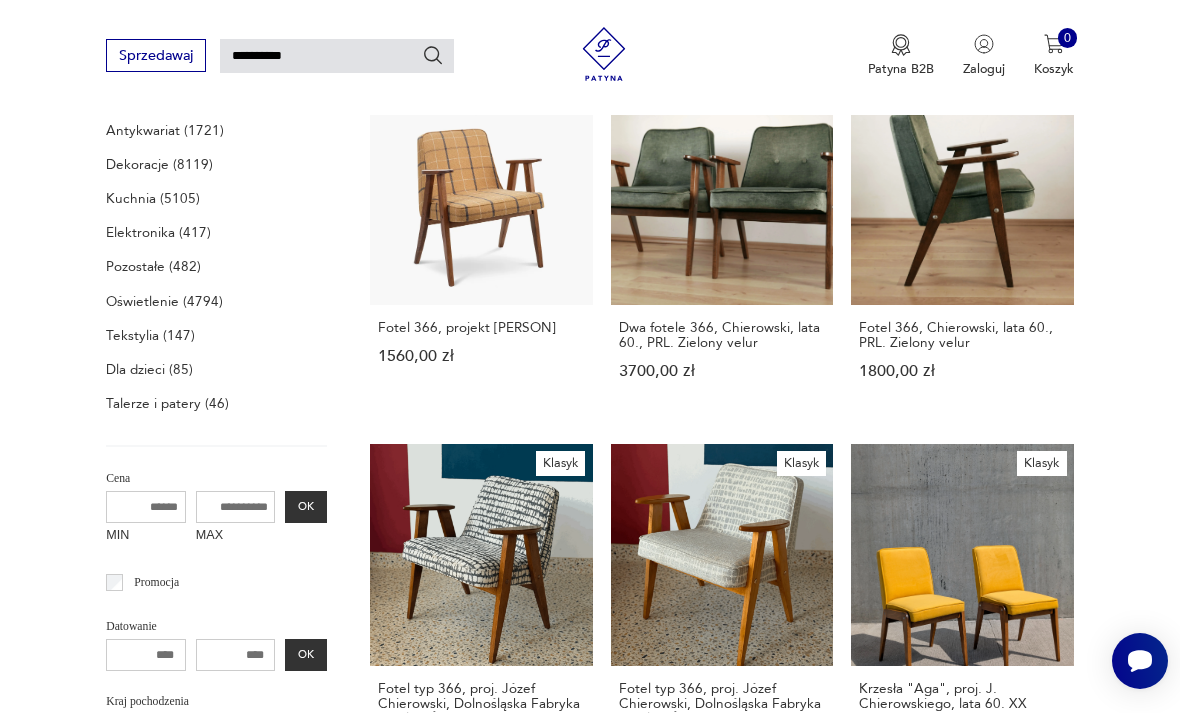 scroll, scrollTop: 331, scrollLeft: 0, axis: vertical 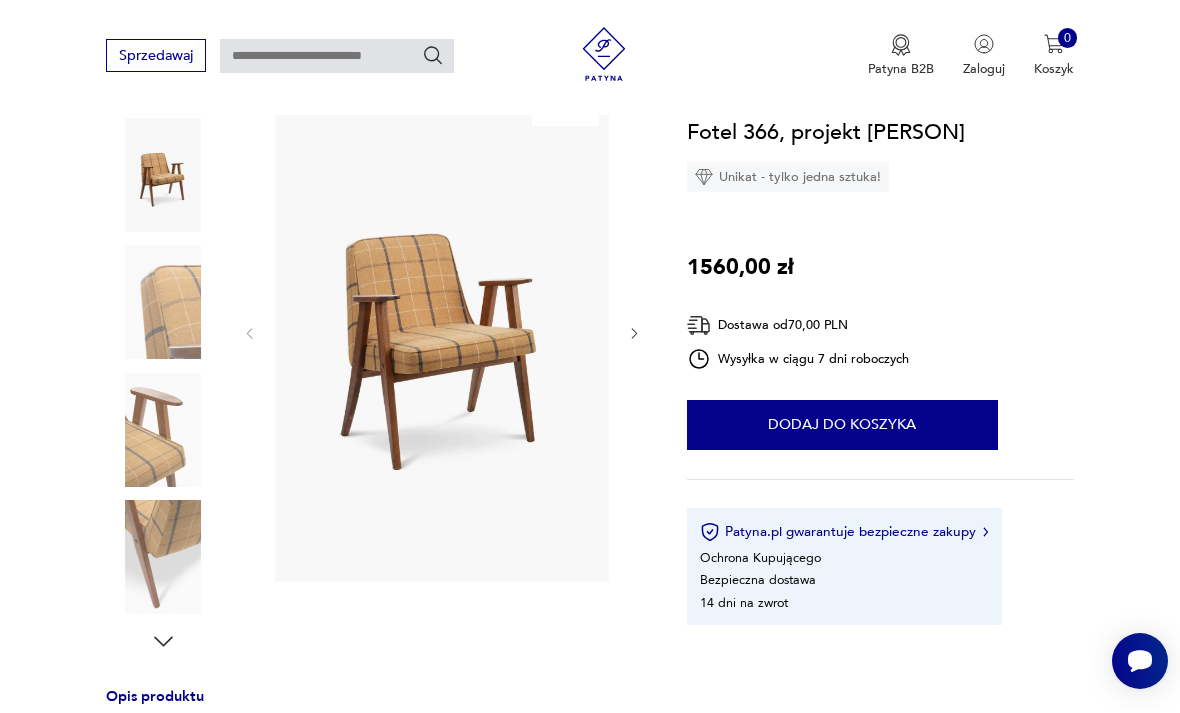 type on "**********" 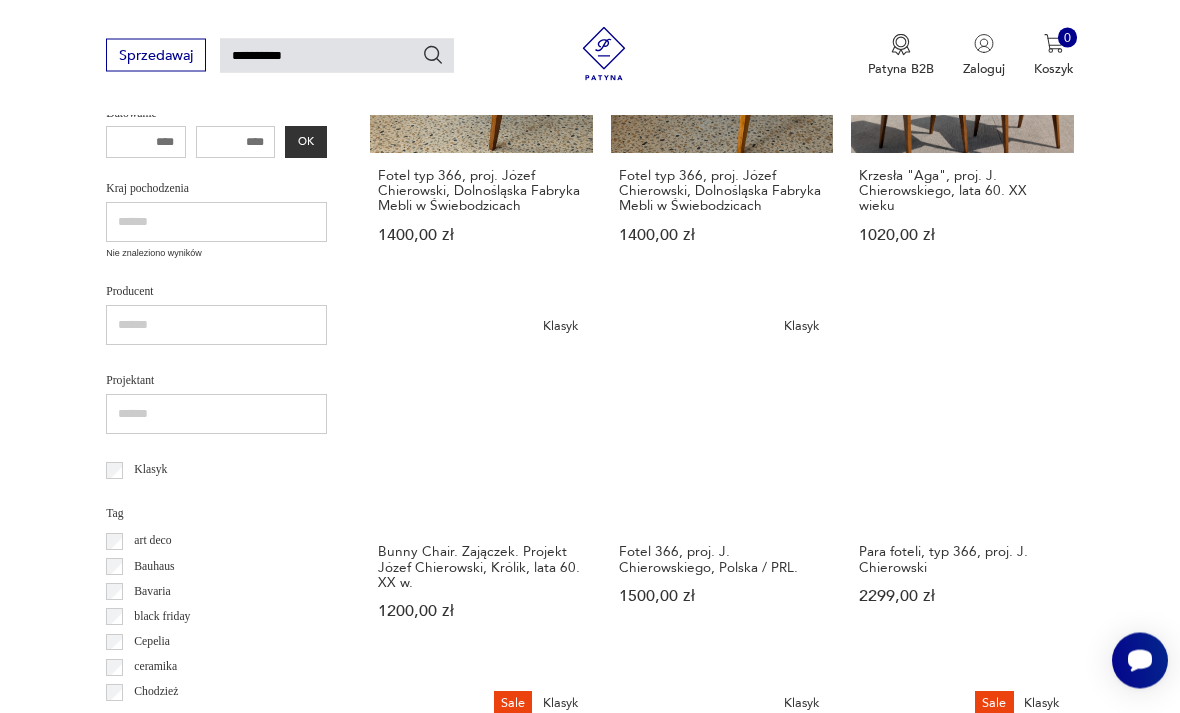 scroll, scrollTop: 877, scrollLeft: 0, axis: vertical 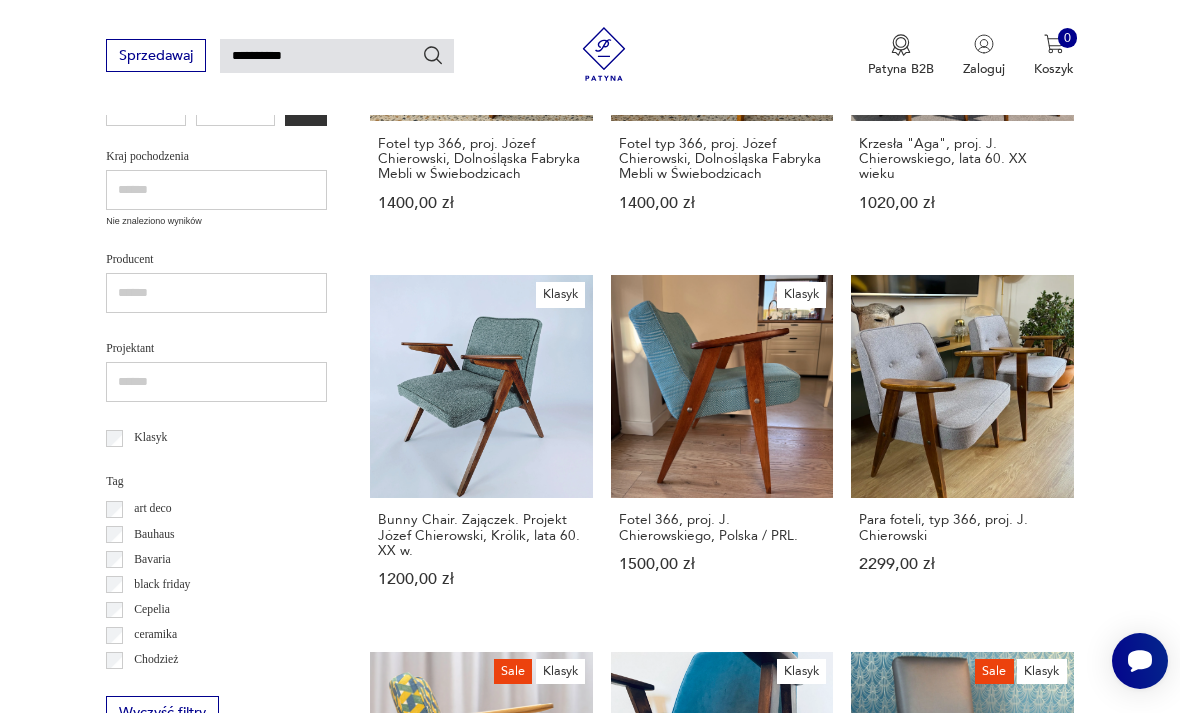 click on "Sale Klasyk Fotel typ 366, projektant Józef Chierowski - w wersji ekologicznej 2400,00 zł 3000,00 zł" at bounding box center (481, 836) 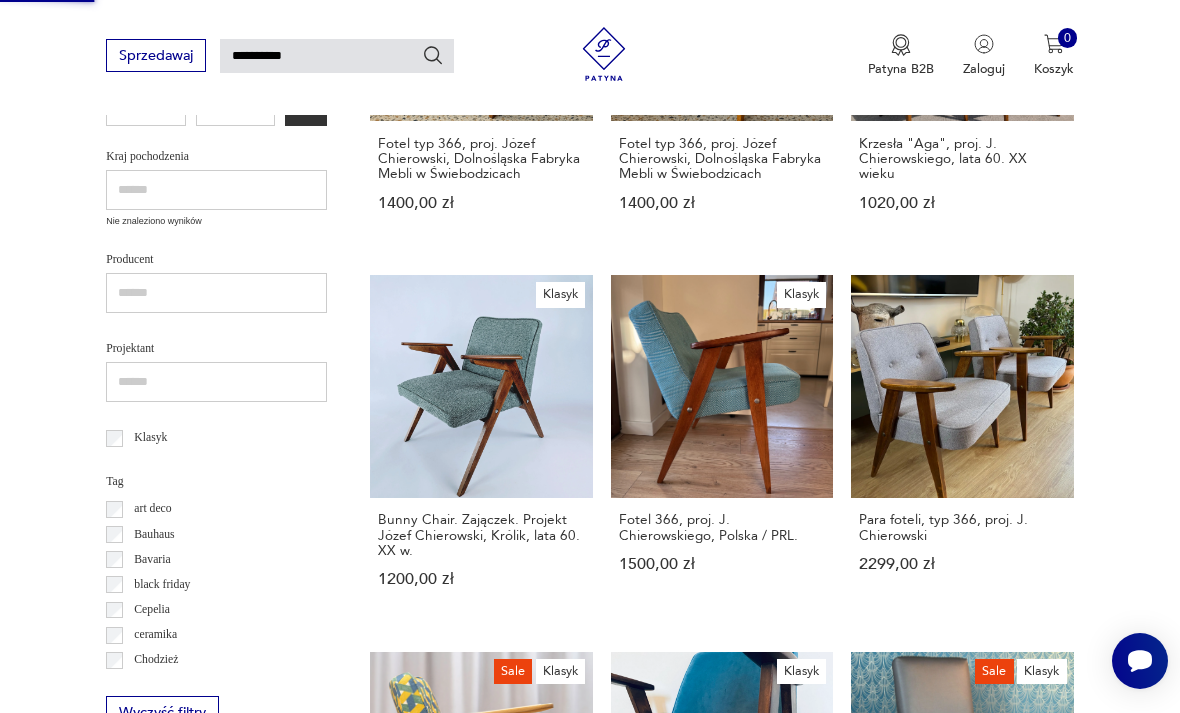 type 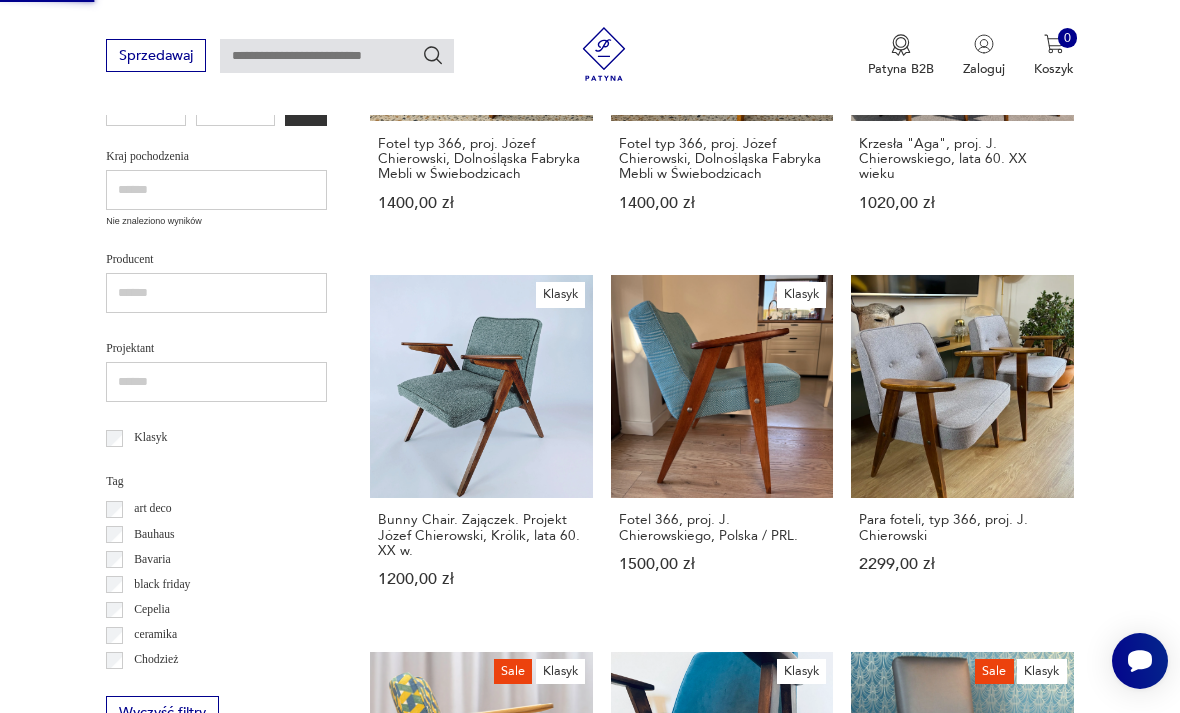 scroll, scrollTop: 167, scrollLeft: 0, axis: vertical 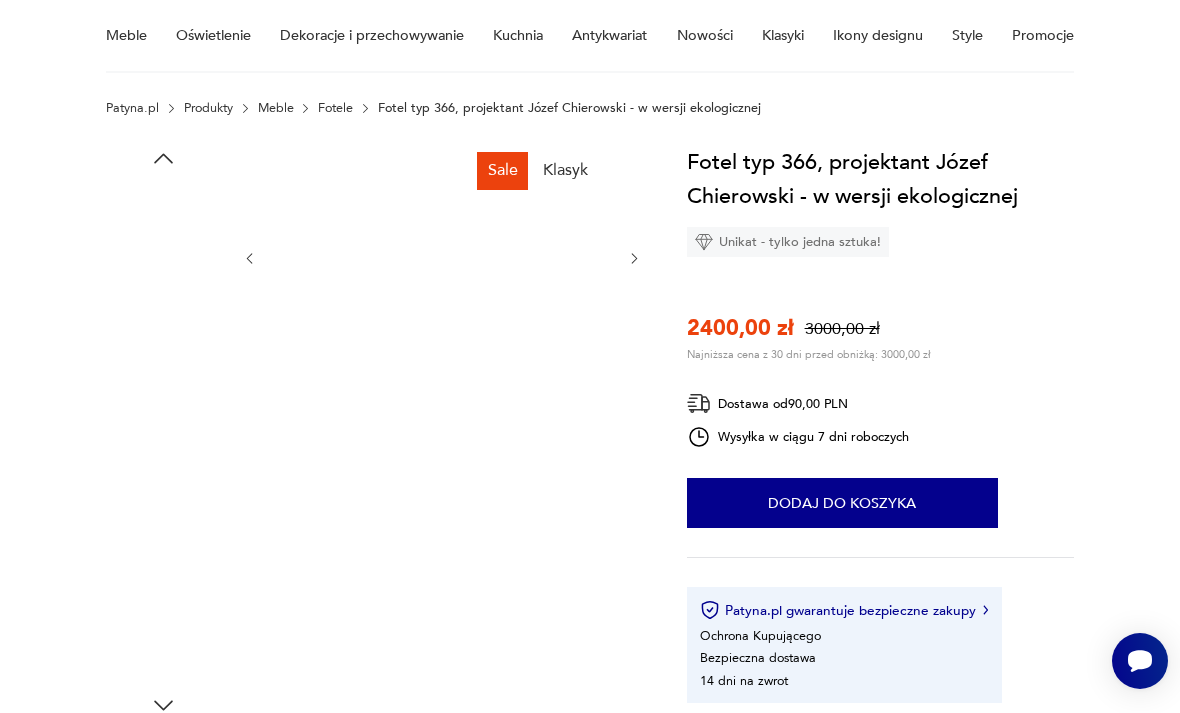 click at bounding box center [163, 494] 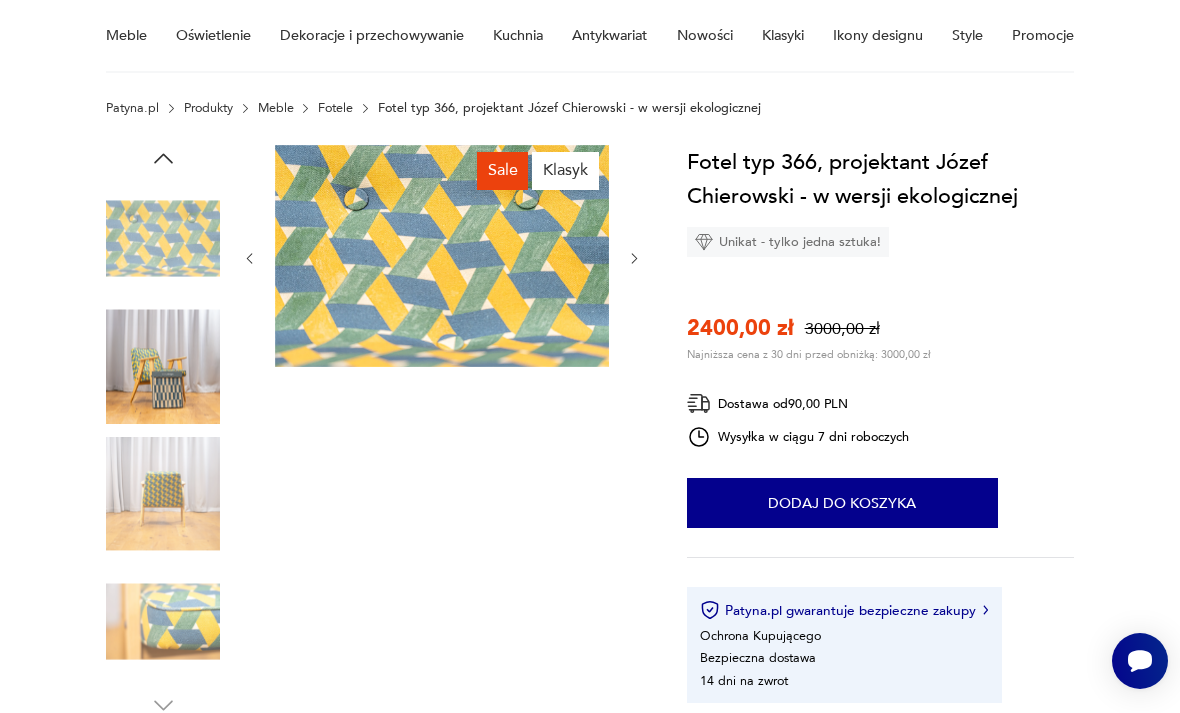 click at bounding box center [163, 366] 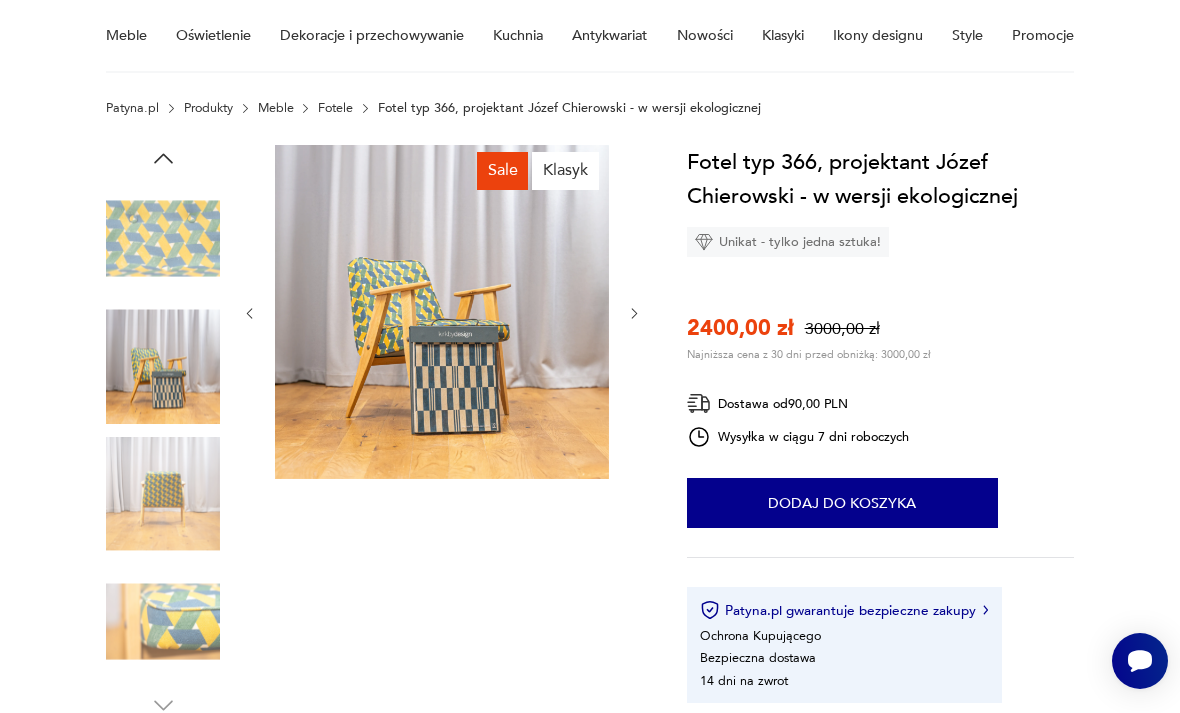 click at bounding box center (163, 494) 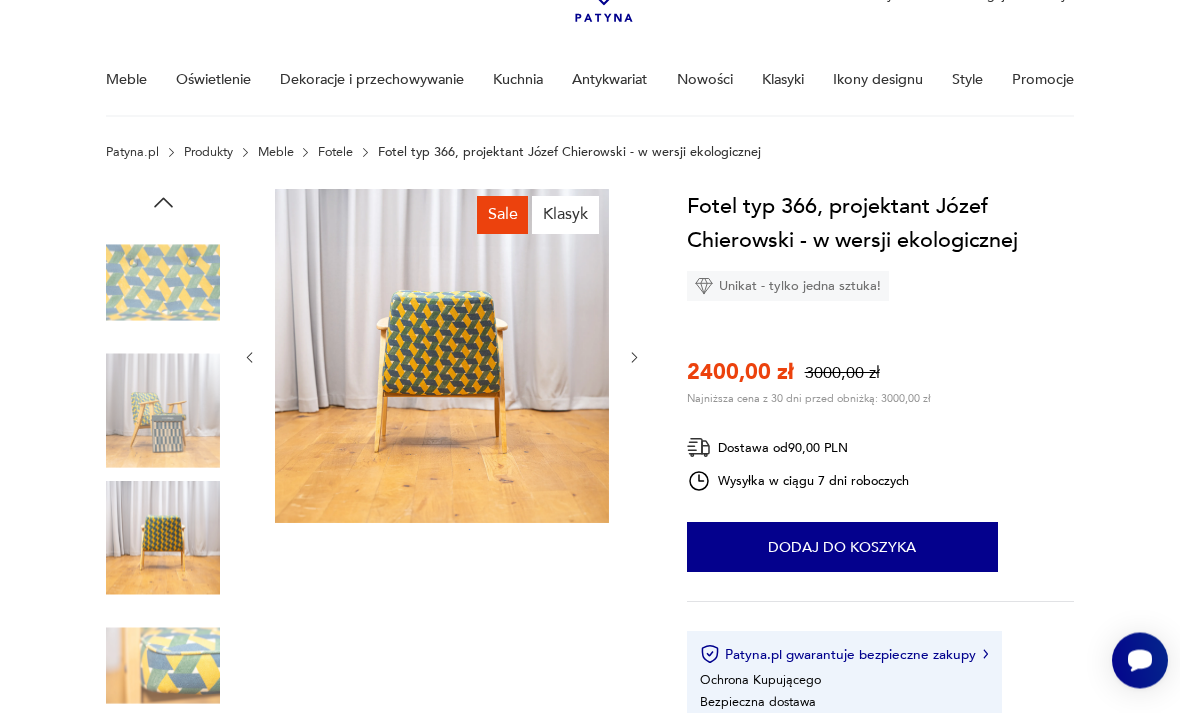 scroll, scrollTop: 120, scrollLeft: 0, axis: vertical 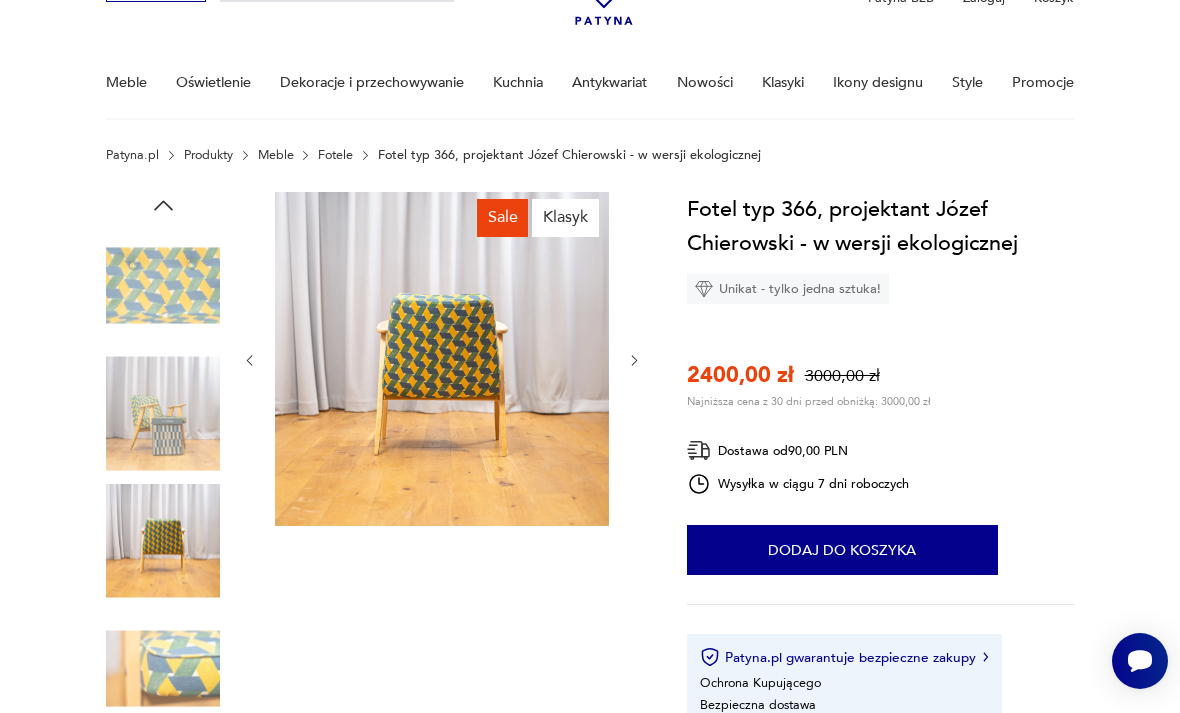 click at bounding box center (163, 413) 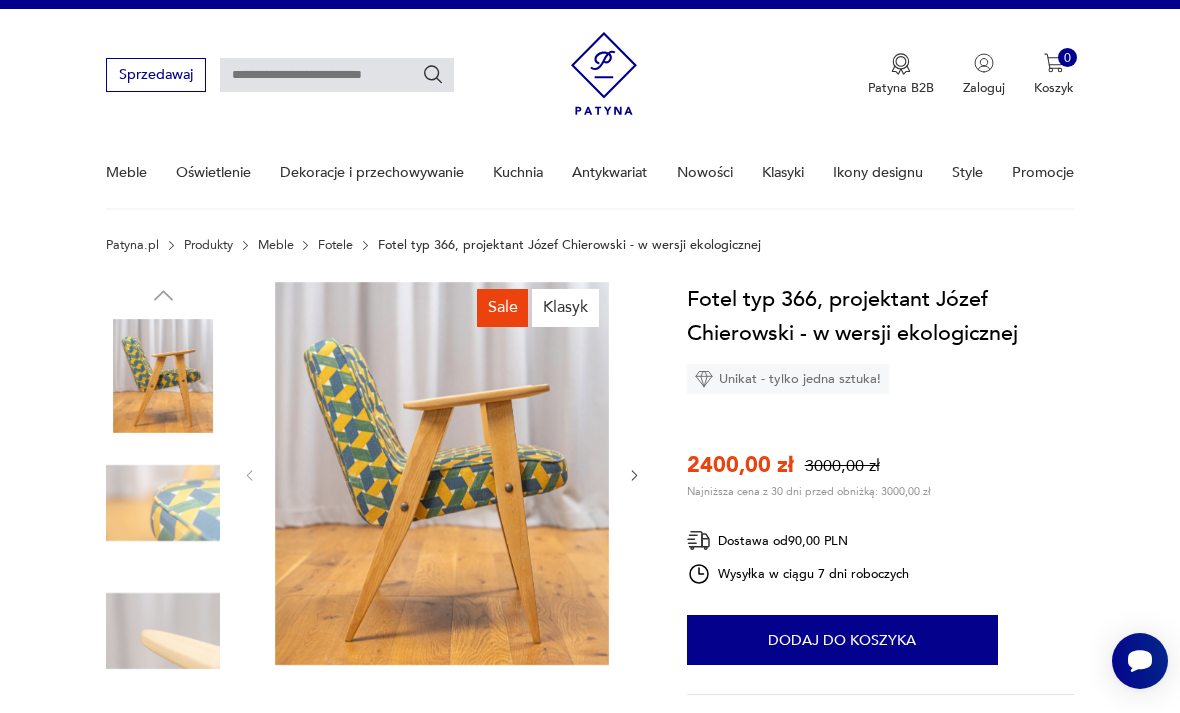 scroll, scrollTop: 0, scrollLeft: 0, axis: both 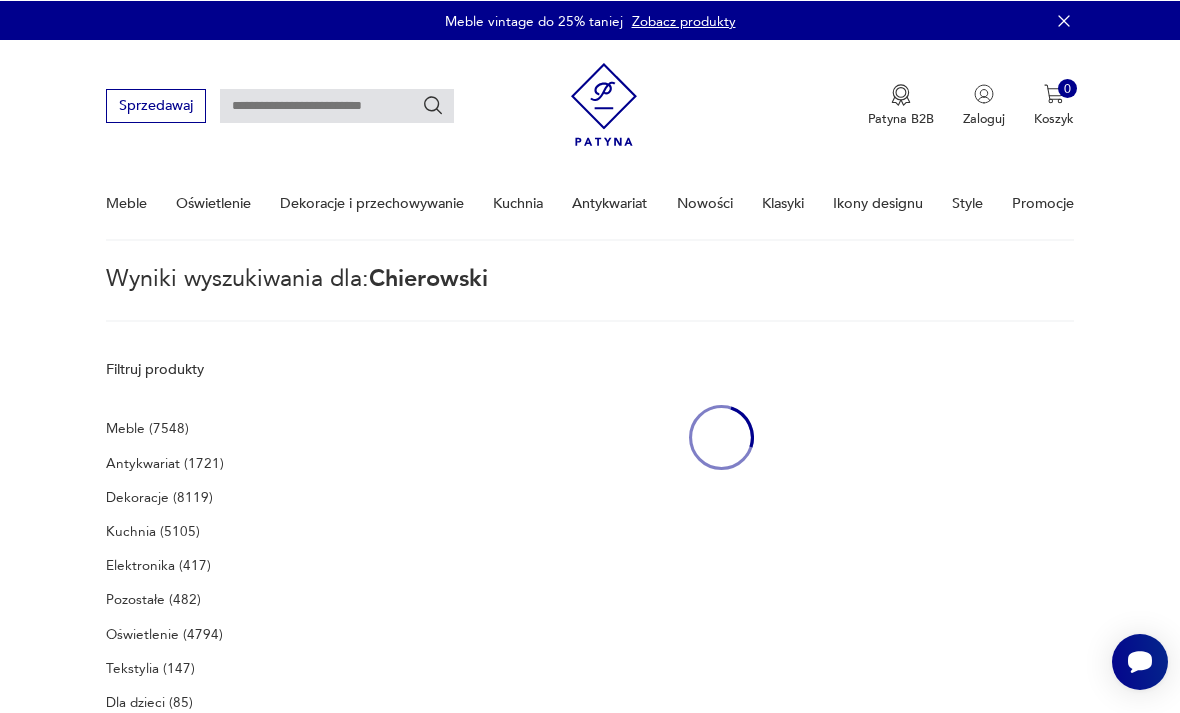 type on "**********" 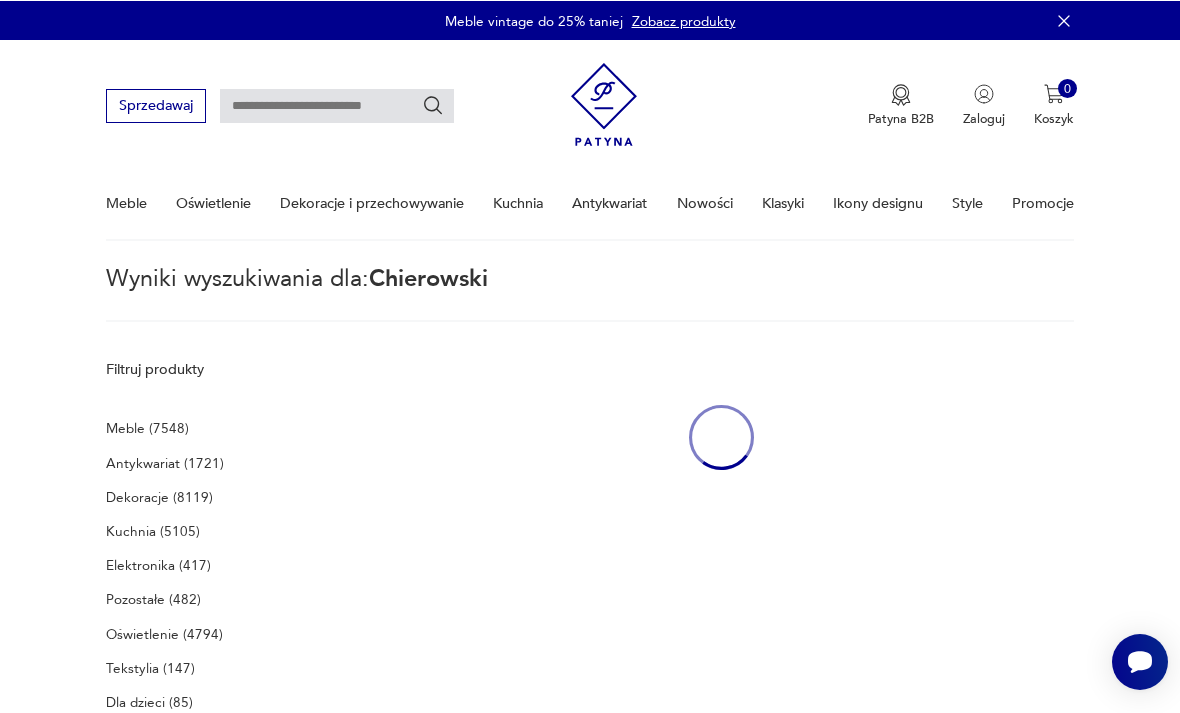 type on "**********" 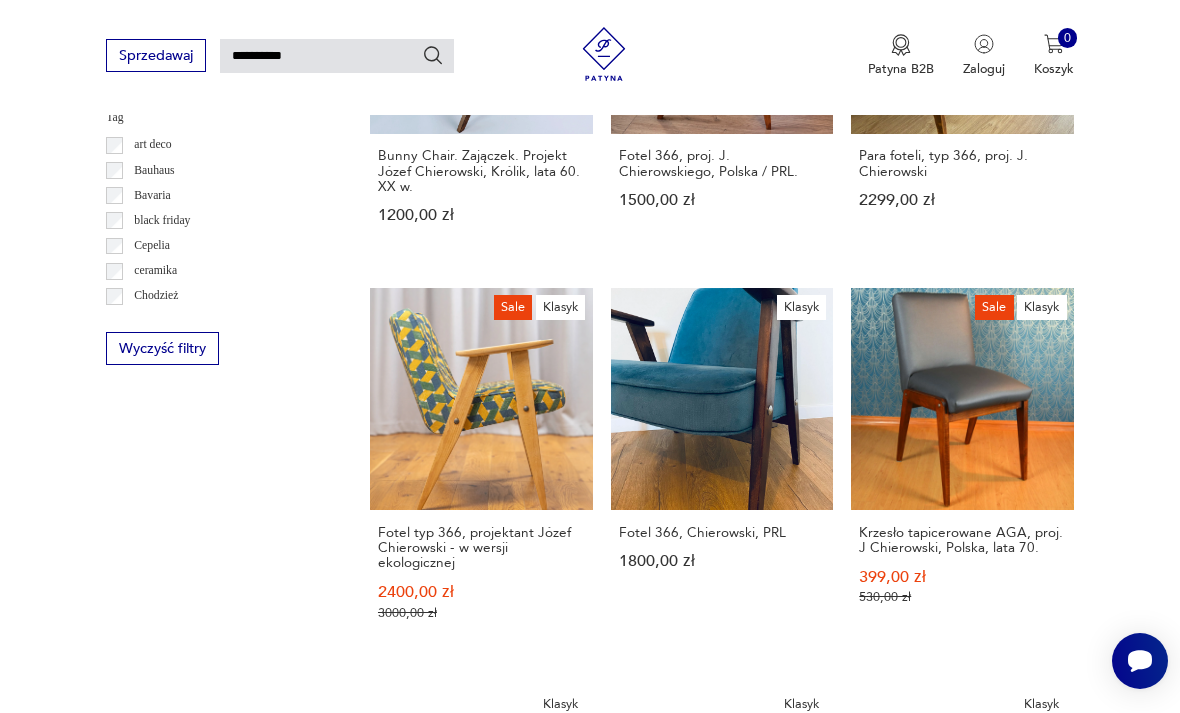 scroll, scrollTop: 1240, scrollLeft: 0, axis: vertical 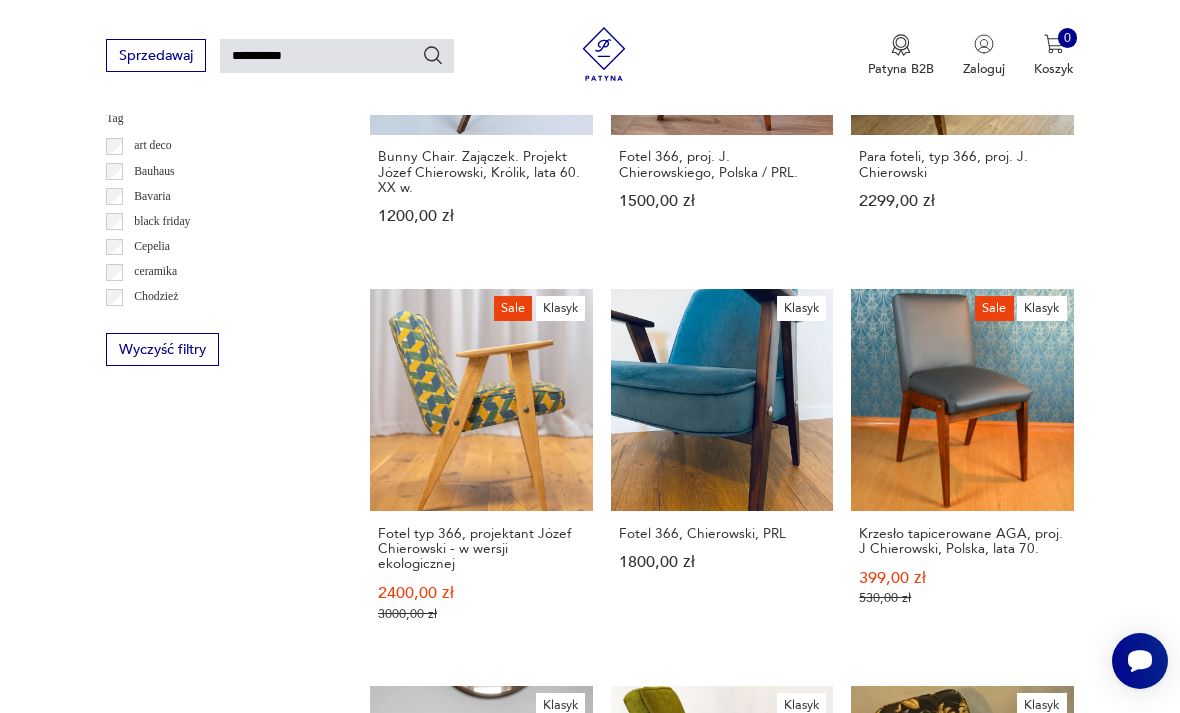 click on "Klasyk Fotel PRL, 300-177, Bunny / Zajączek, Chierowski, Vintage 1199,00 zł" at bounding box center [962, 860] 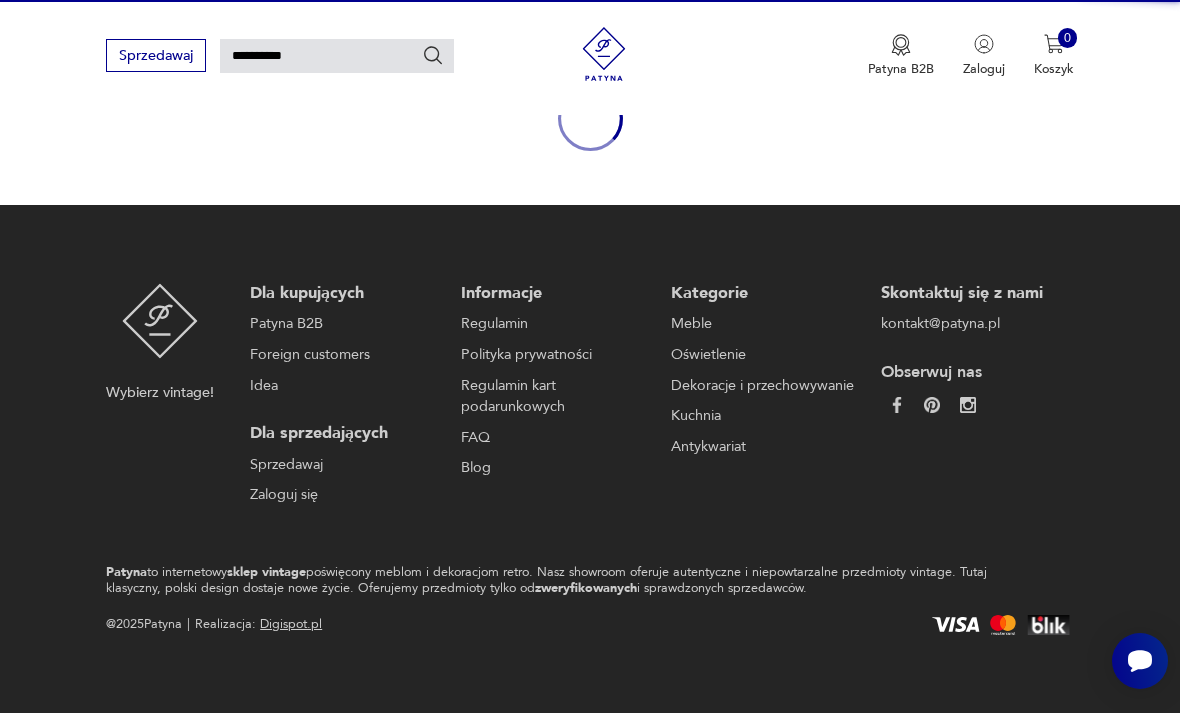 type 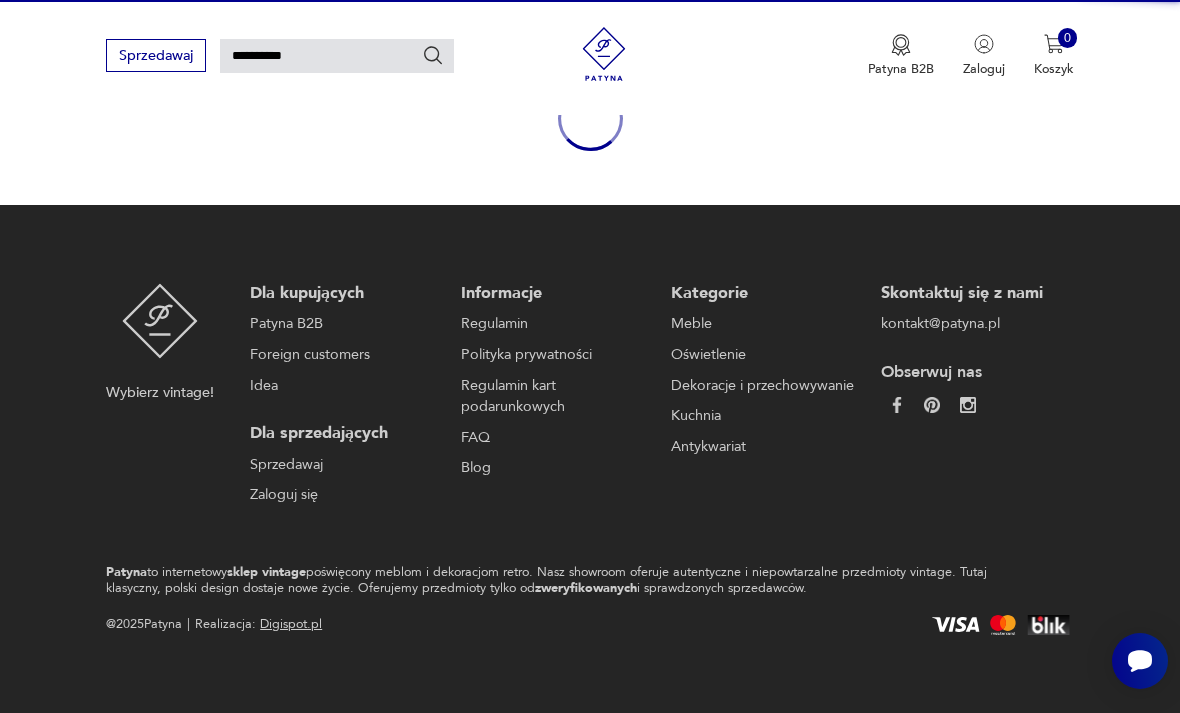 type 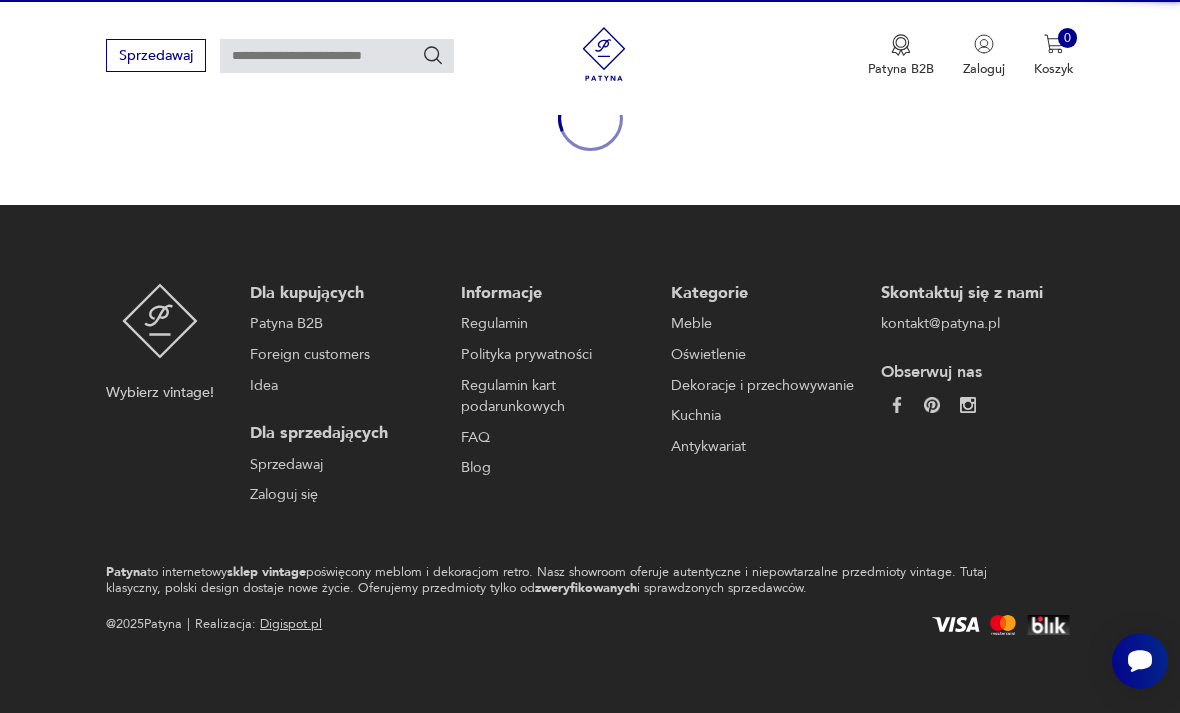 scroll, scrollTop: 167, scrollLeft: 0, axis: vertical 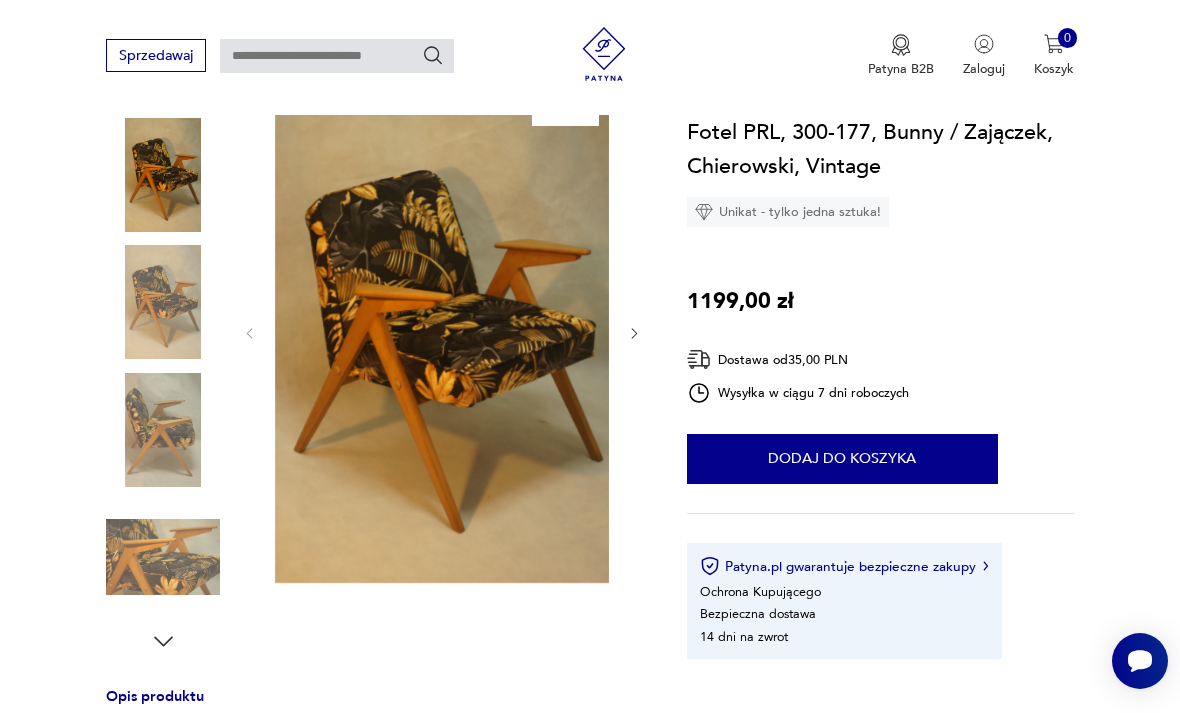 type on "**********" 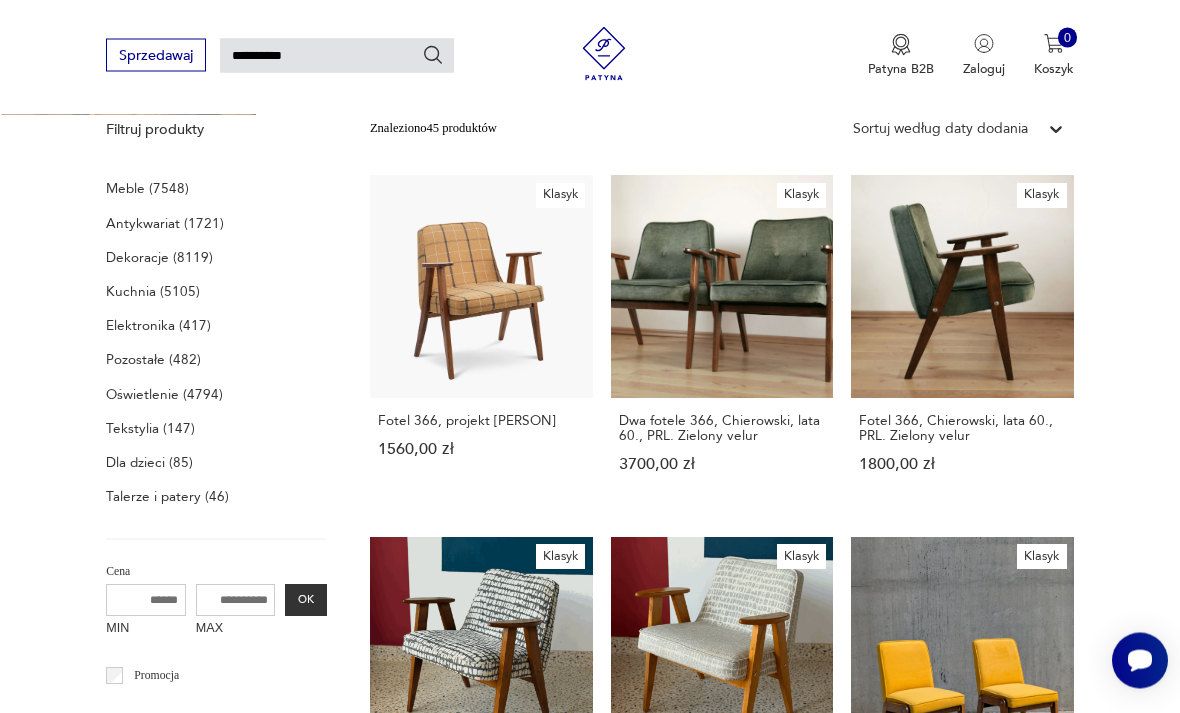 scroll, scrollTop: 182, scrollLeft: 0, axis: vertical 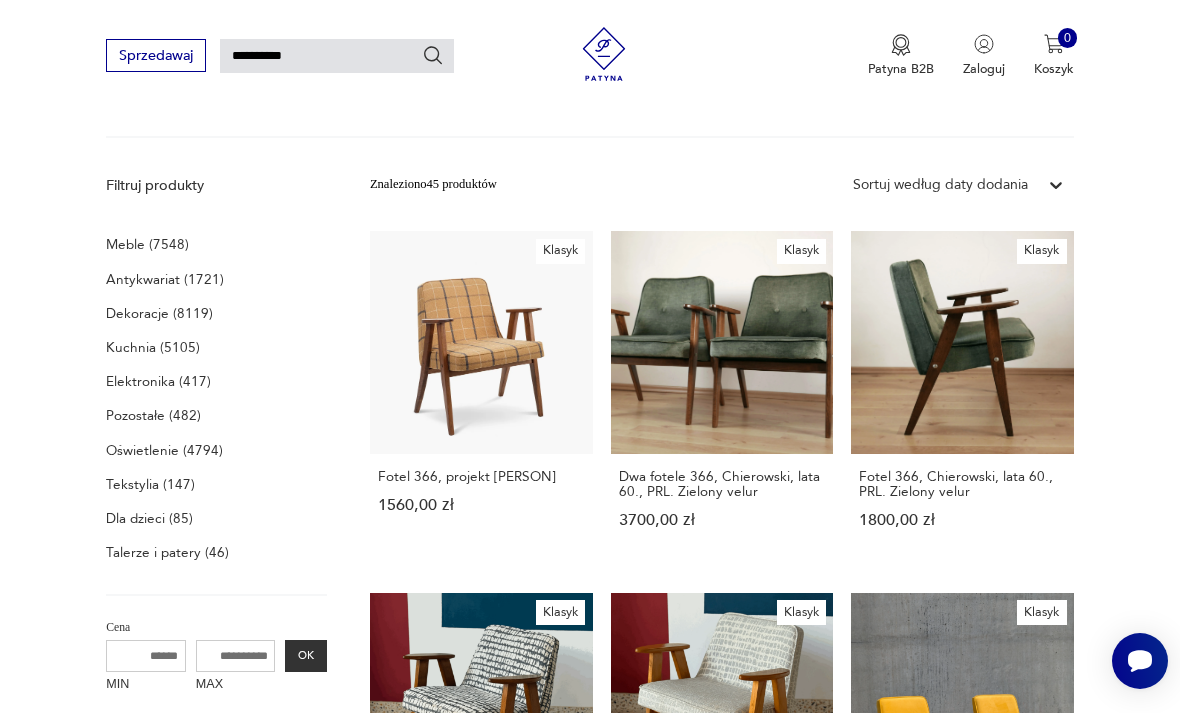 click on "Fotel typ 366, proj. [PERSON], Dolnośląska Fabryka Mebli w Świebodzicach [PRICE]" at bounding box center (481, 767) 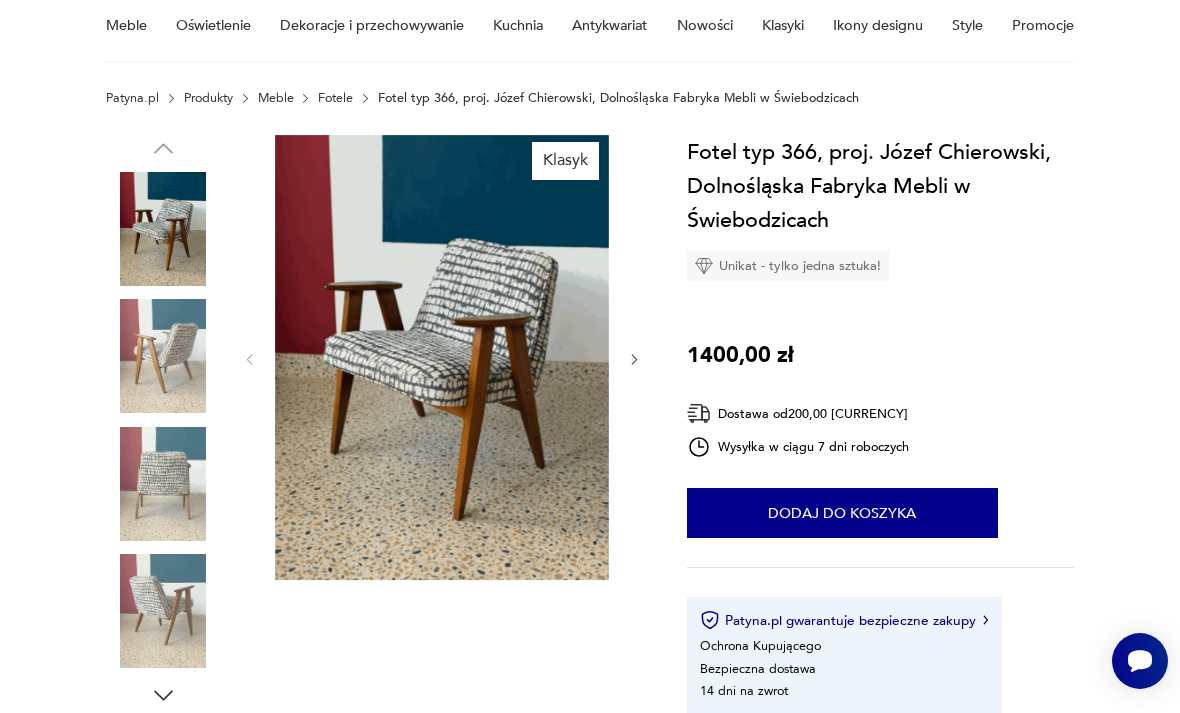 scroll, scrollTop: 169, scrollLeft: 0, axis: vertical 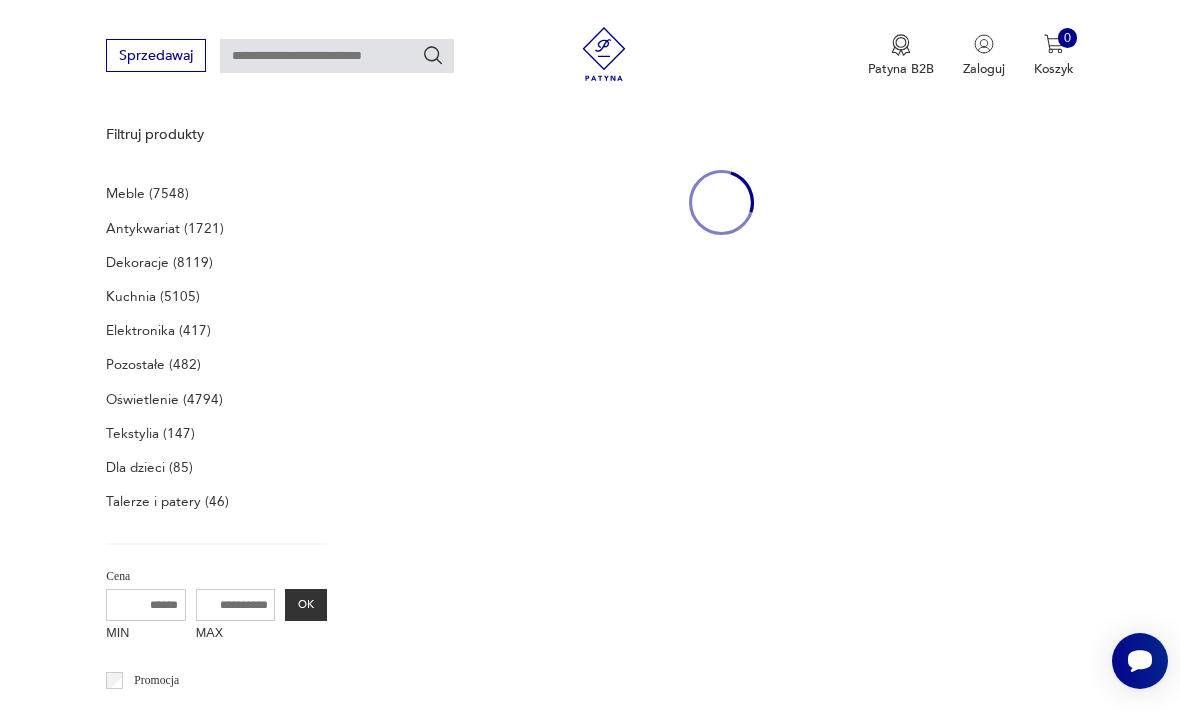 type on "**********" 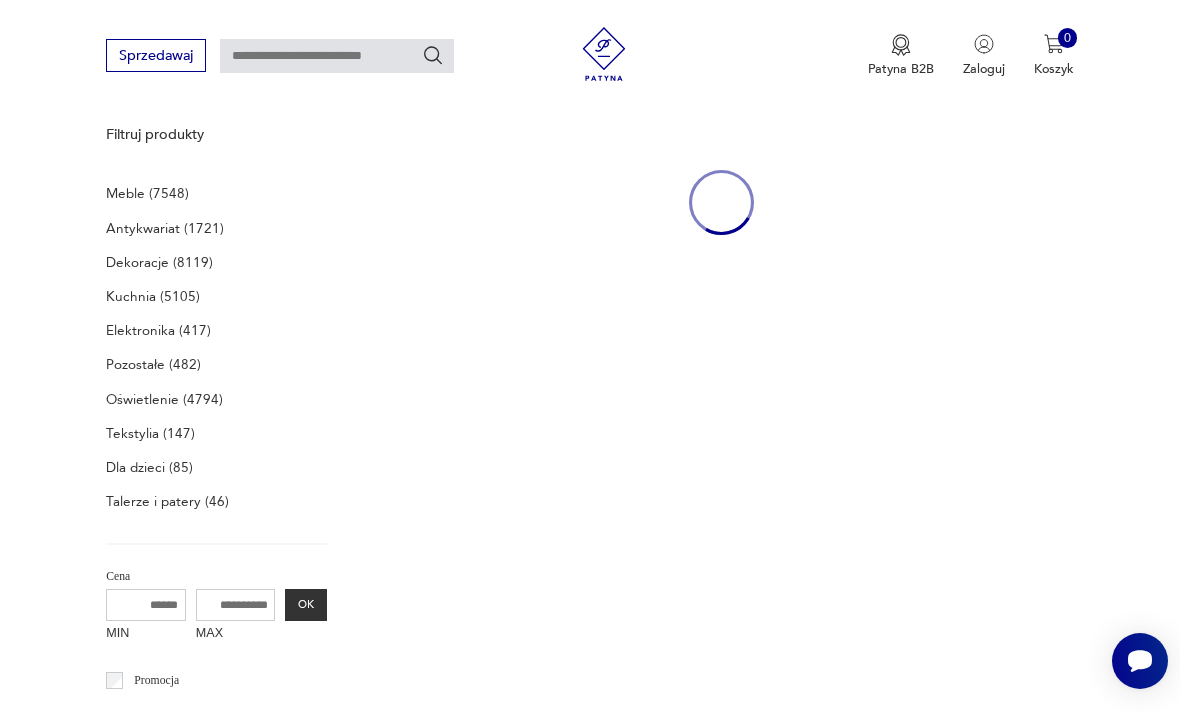 type on "**********" 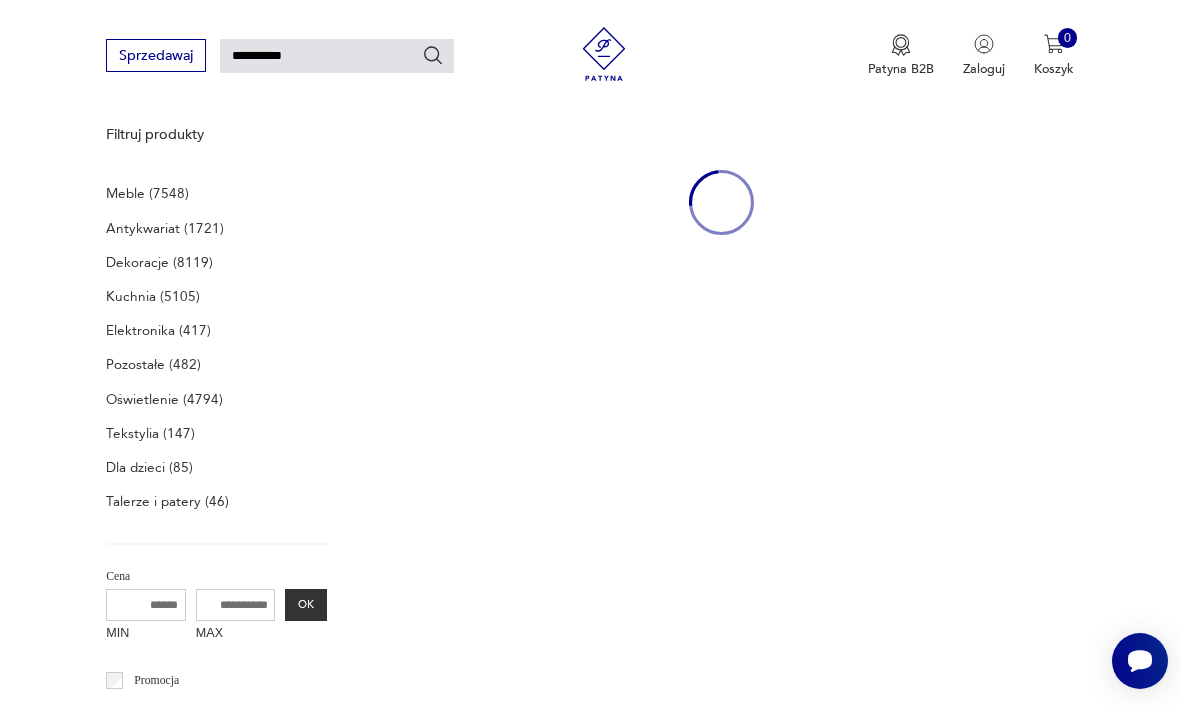 scroll, scrollTop: 183, scrollLeft: 0, axis: vertical 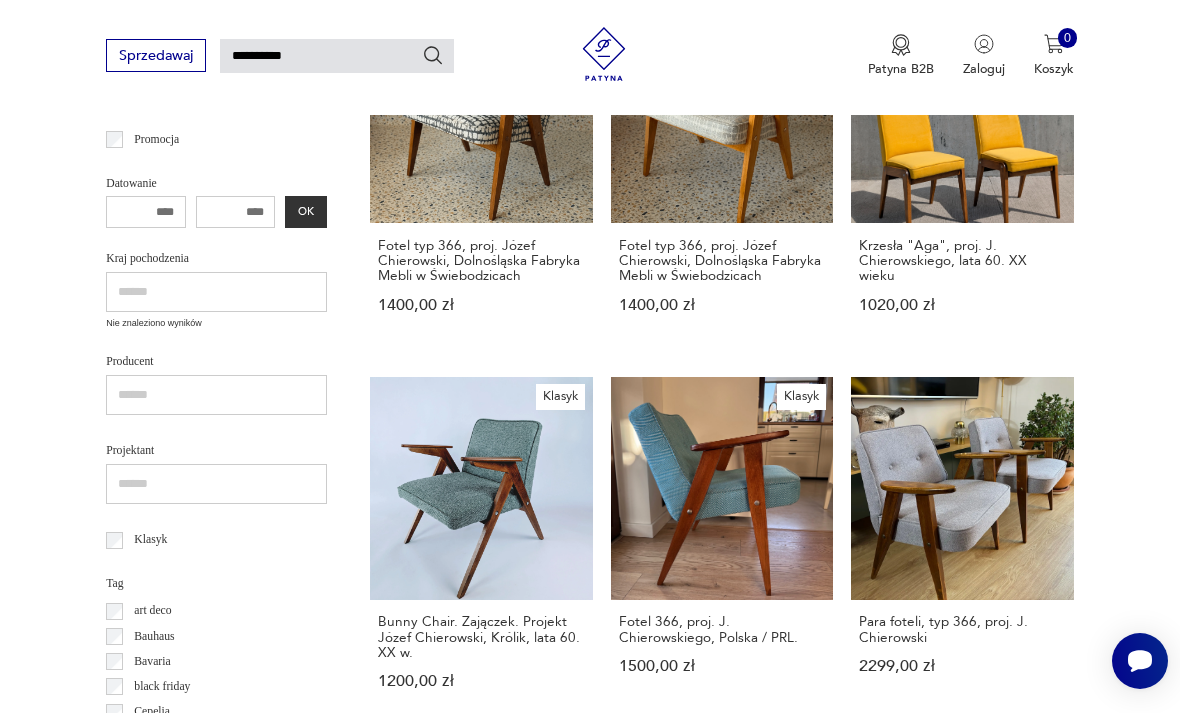 click on "Sale Klasyk Fotel typ 366, projektant Józef Chierowski - w wersji ekologicznej 2400,00 zł 3000,00 zł" at bounding box center [481, 938] 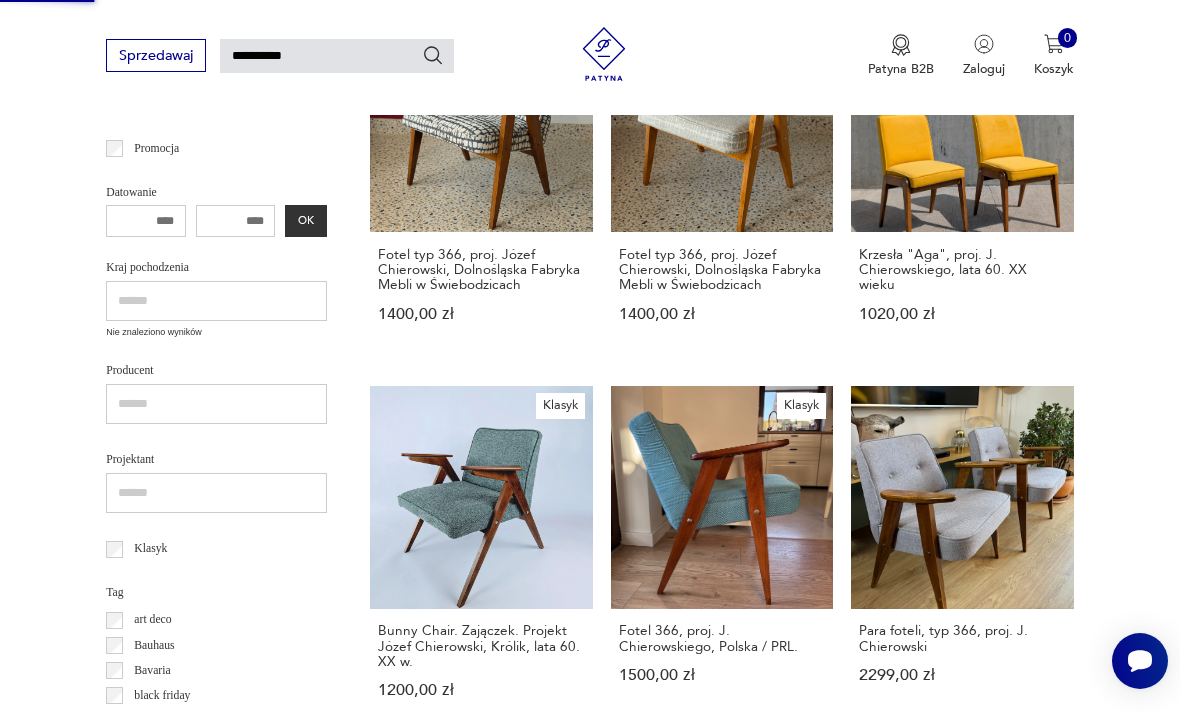 type 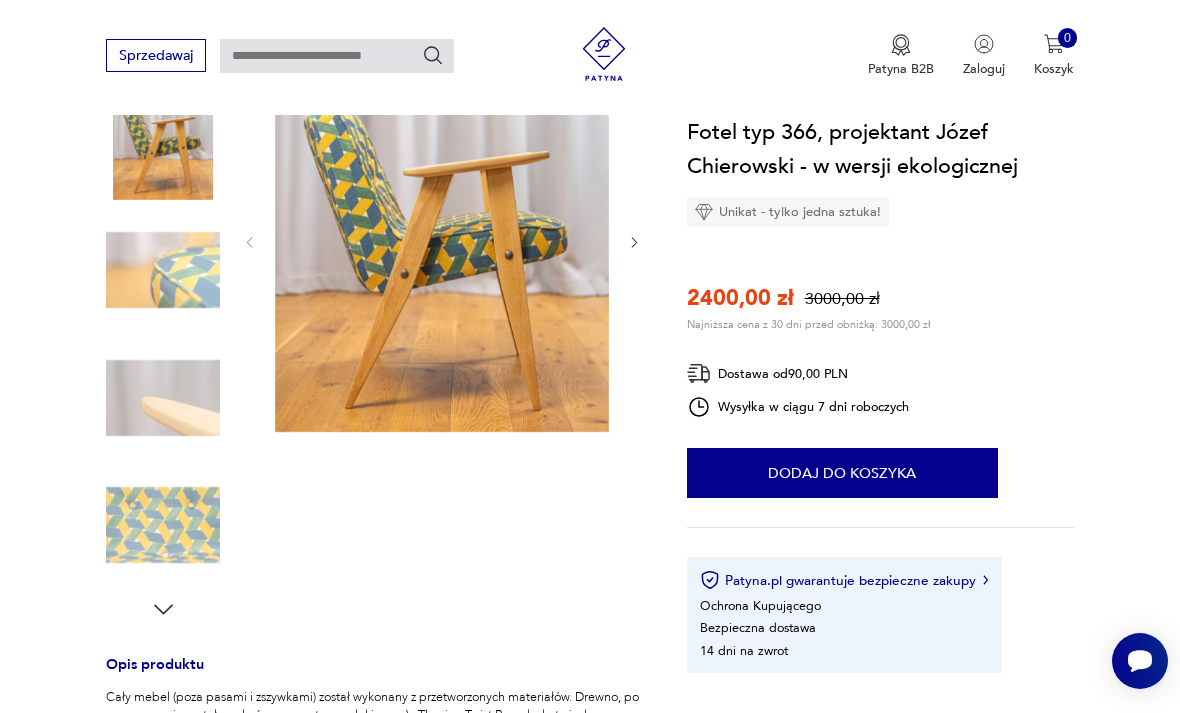 scroll, scrollTop: 234, scrollLeft: 0, axis: vertical 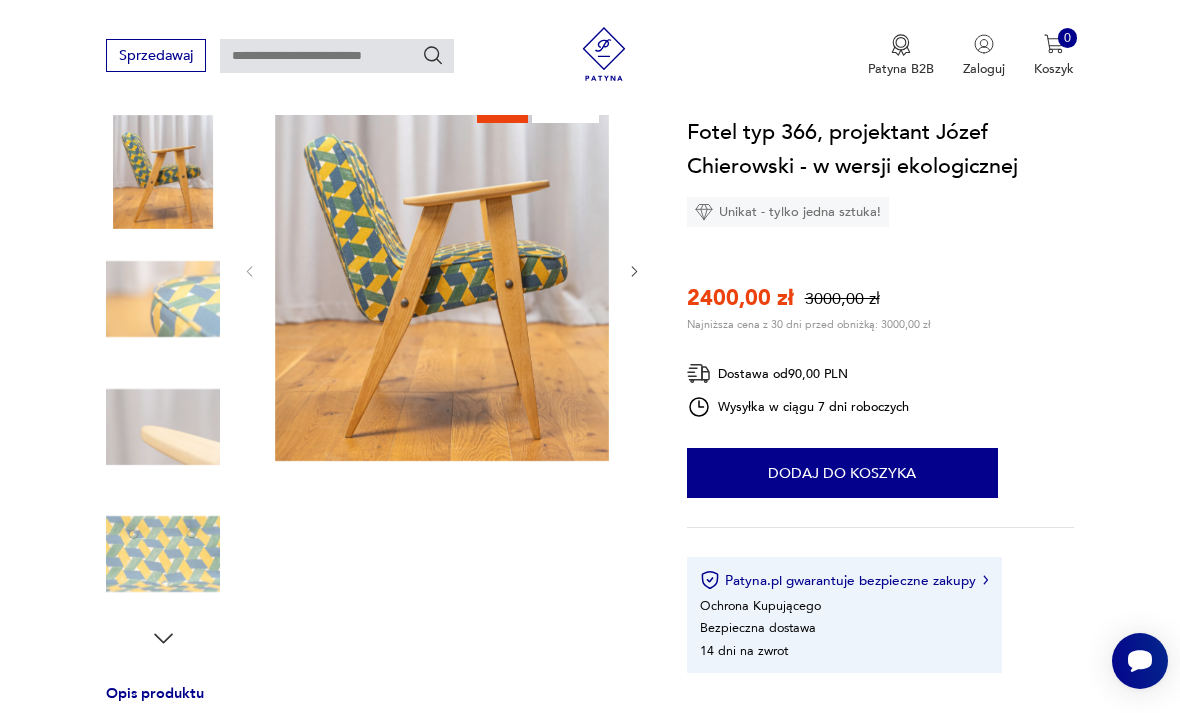 click 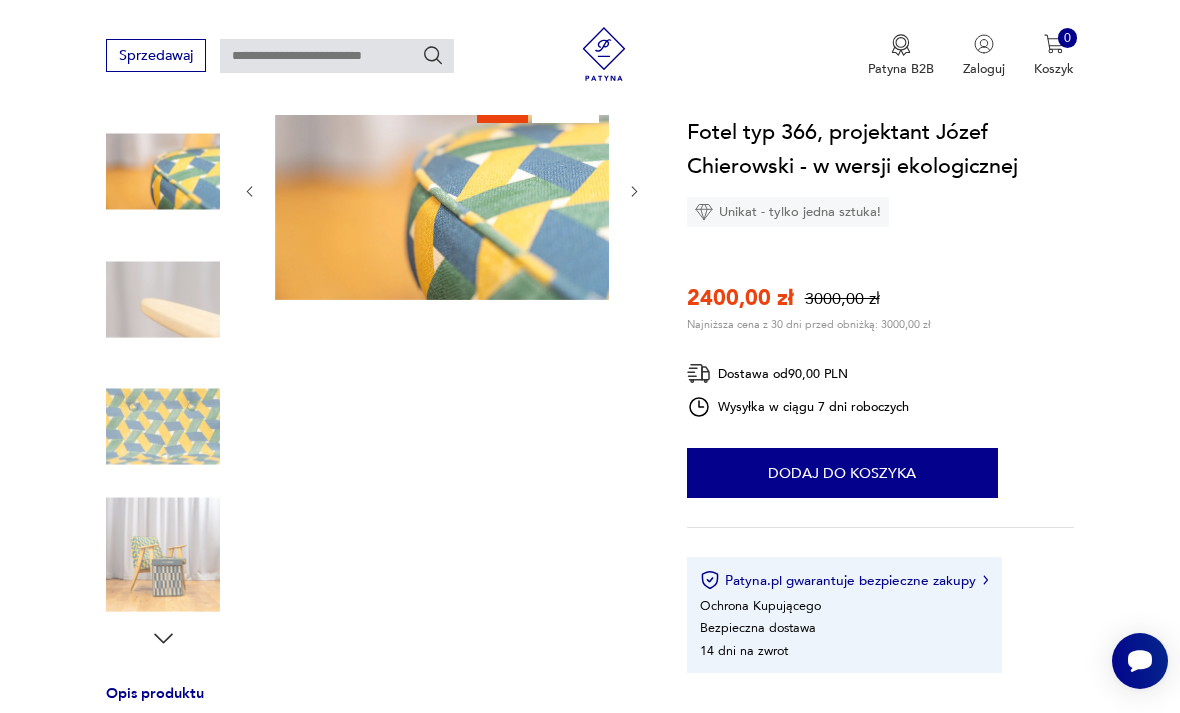 click 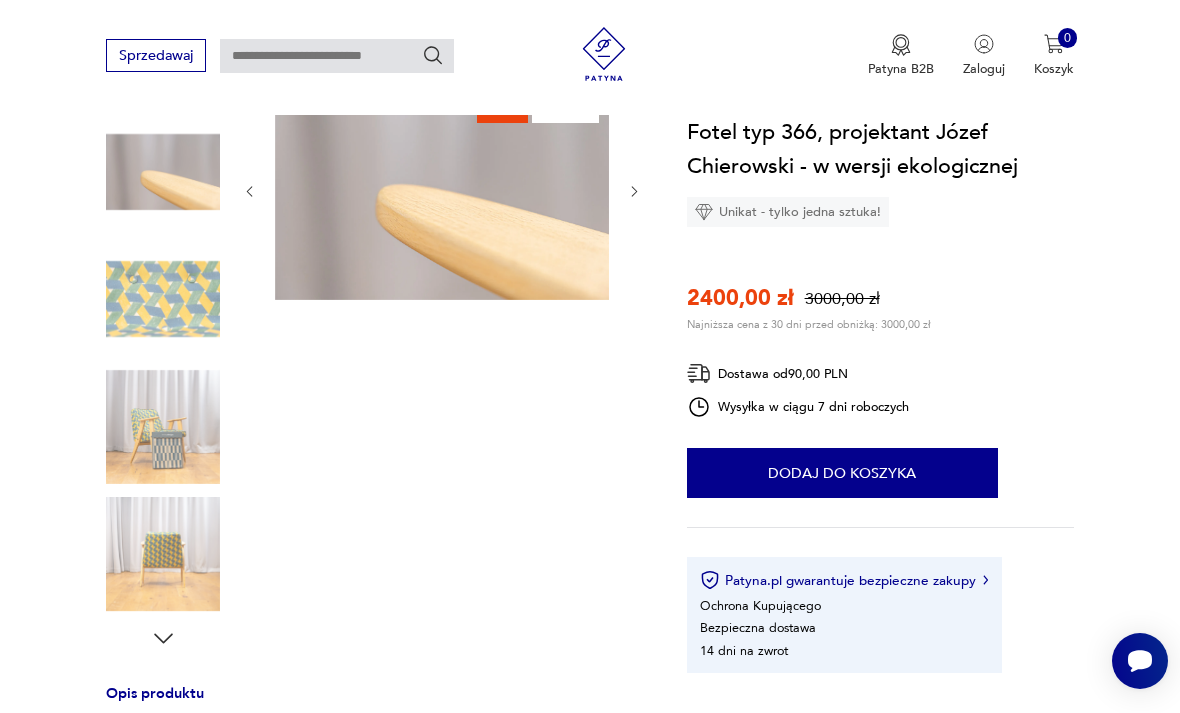 click 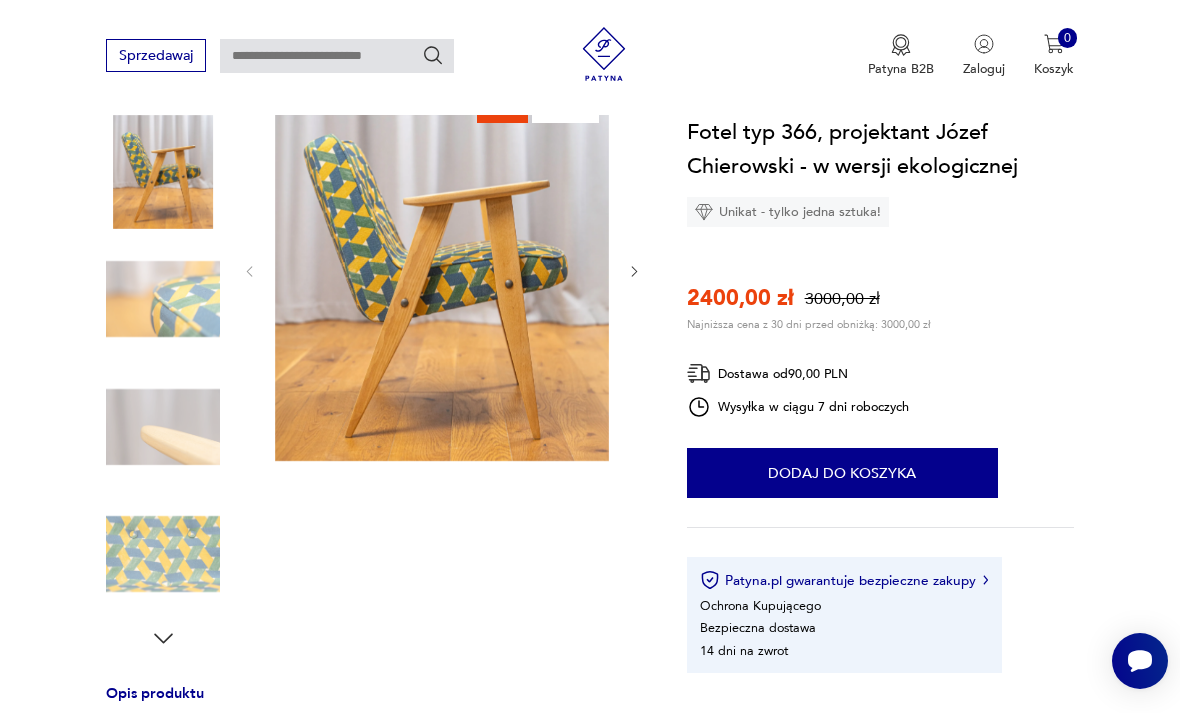 click at bounding box center [163, 172] 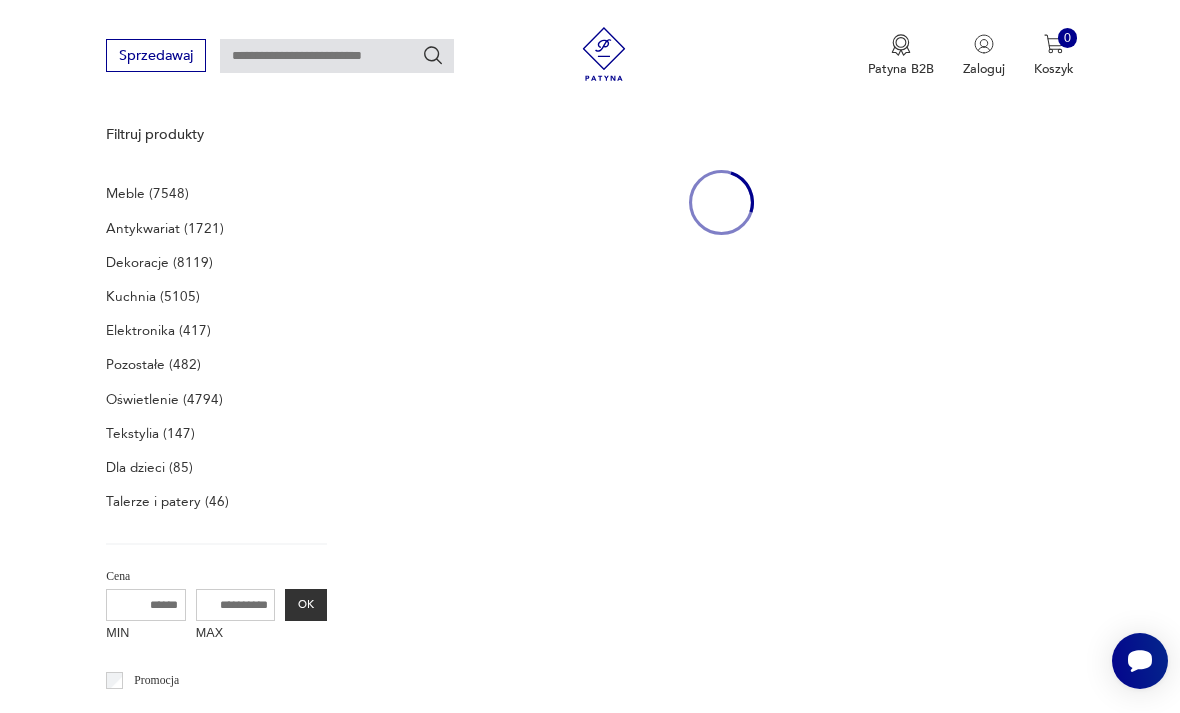 type on "**********" 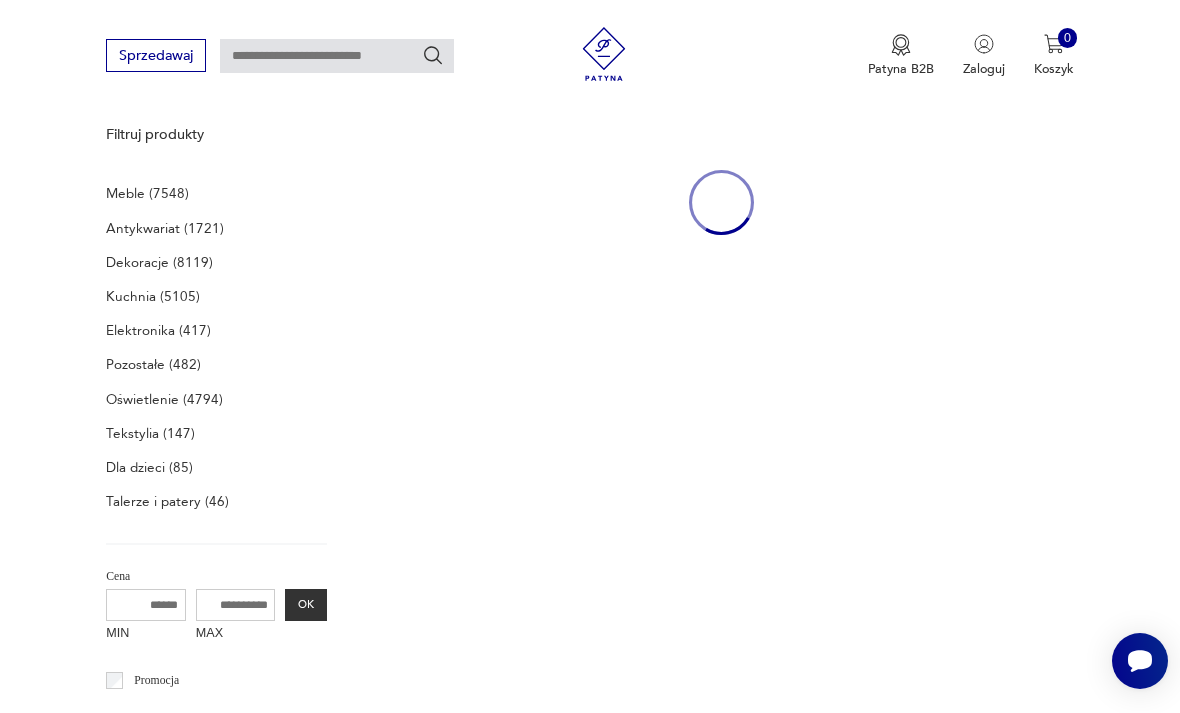 type on "**********" 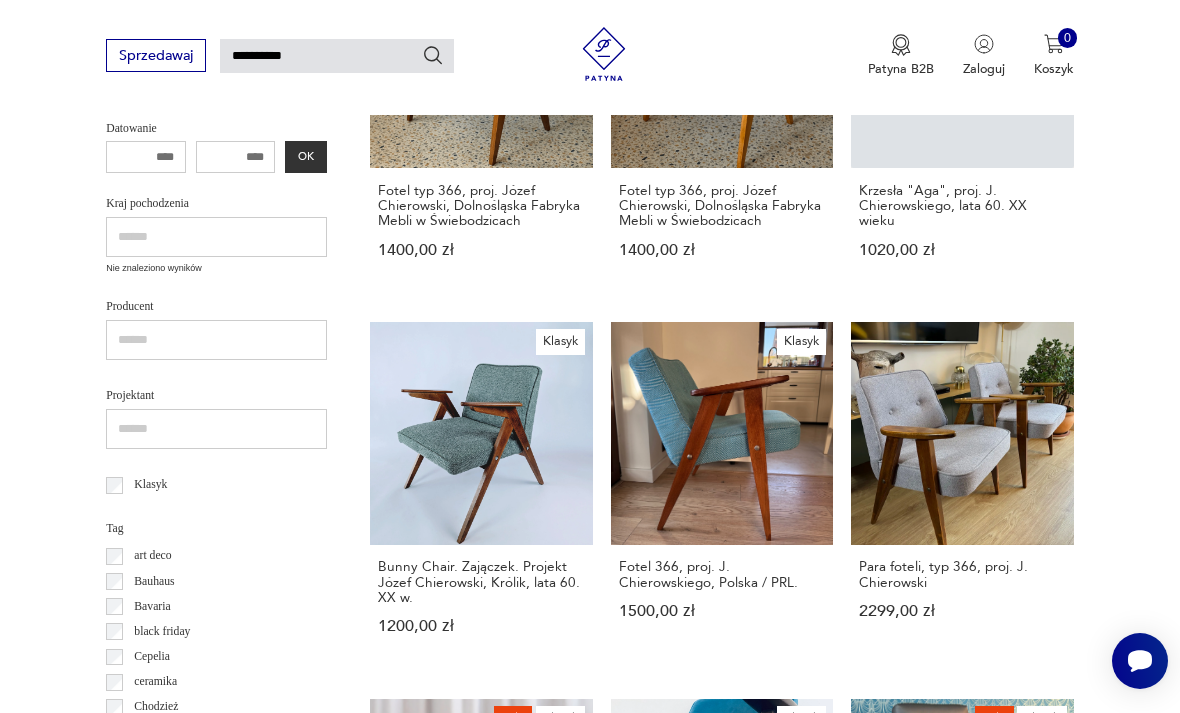 scroll, scrollTop: 1181, scrollLeft: 0, axis: vertical 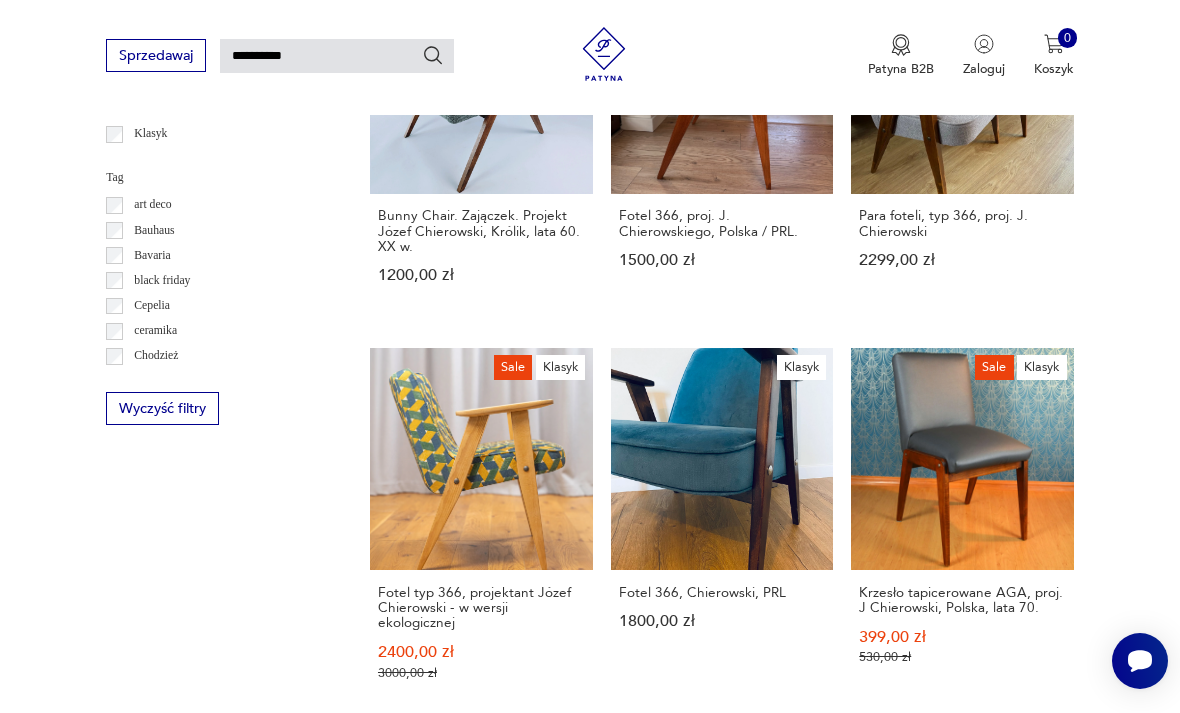 click on "2" at bounding box center [933, 1517] 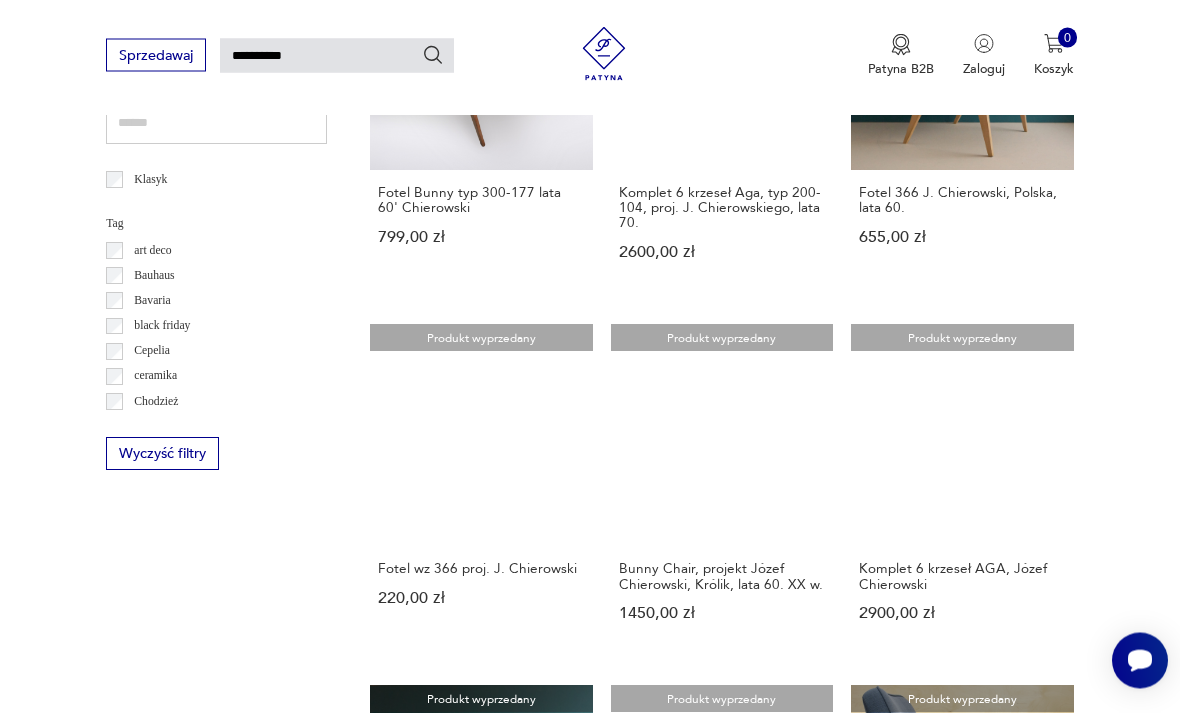 scroll, scrollTop: 867, scrollLeft: 0, axis: vertical 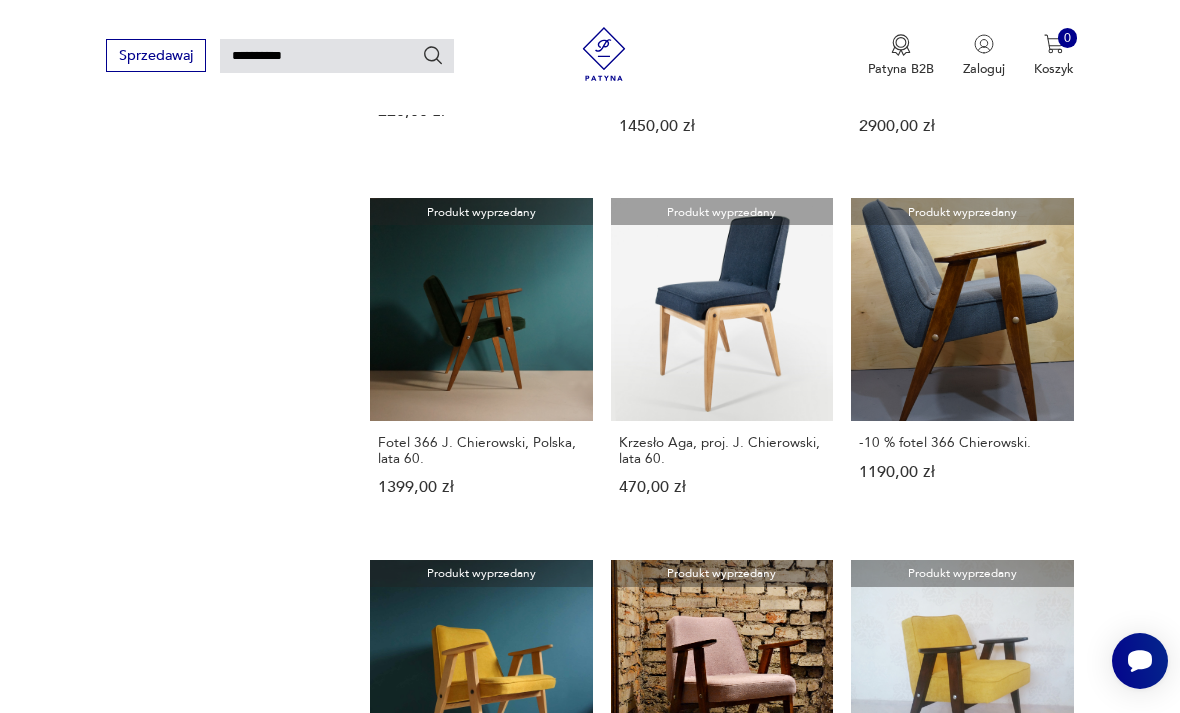 click on "3" at bounding box center [975, 1332] 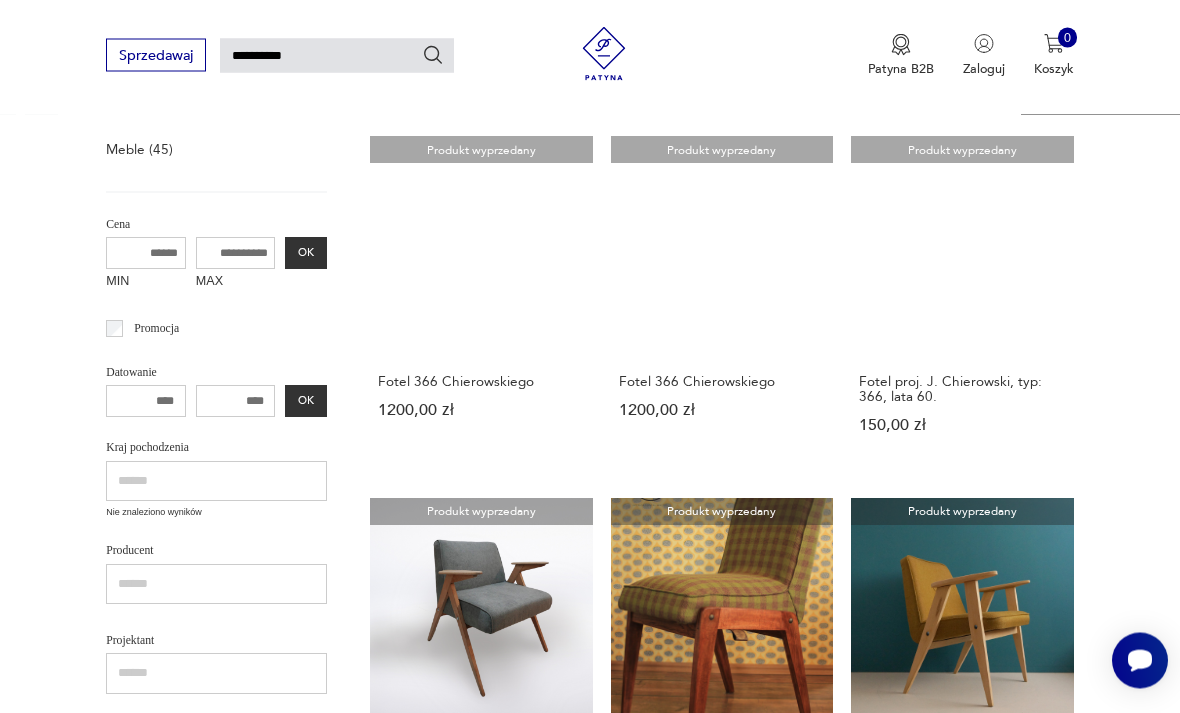 scroll, scrollTop: 49, scrollLeft: 0, axis: vertical 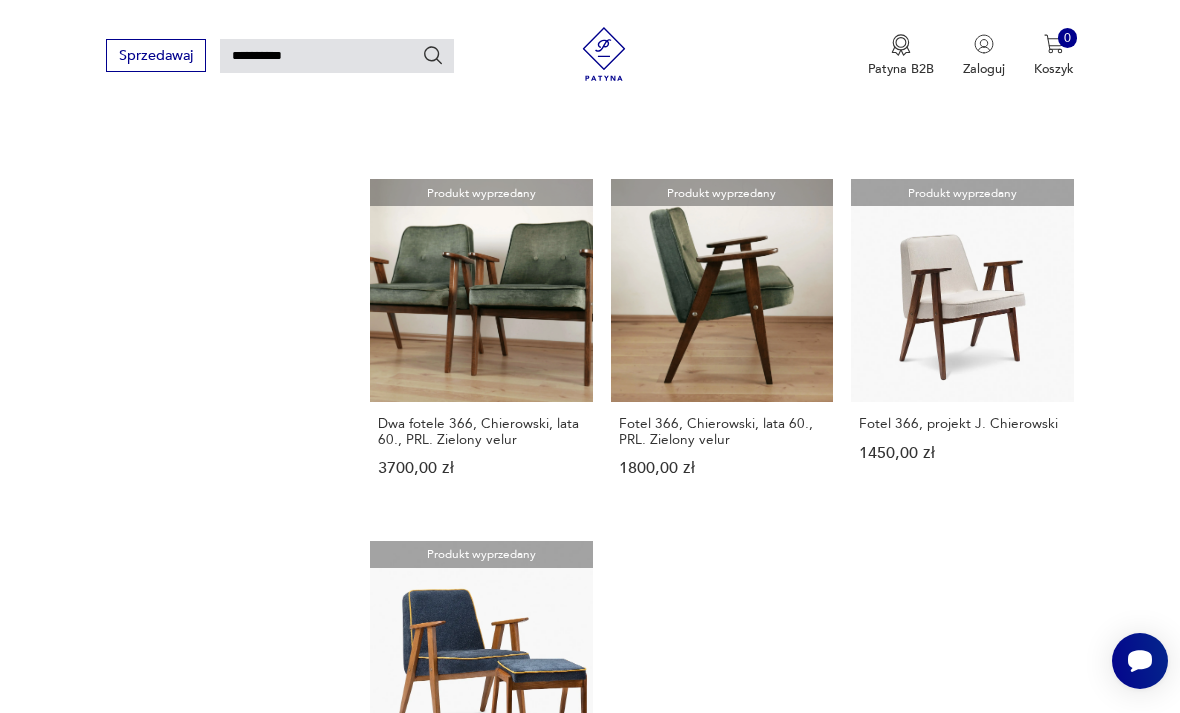 click on "1" at bounding box center [892, 952] 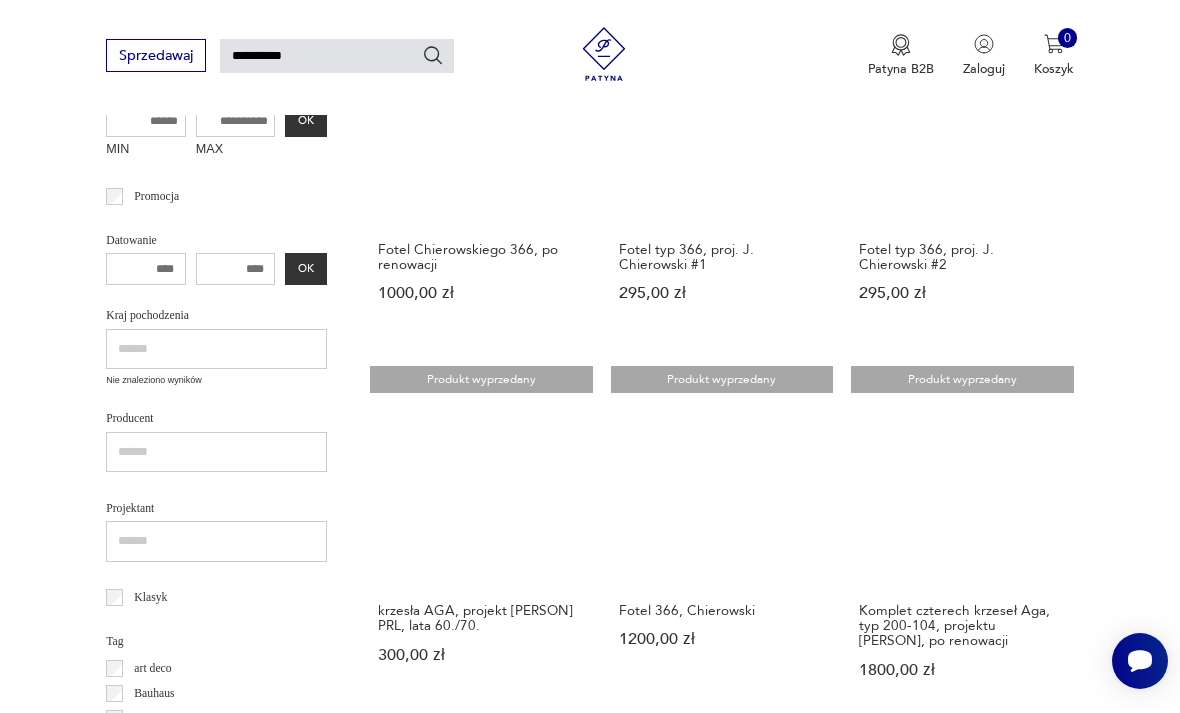 scroll, scrollTop: 49, scrollLeft: 0, axis: vertical 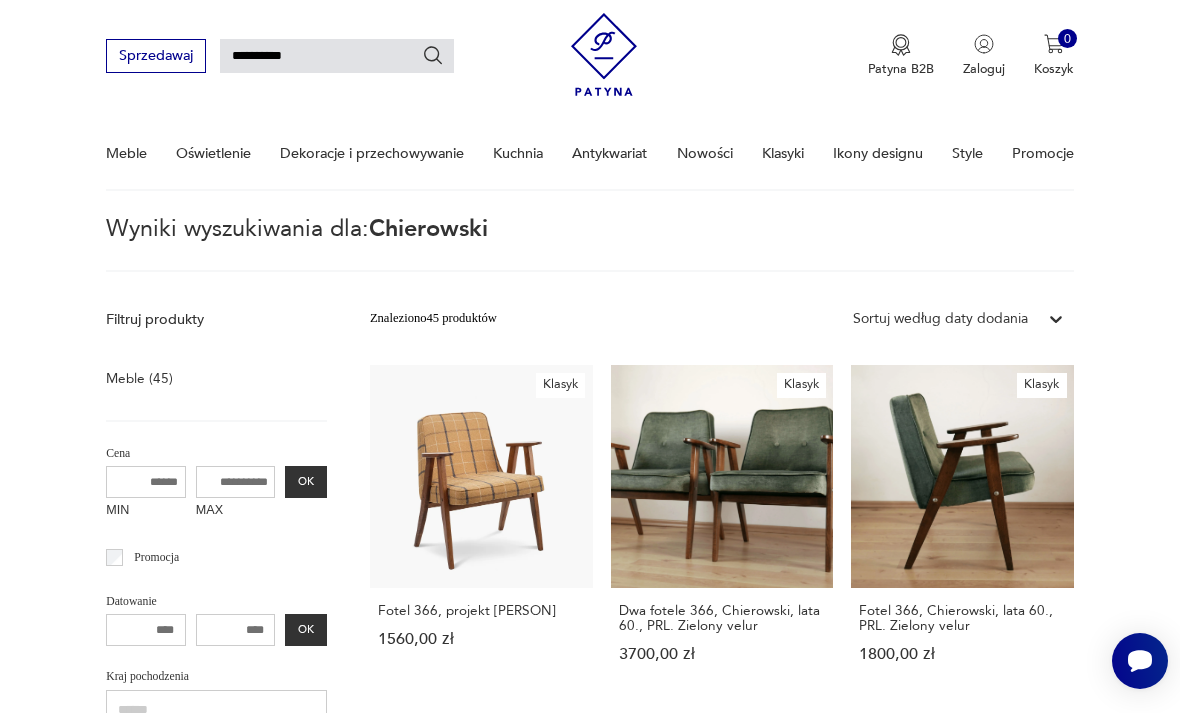 click on "Fotel typ 366, proj. [PERSON], Dolnośląska Fabryka Mebli w Świebodzicach [PRICE]" at bounding box center [481, 901] 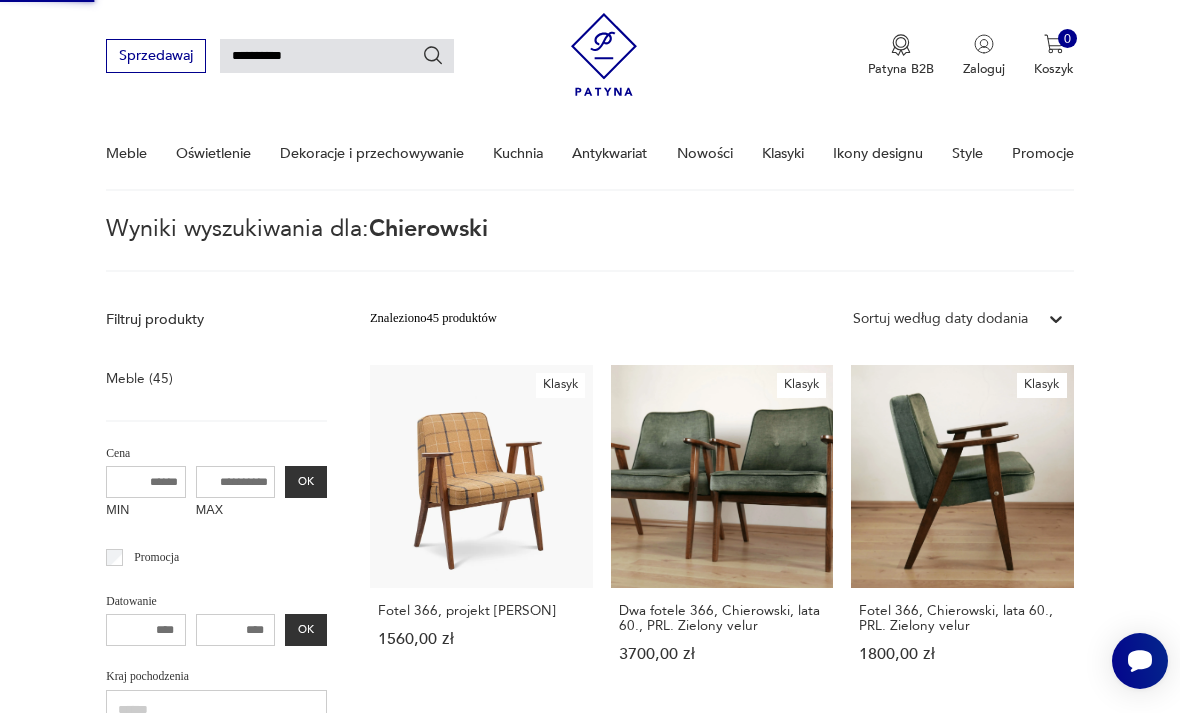 type 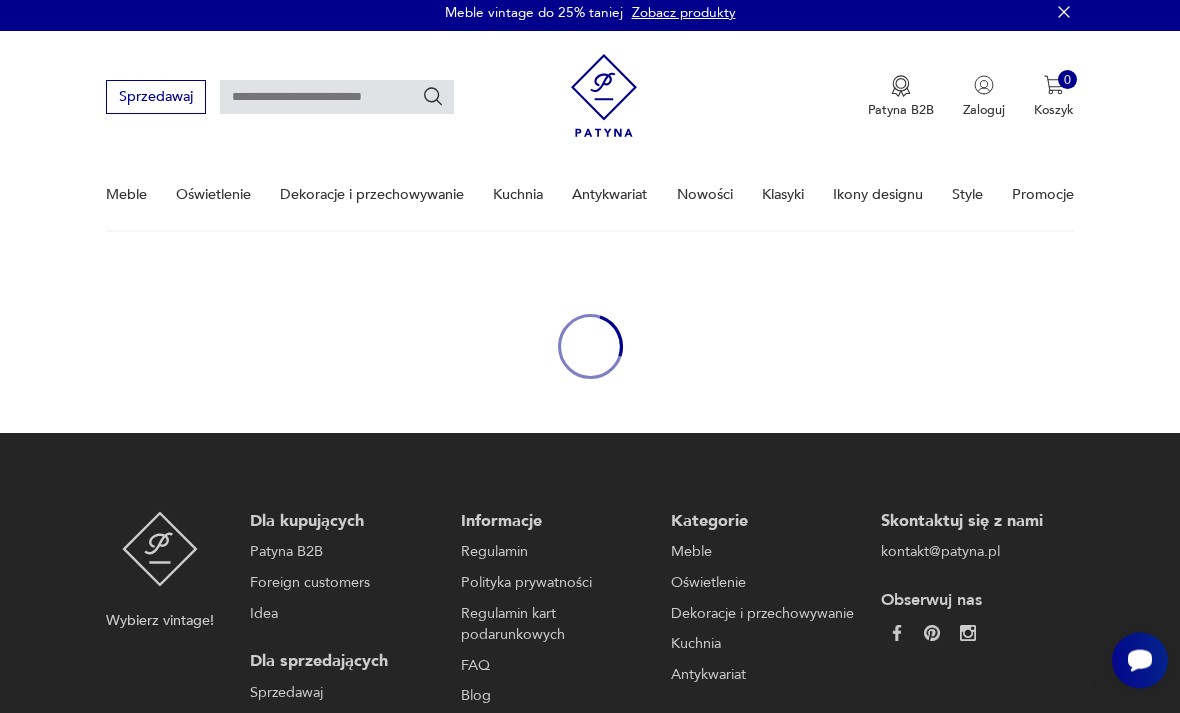 scroll, scrollTop: 0, scrollLeft: 0, axis: both 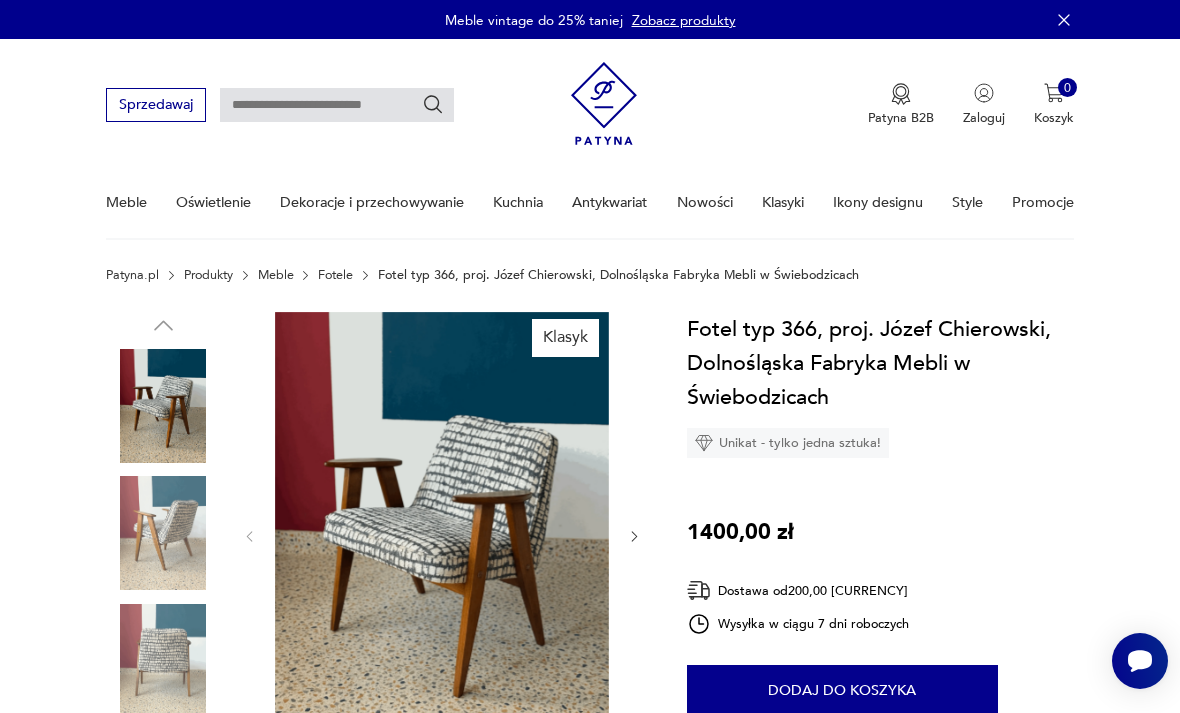 click at bounding box center (163, 533) 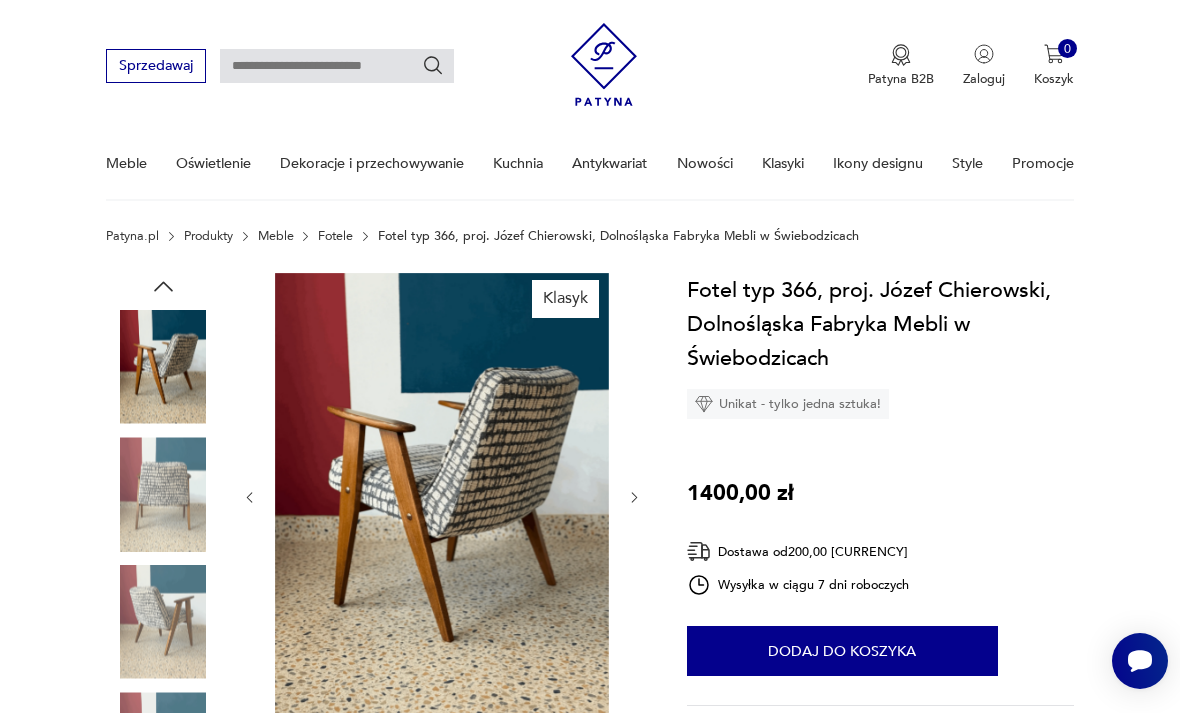 scroll, scrollTop: 40, scrollLeft: 0, axis: vertical 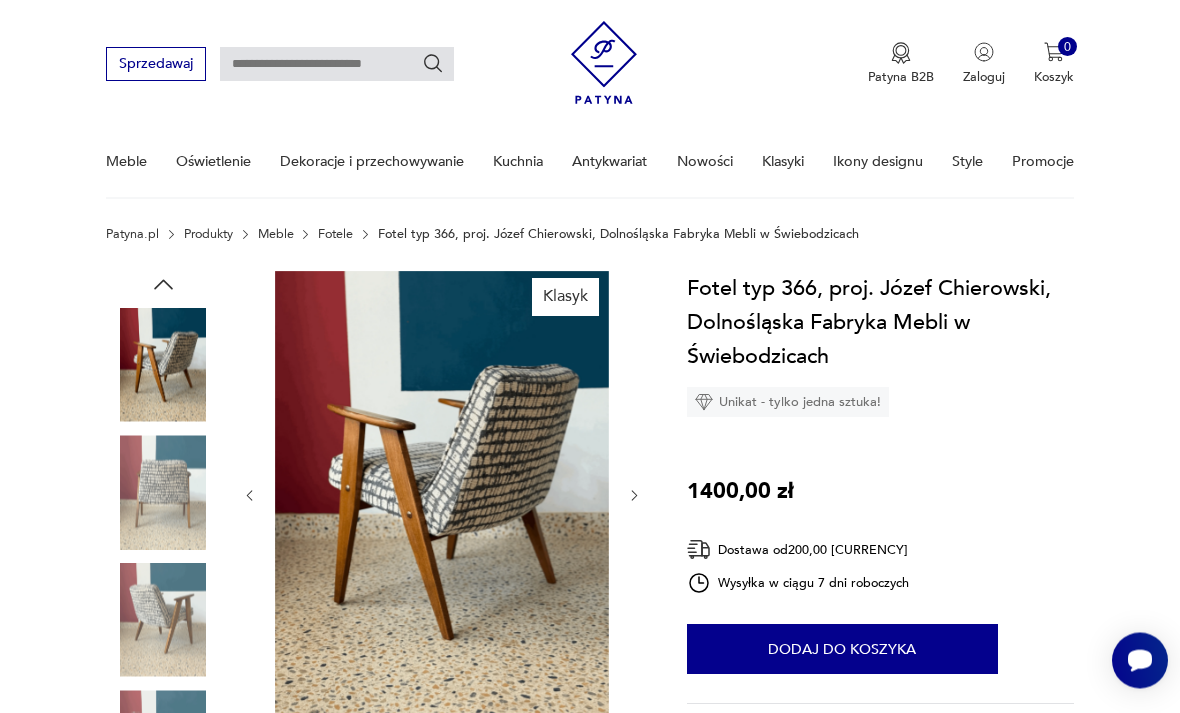 click at bounding box center [163, 621] 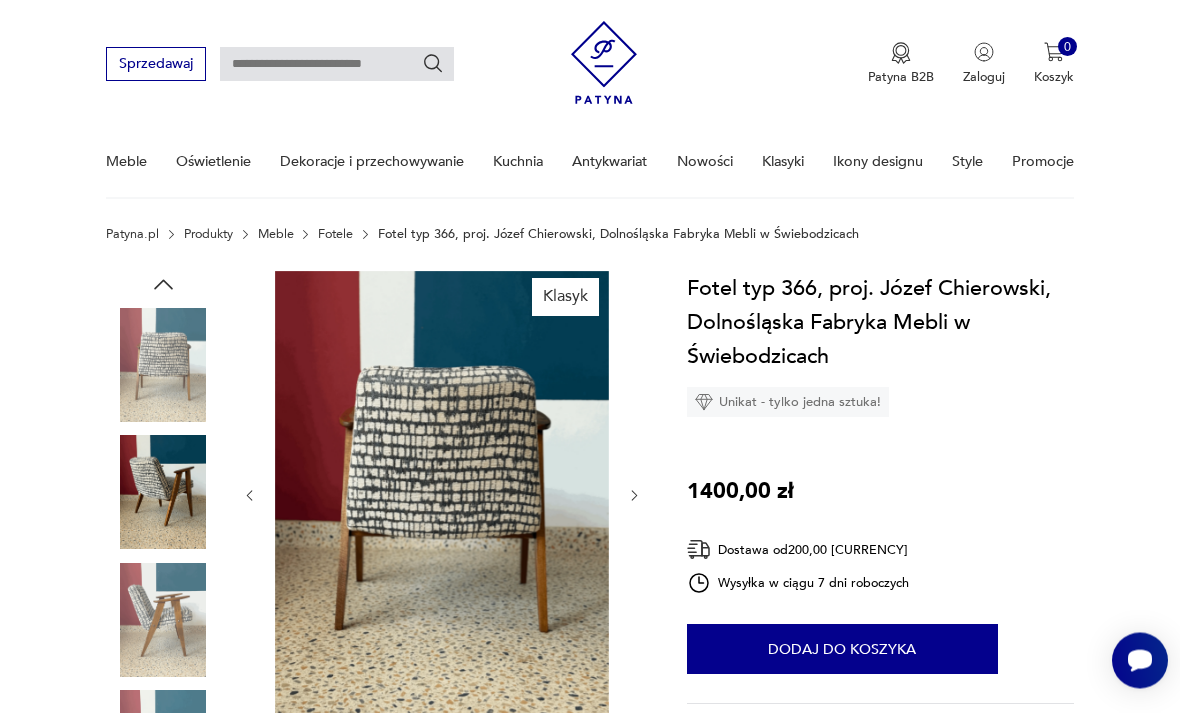 scroll, scrollTop: 41, scrollLeft: 0, axis: vertical 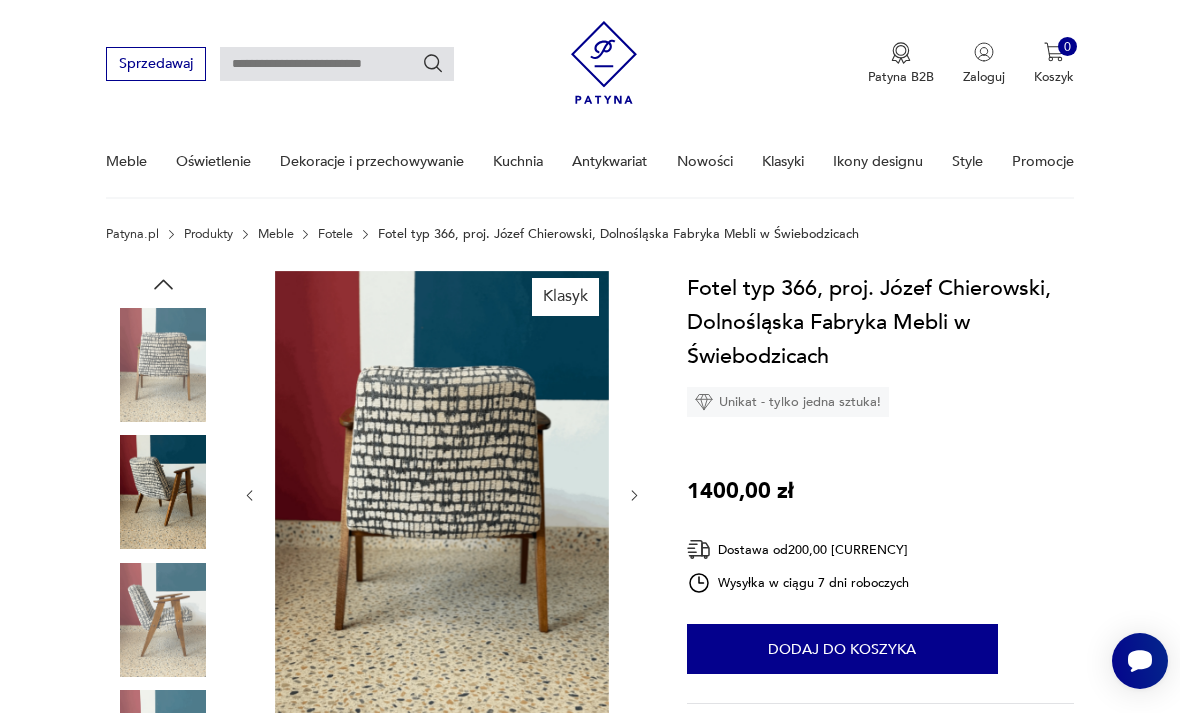 click at bounding box center (163, 747) 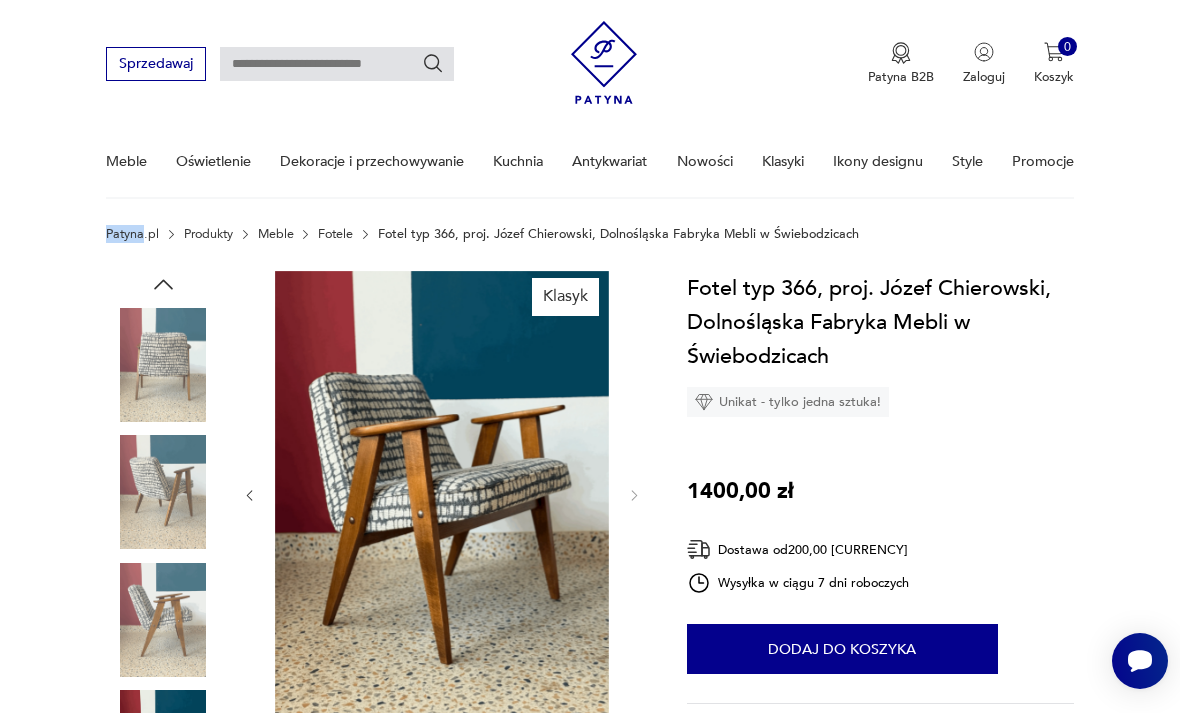 click at bounding box center [163, 492] 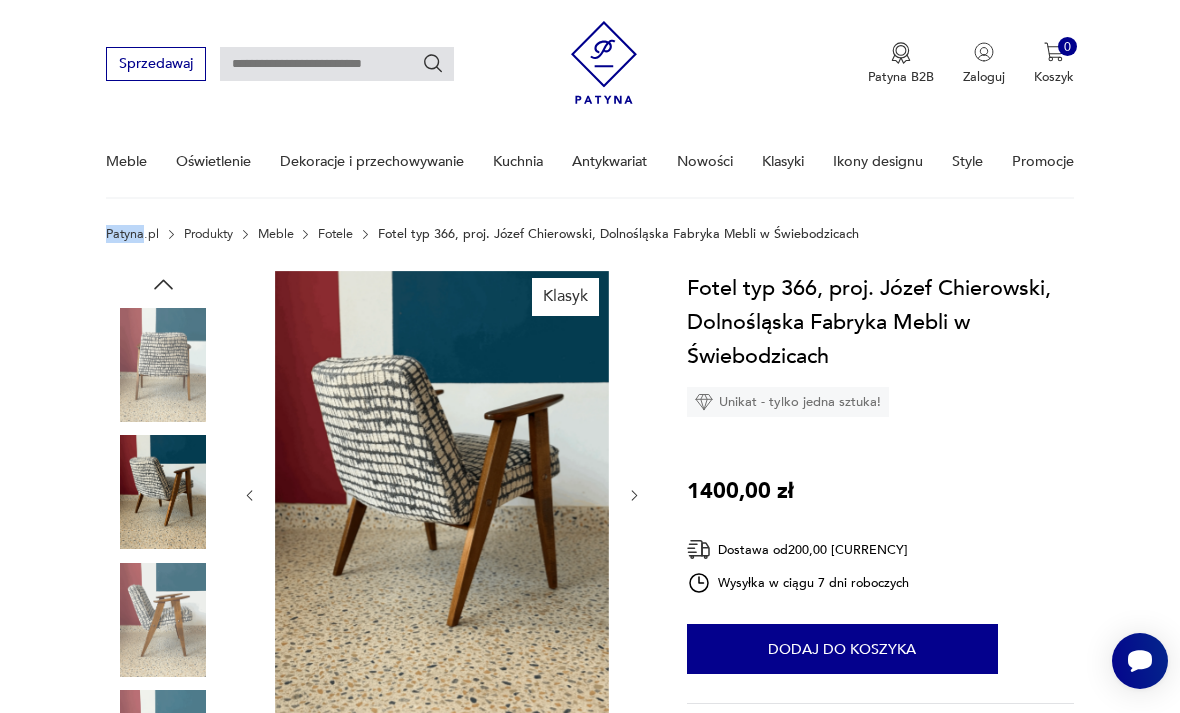 click at bounding box center [163, 365] 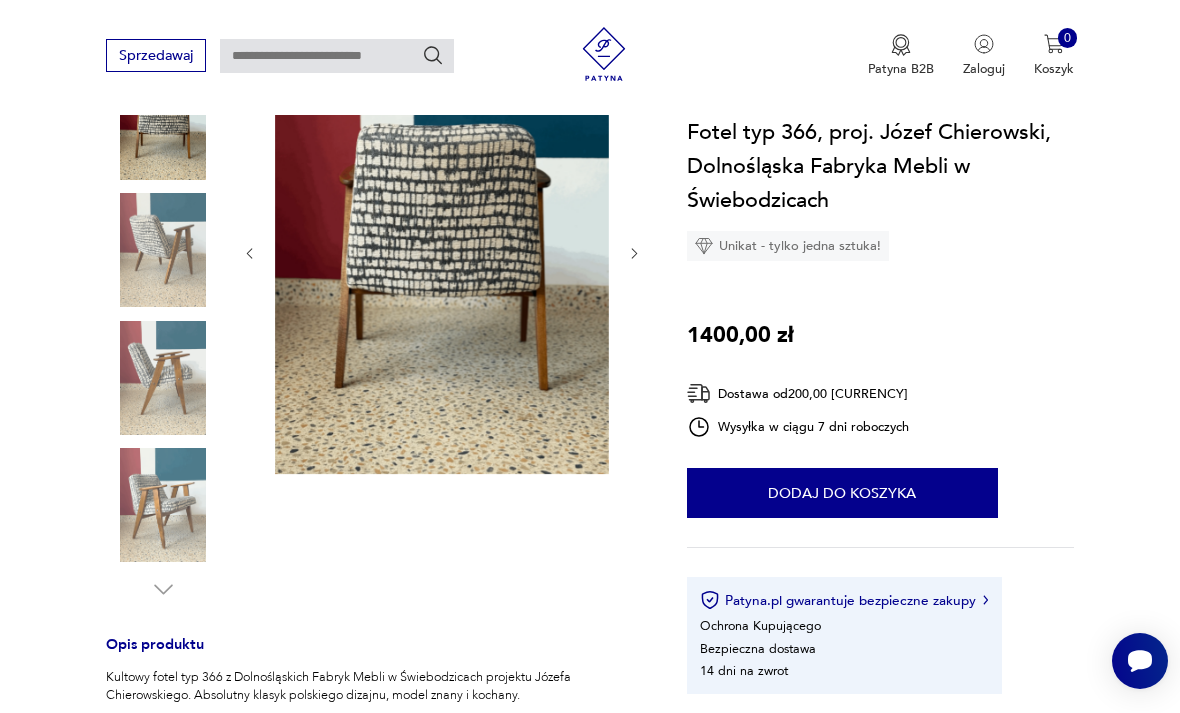 scroll, scrollTop: 292, scrollLeft: 0, axis: vertical 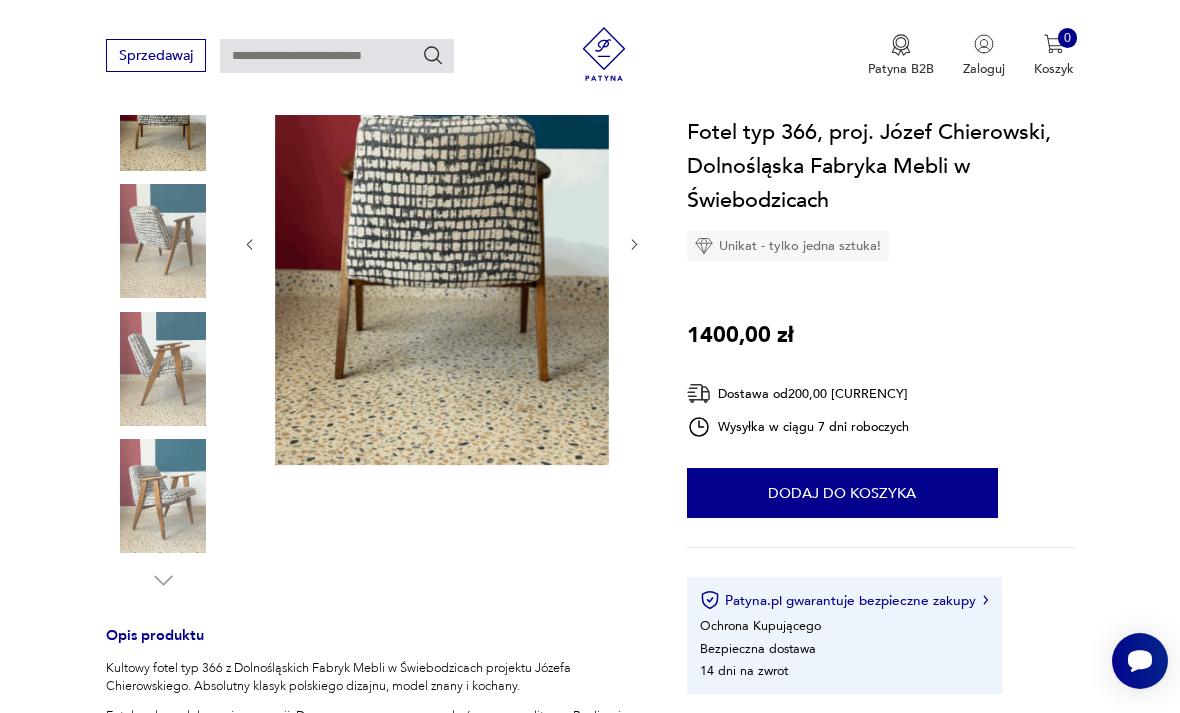 click at bounding box center (163, 496) 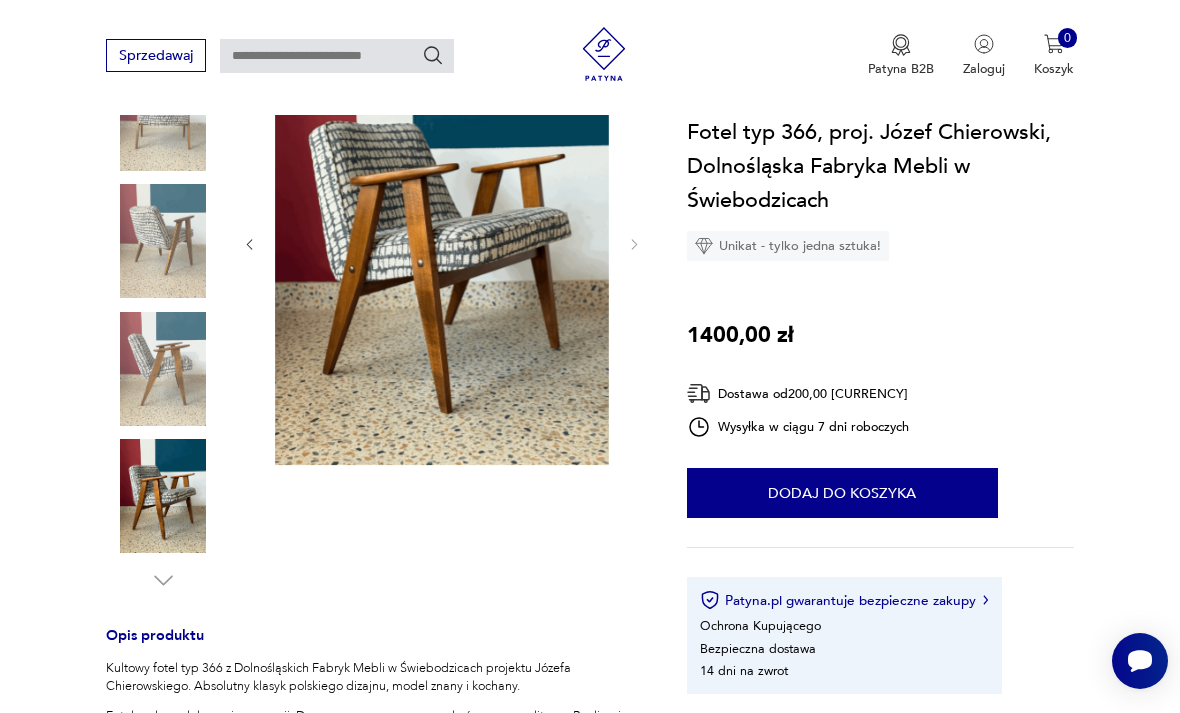 click on "Dodaj do koszyka" at bounding box center [842, 494] 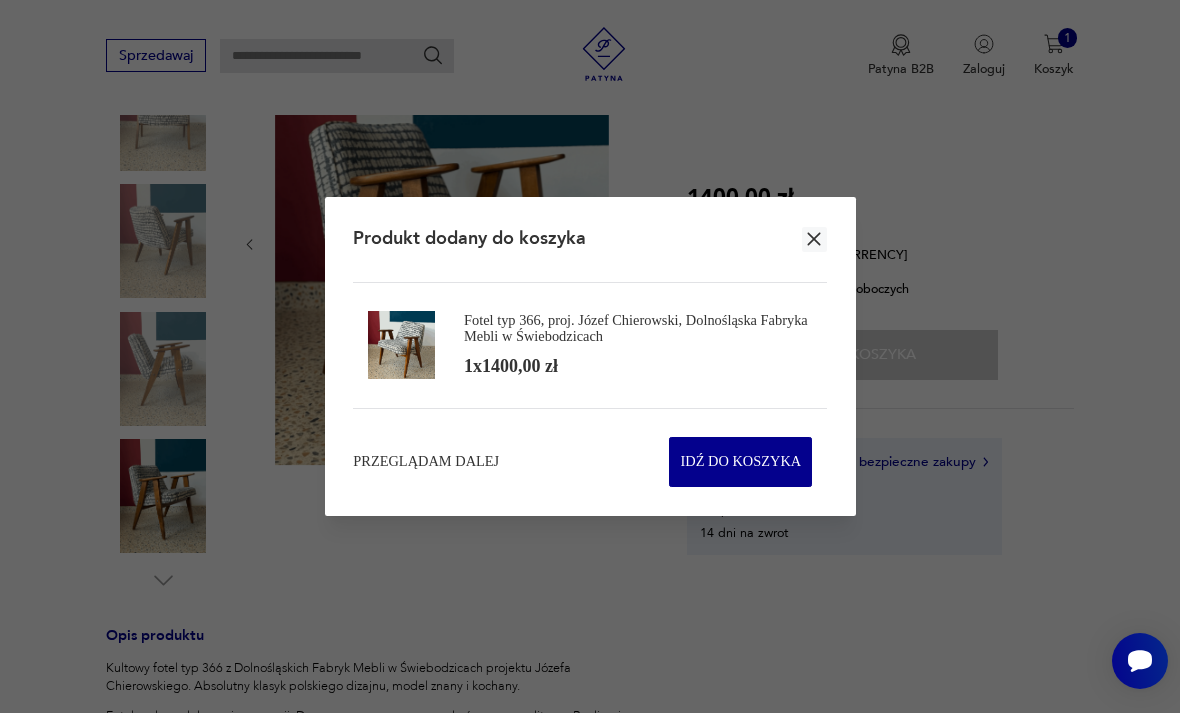 click on "Idź do koszyka" at bounding box center (740, 462) 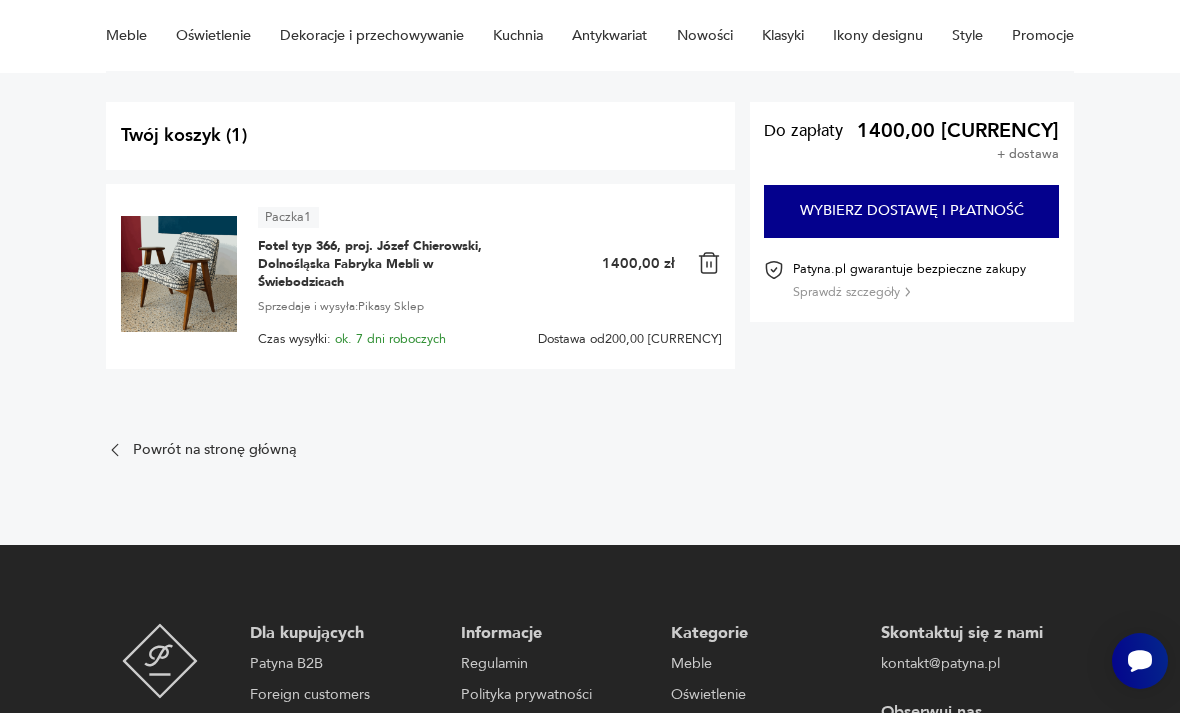 click on "Wybierz dostawę i płatność" at bounding box center [911, 211] 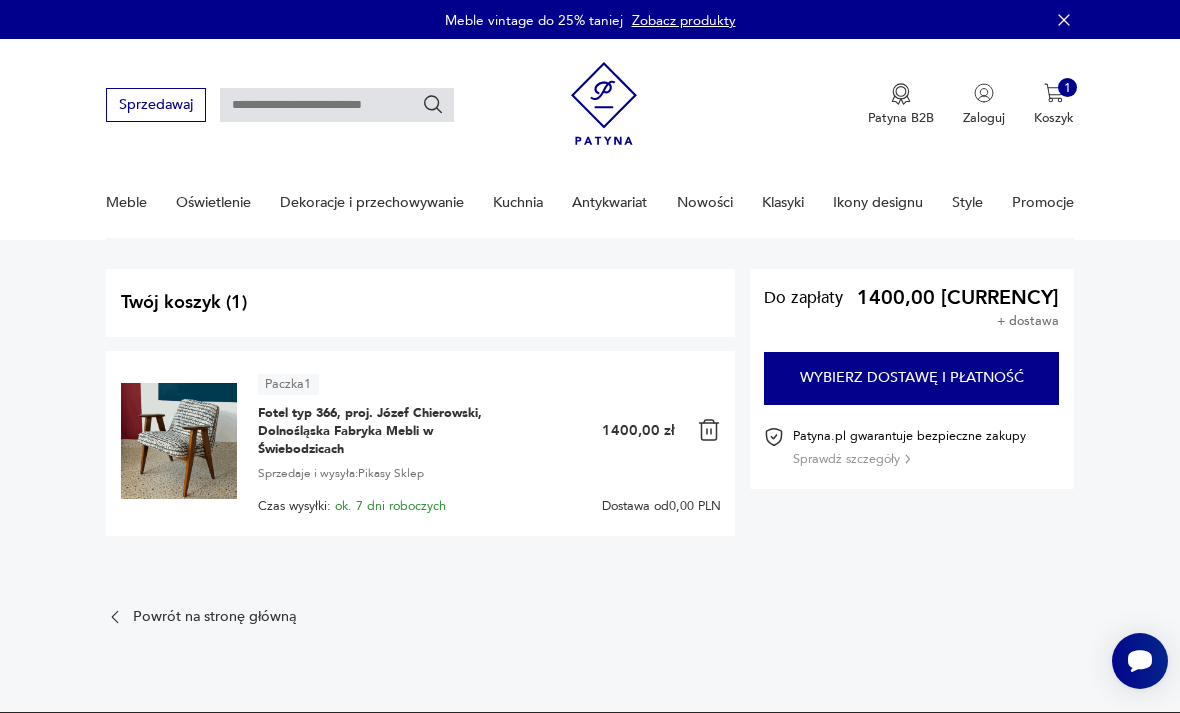 scroll, scrollTop: 231, scrollLeft: 0, axis: vertical 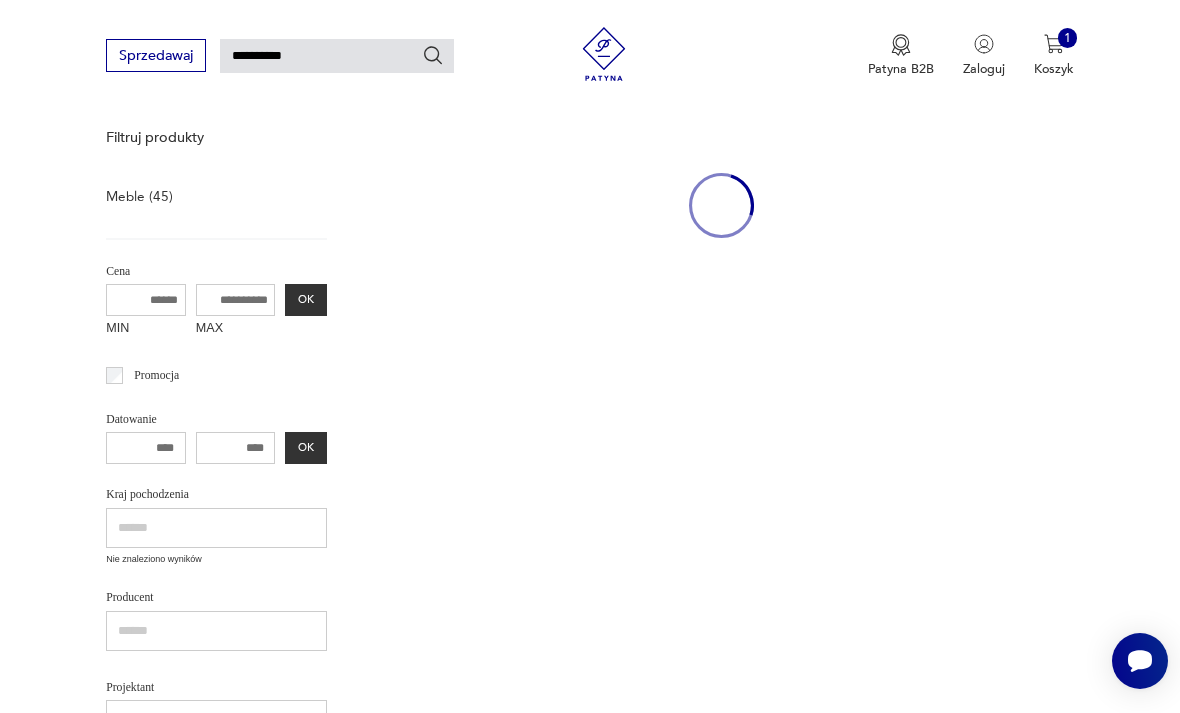 type on "**********" 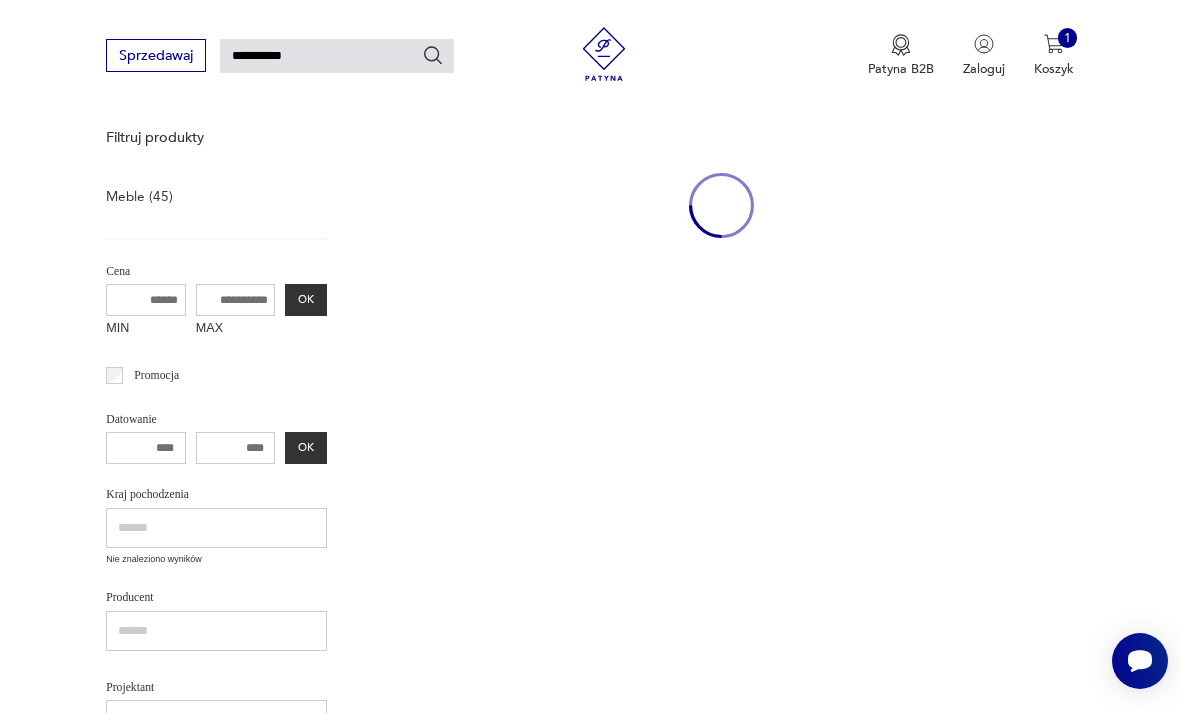 type on "**********" 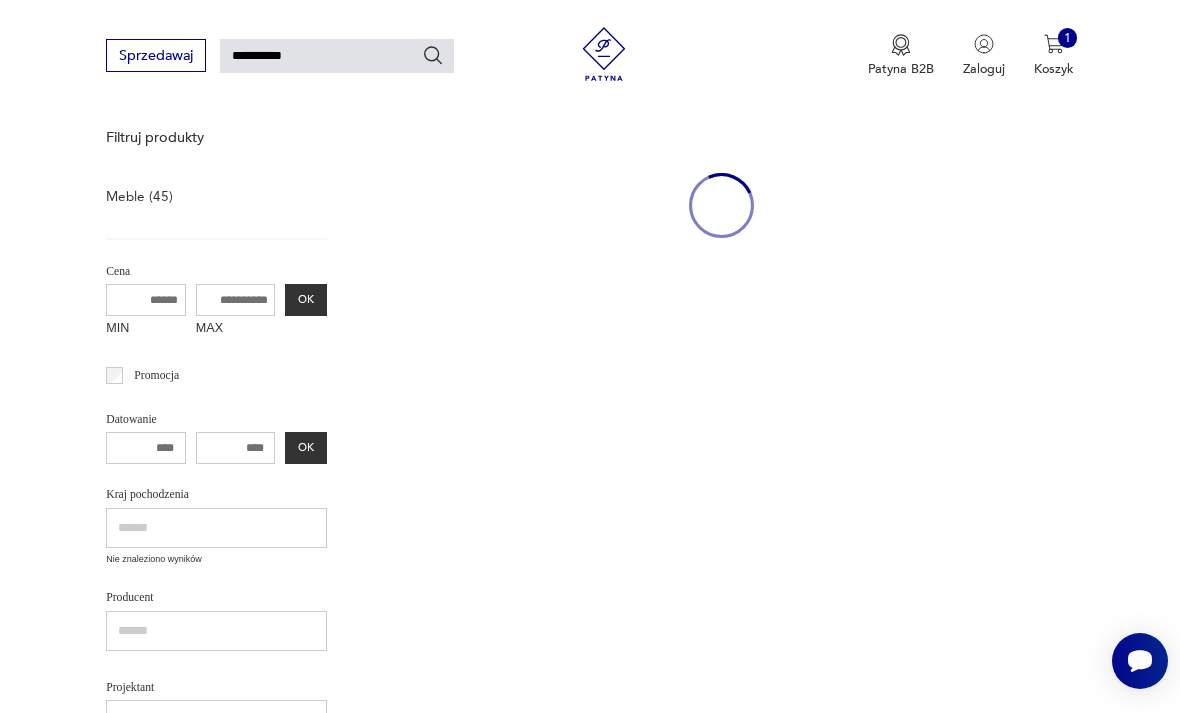 scroll, scrollTop: 113, scrollLeft: 0, axis: vertical 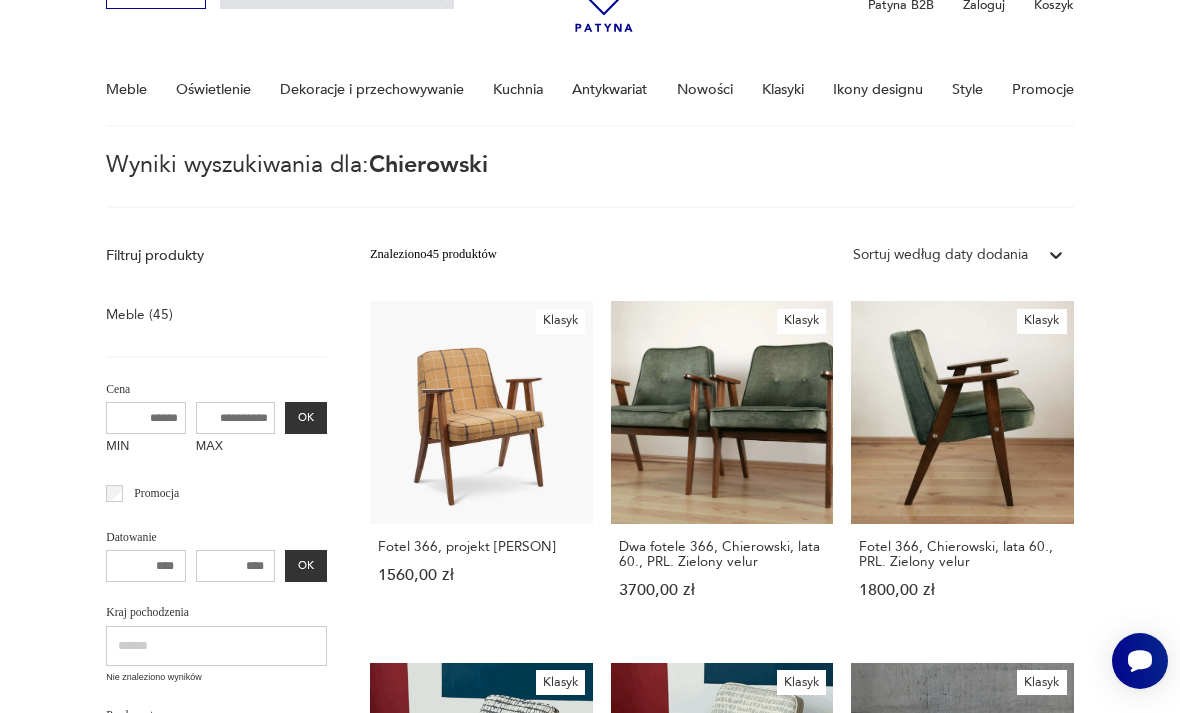 click on "Fotel typ 366, proj. [PERSON], Dolnośląska Fabryka Mebli w Świebodzicach [PRICE]" at bounding box center (481, 837) 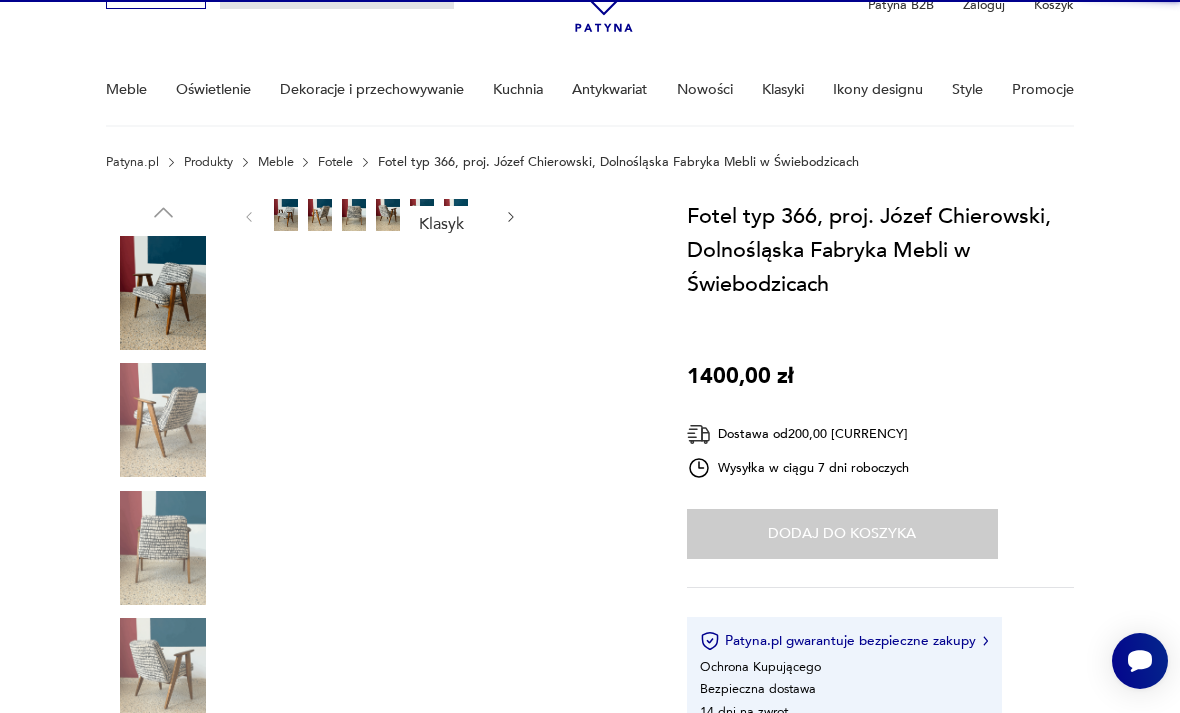type 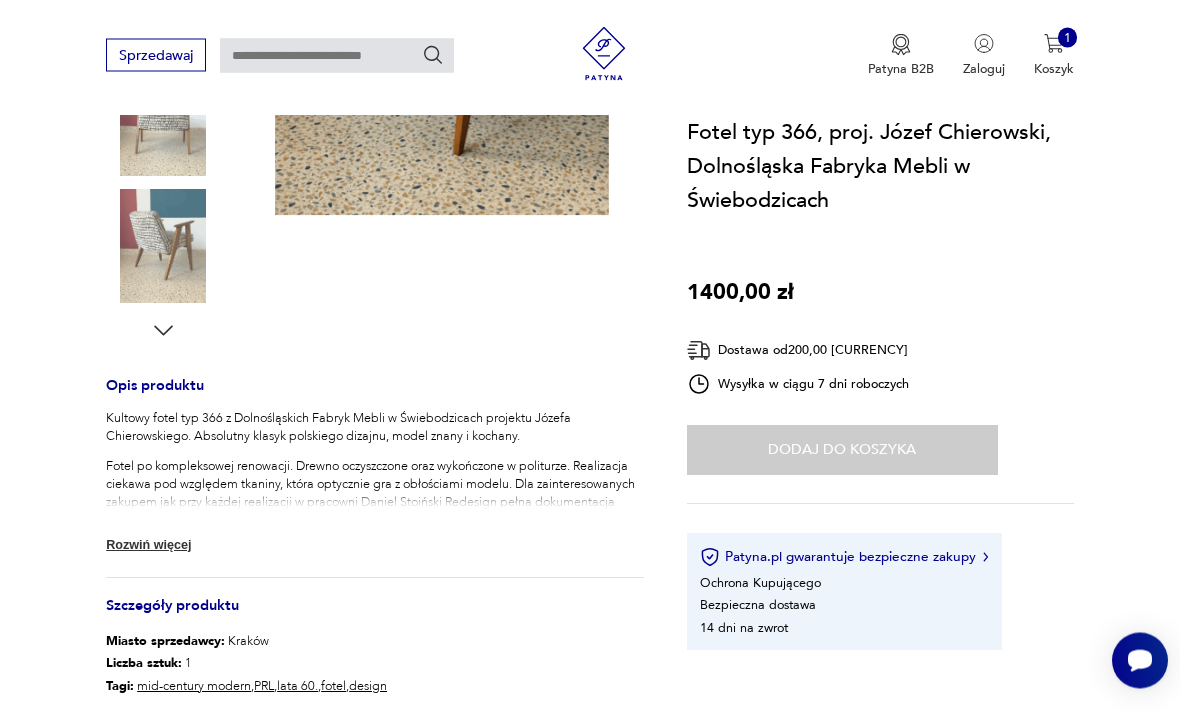 scroll, scrollTop: 546, scrollLeft: 0, axis: vertical 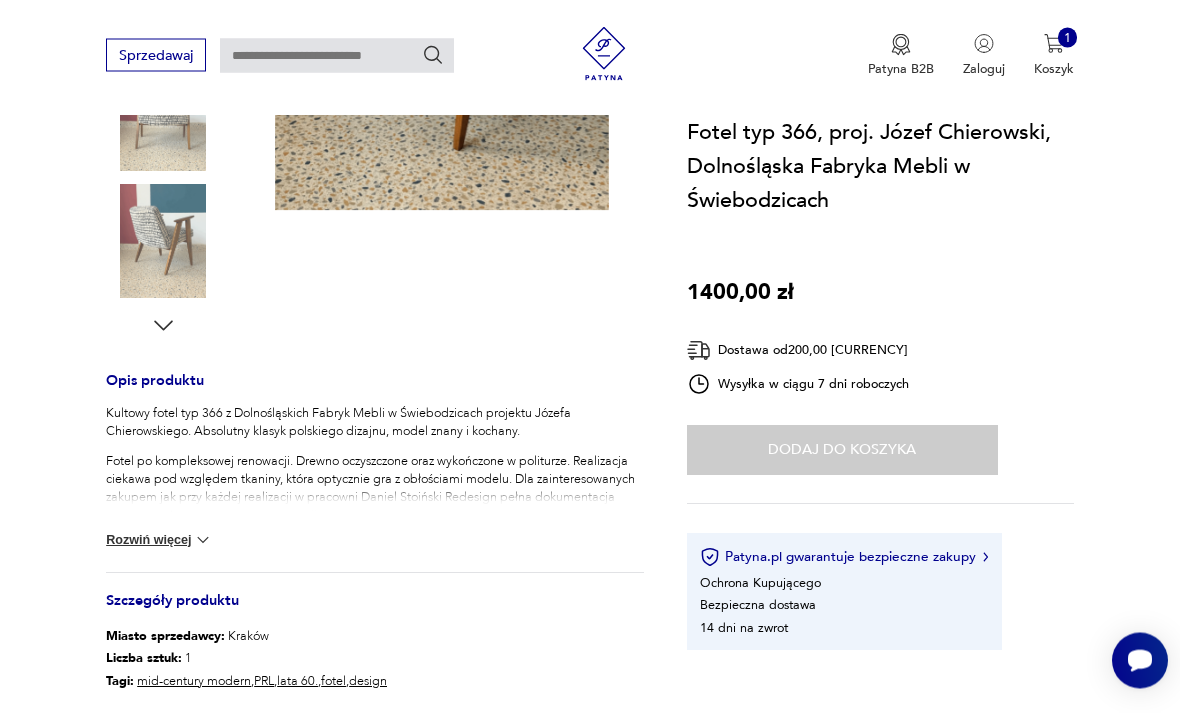 click on "Rozwiń więcej" at bounding box center [159, 541] 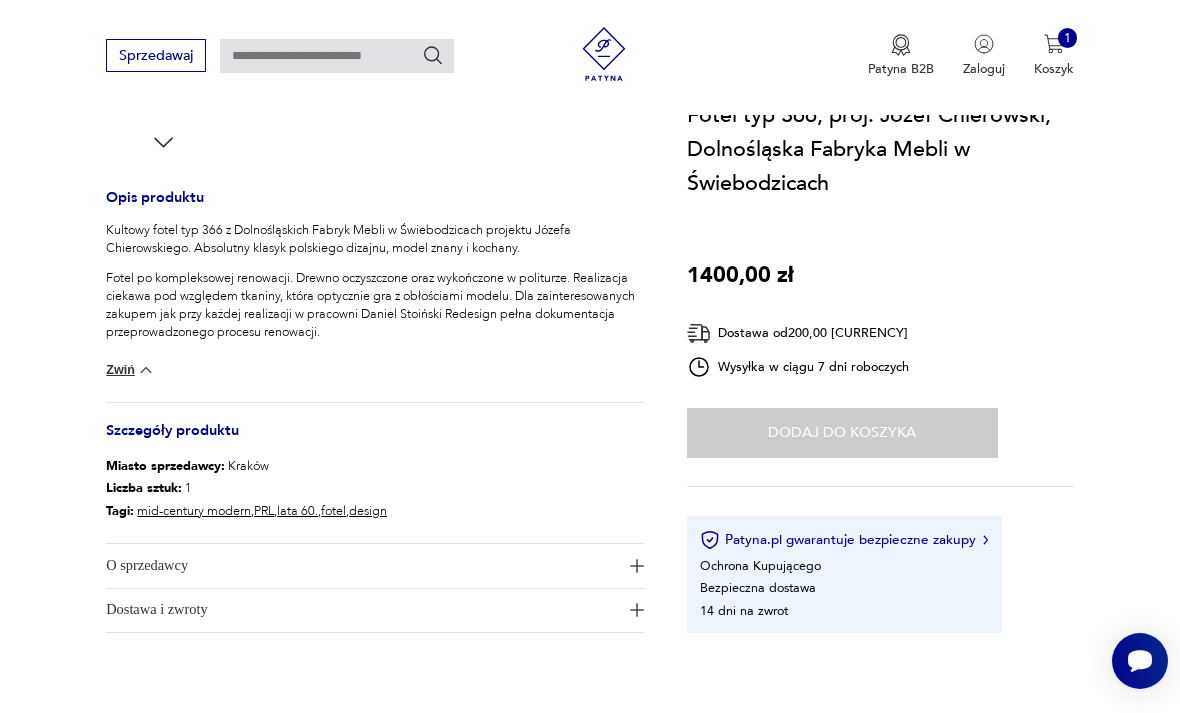 scroll, scrollTop: 830, scrollLeft: 0, axis: vertical 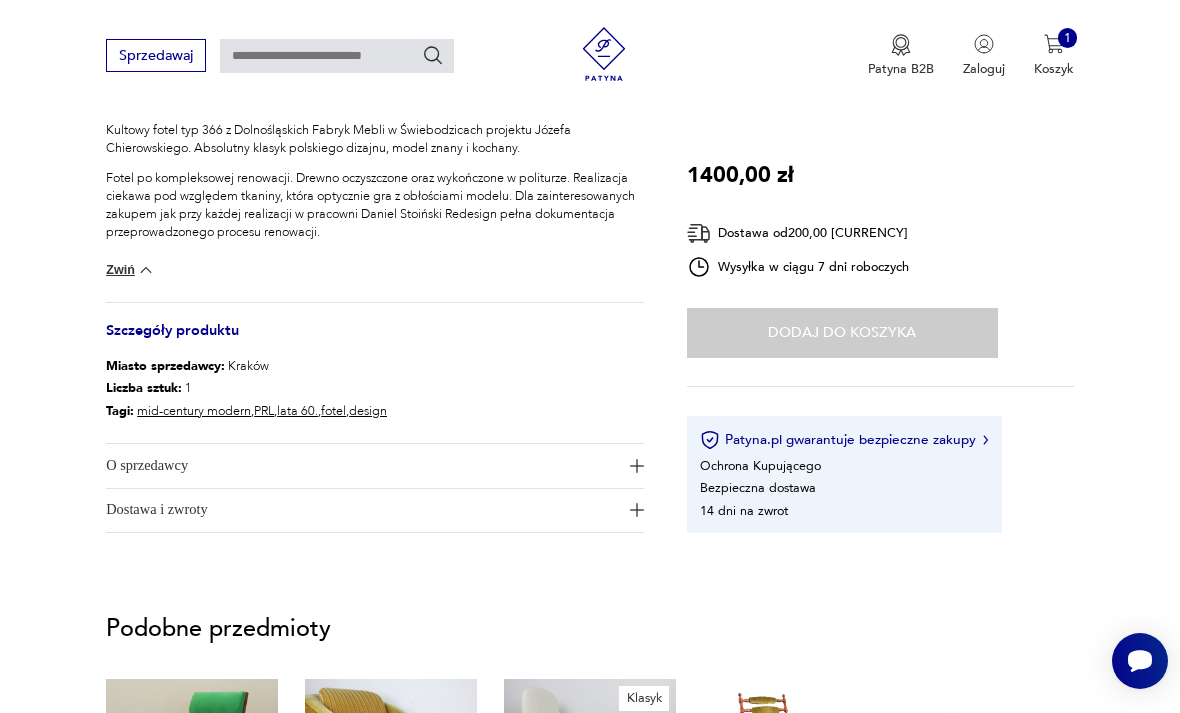 click on "O sprzedawcy" at bounding box center [362, 465] 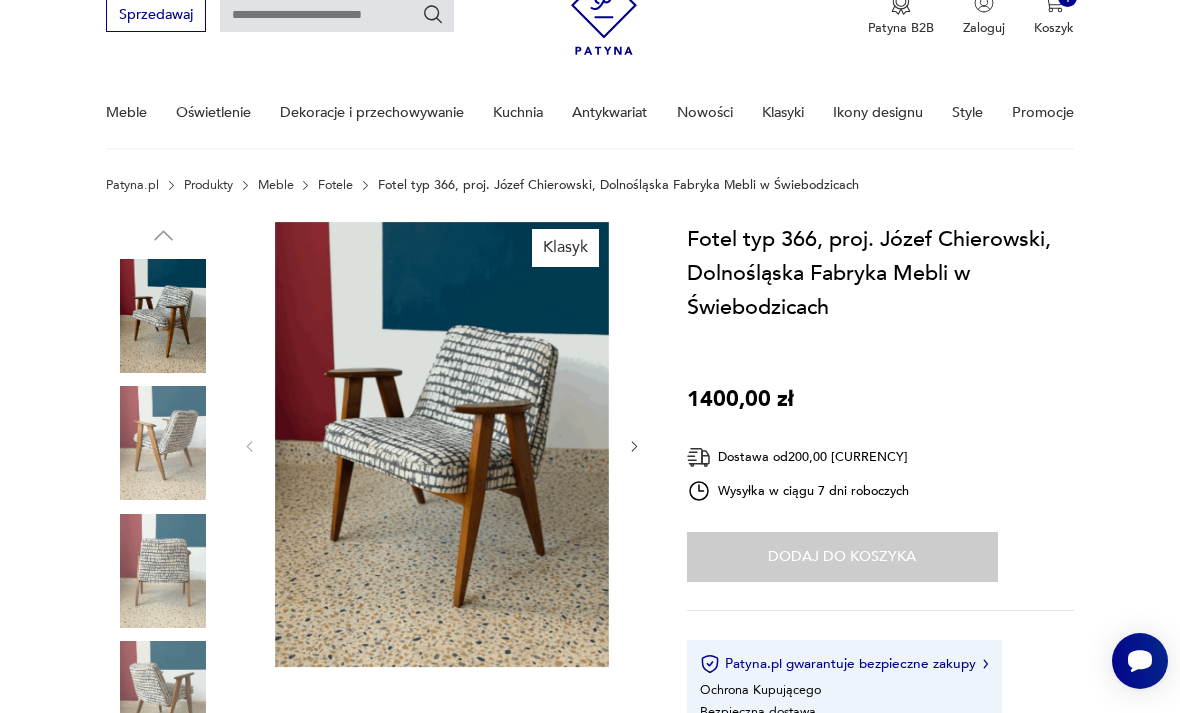 scroll, scrollTop: 0, scrollLeft: 0, axis: both 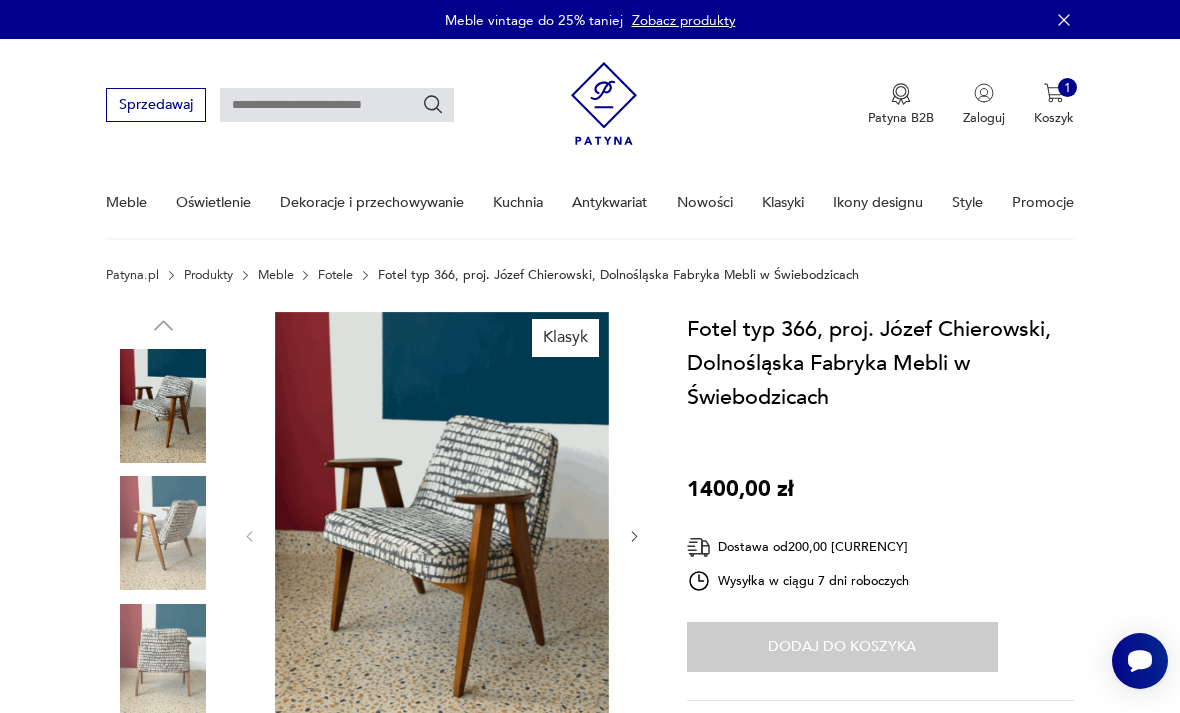 click at bounding box center [1054, 93] 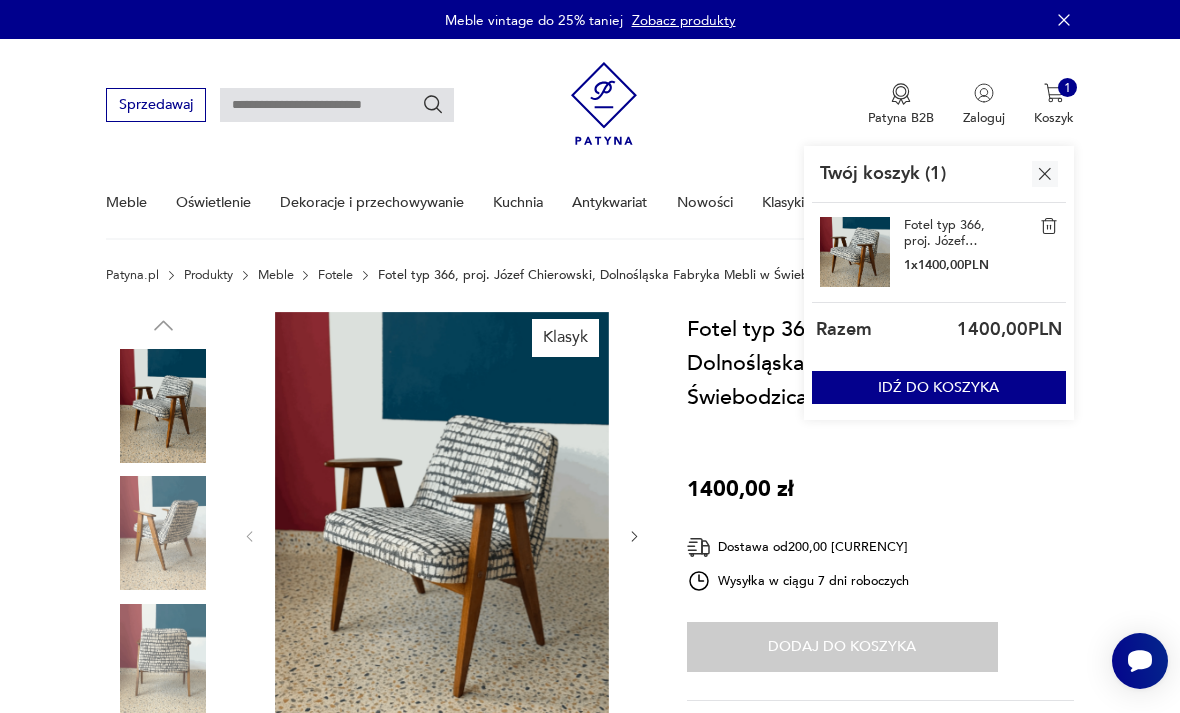 click on "IDŹ DO KOSZYKA" at bounding box center [939, 387] 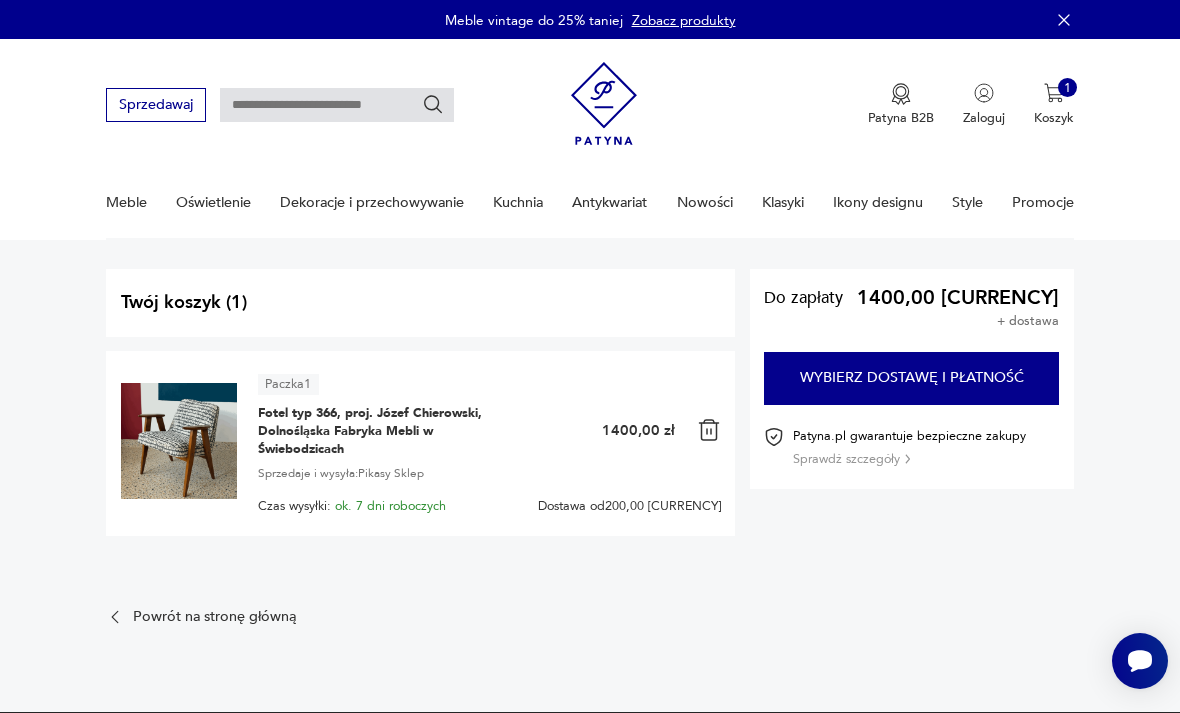 click on "Wybierz dostawę i płatność" at bounding box center (911, 378) 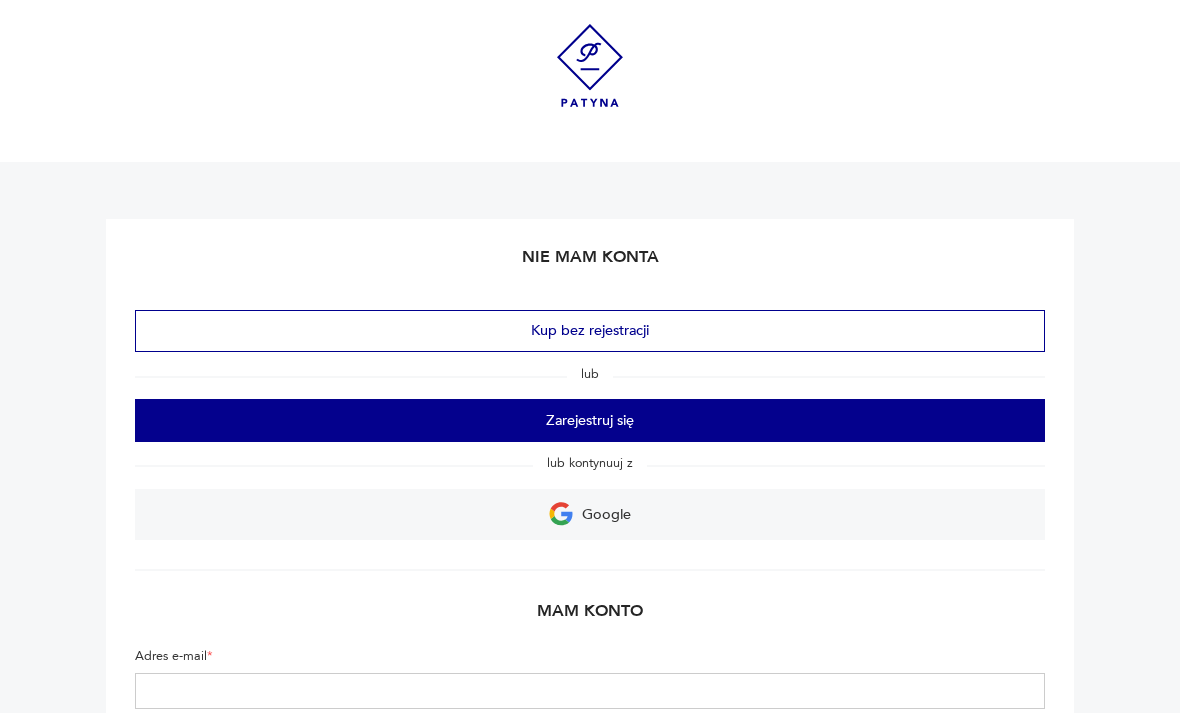 click on "Kup bez rejestracji" at bounding box center [590, 331] 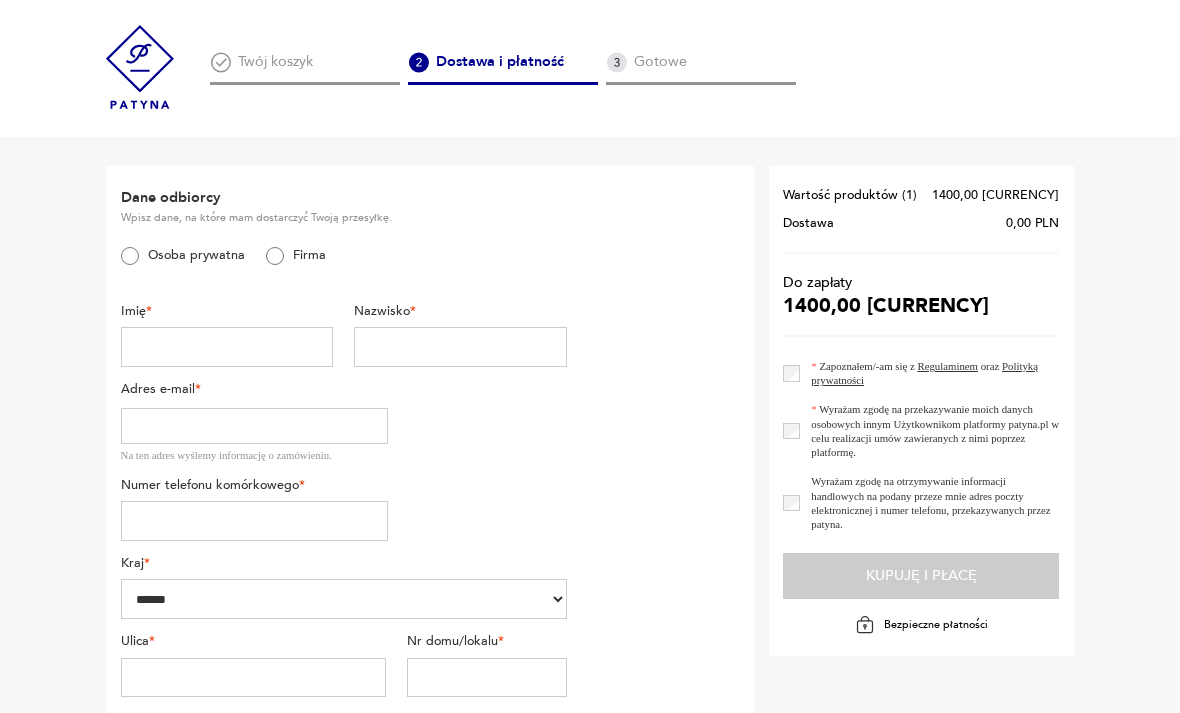 click at bounding box center [227, 347] 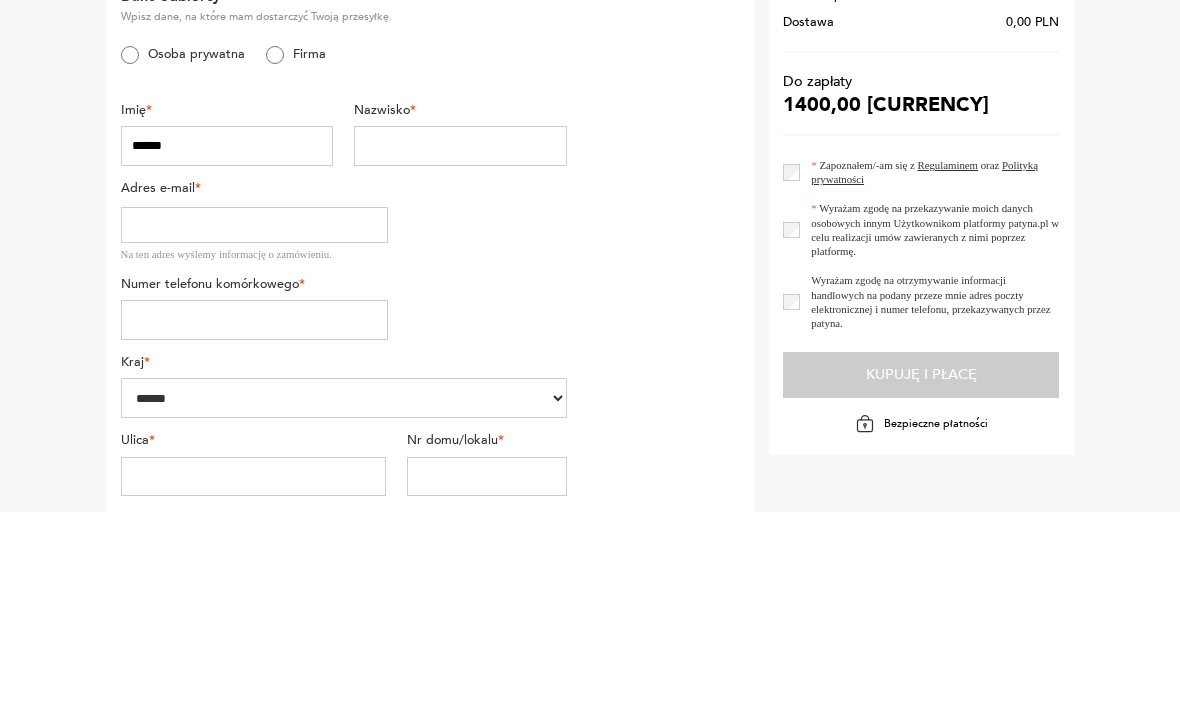 type on "*******" 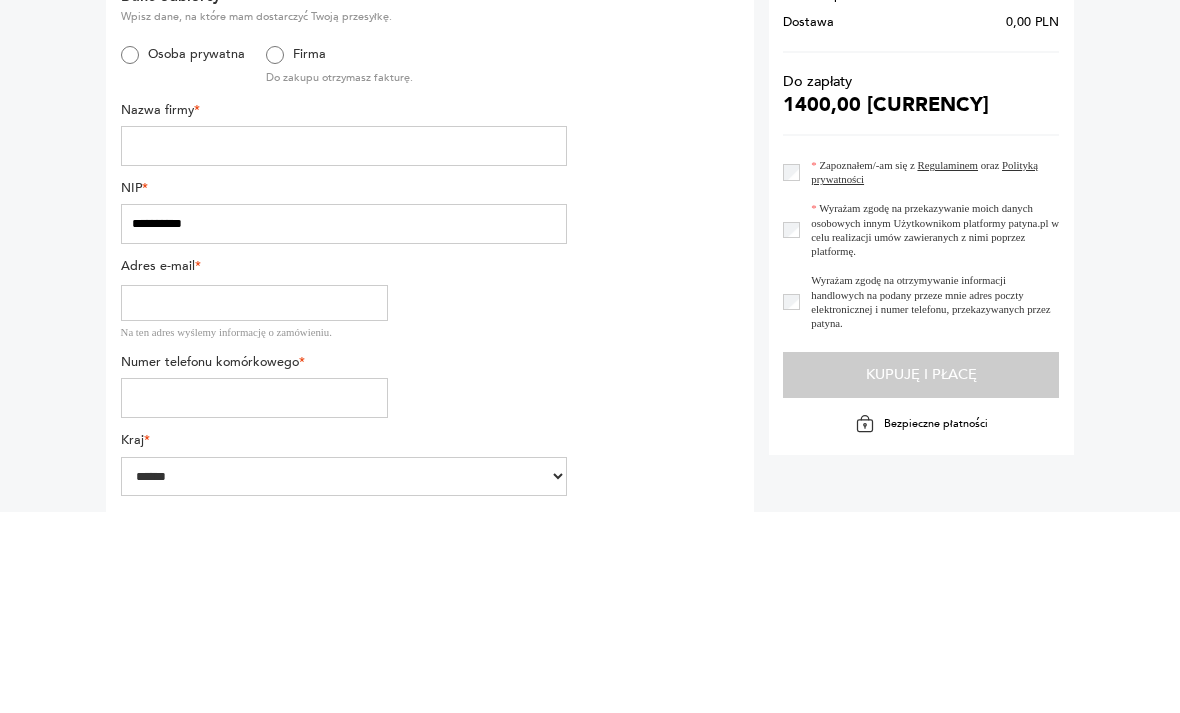 scroll, scrollTop: 201, scrollLeft: 0, axis: vertical 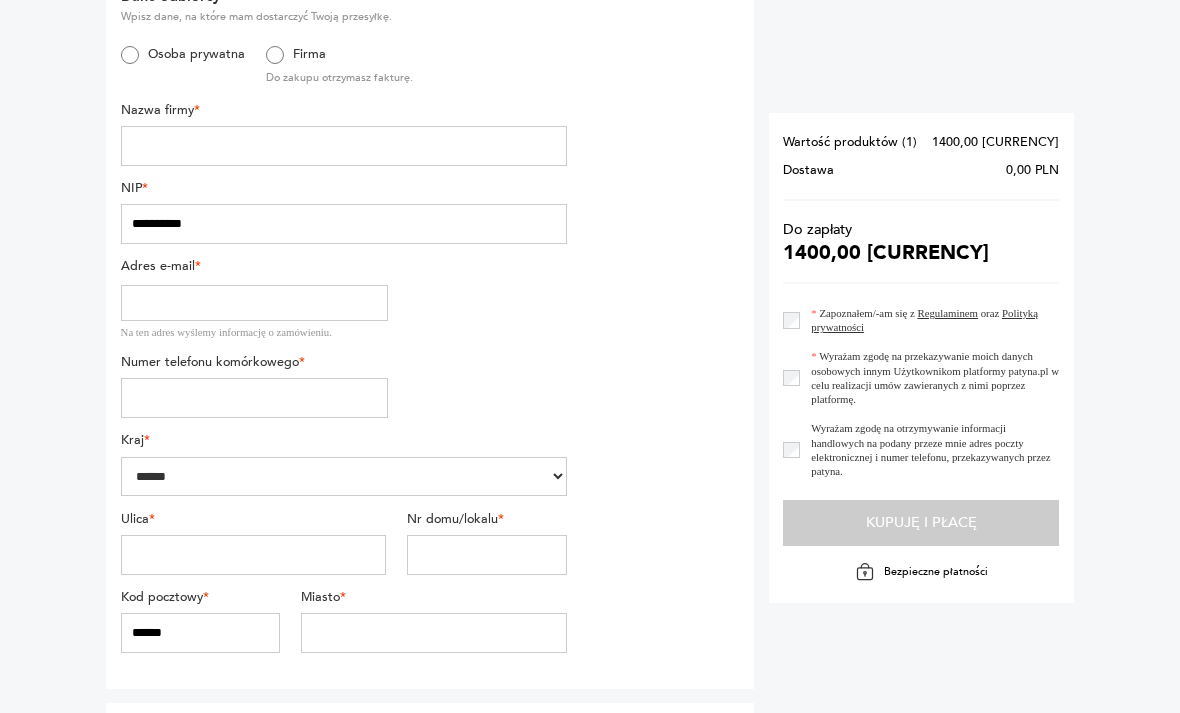 click at bounding box center (344, 146) 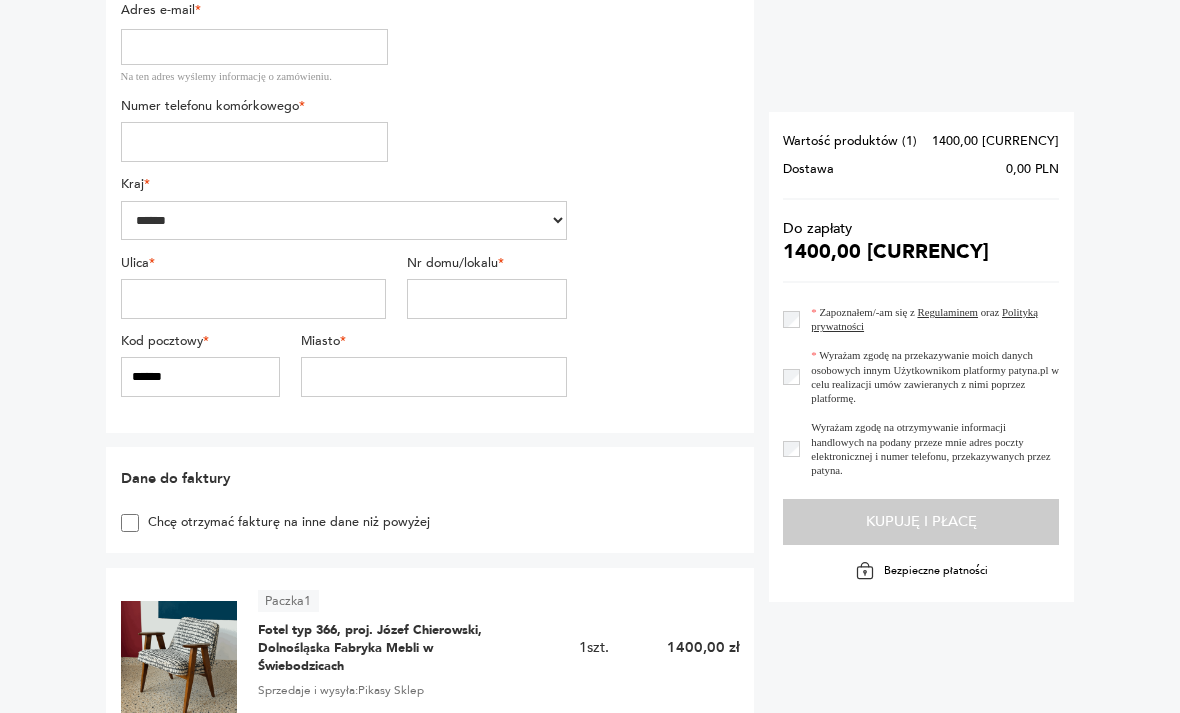 scroll, scrollTop: 157, scrollLeft: 0, axis: vertical 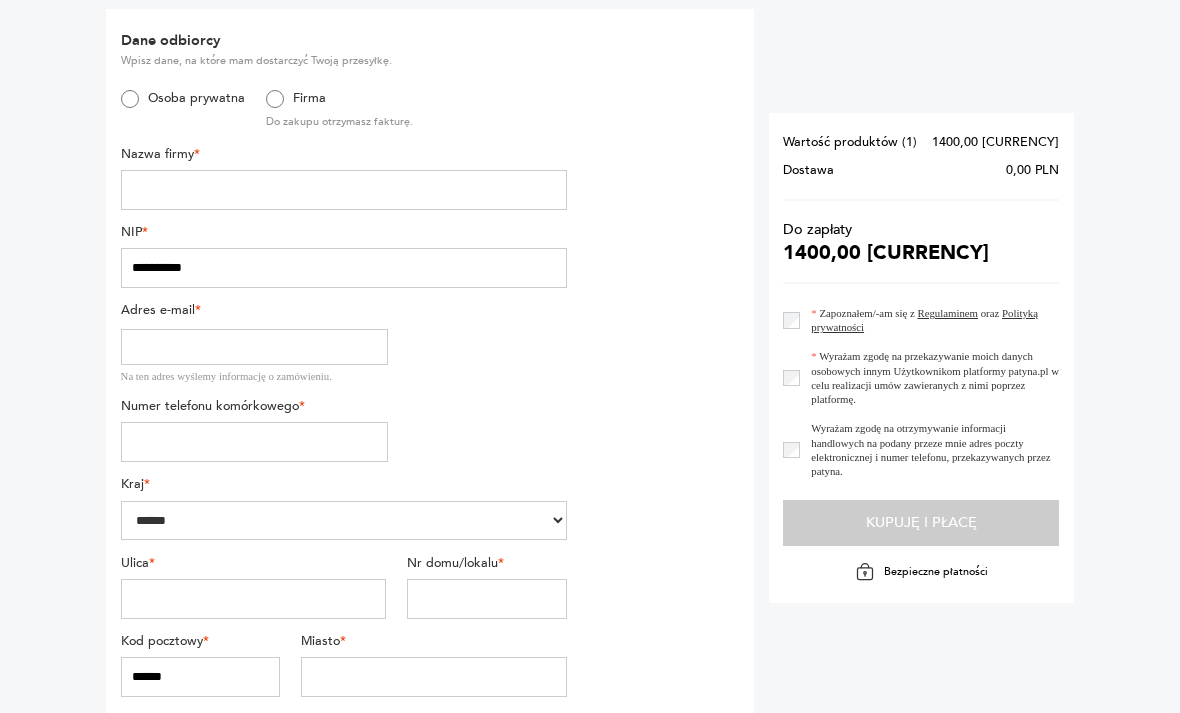 click on "Osoba prywatna" at bounding box center [183, 112] 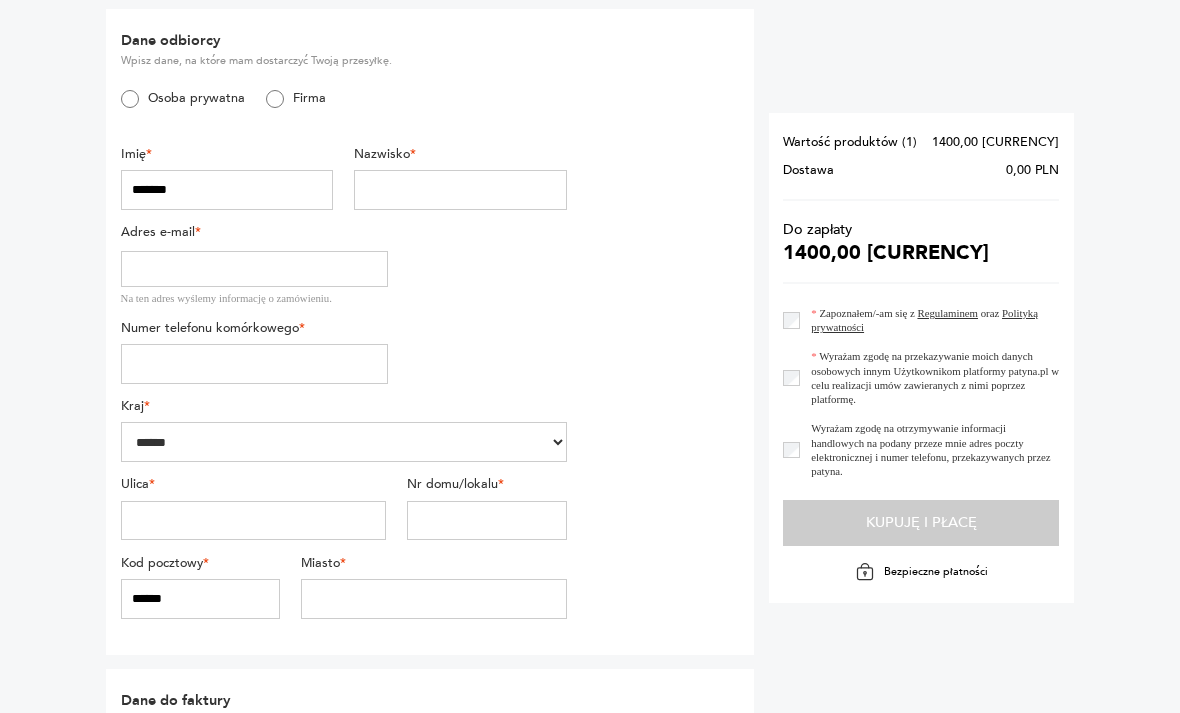 click at bounding box center [460, 190] 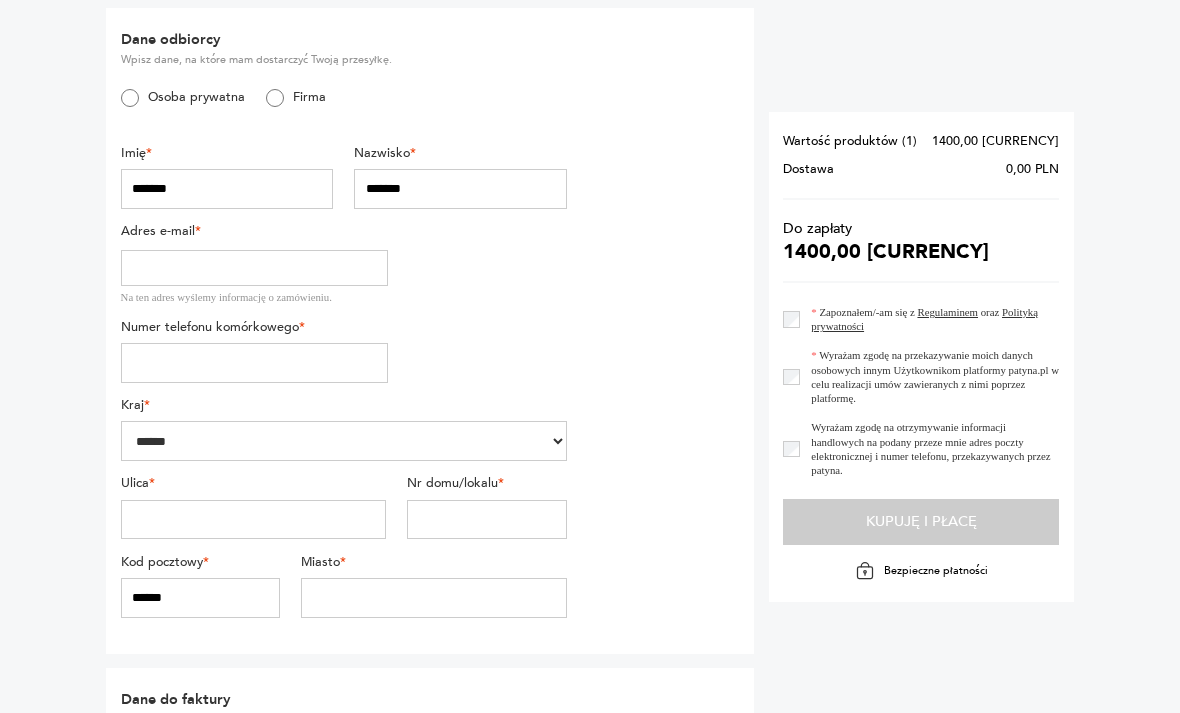 scroll, scrollTop: 156, scrollLeft: 0, axis: vertical 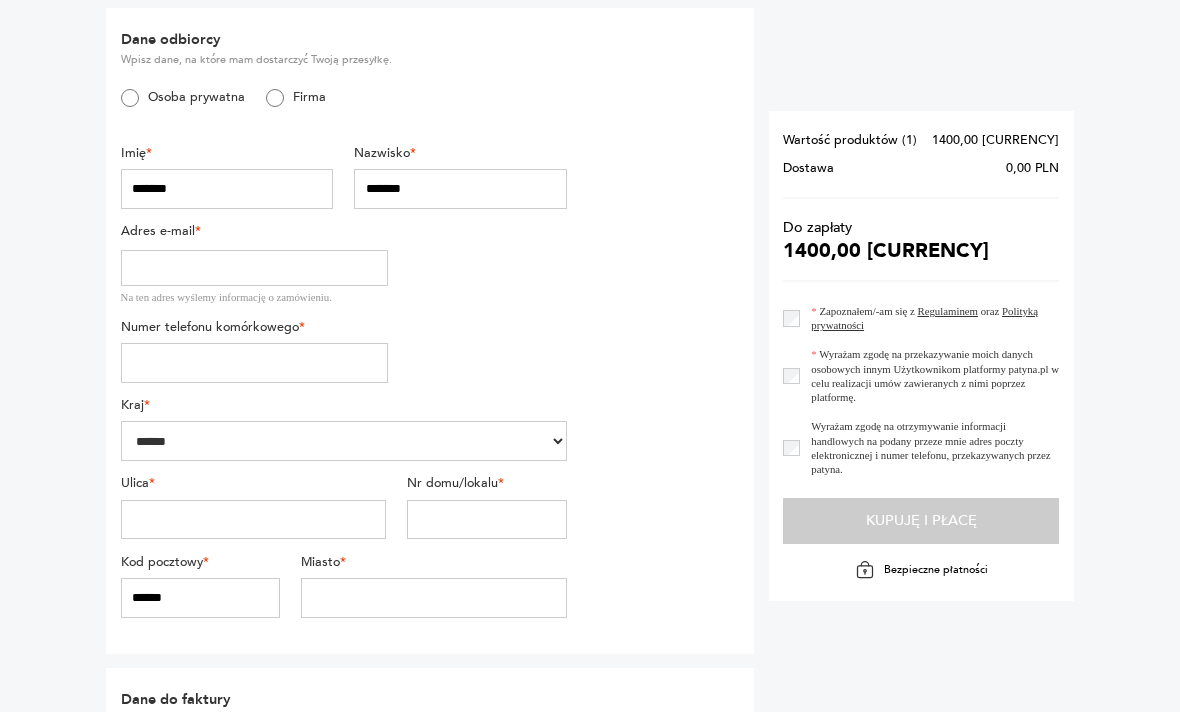 type on "*******" 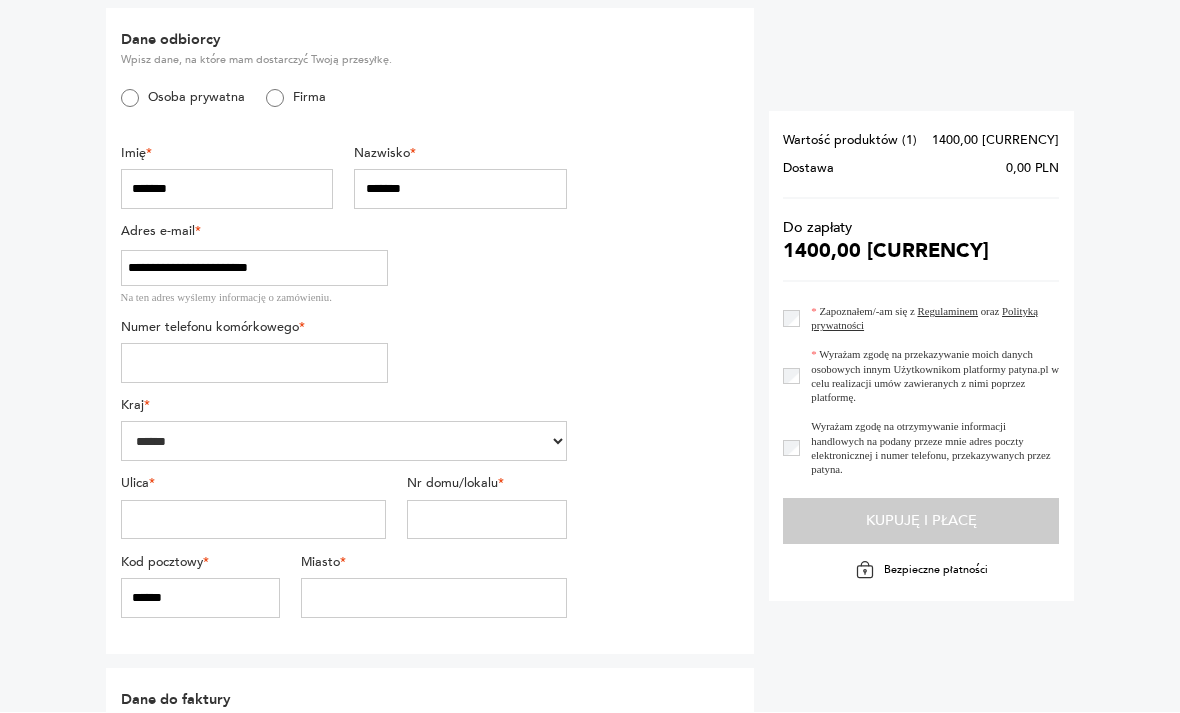 scroll, scrollTop: 158, scrollLeft: 0, axis: vertical 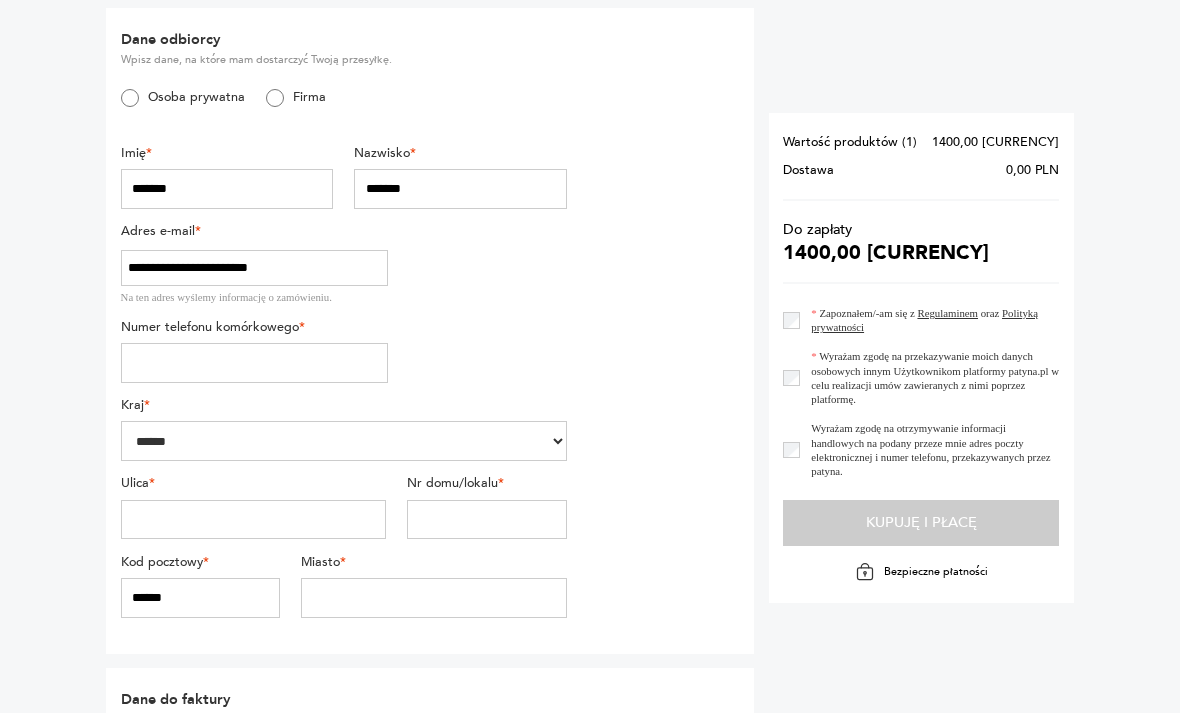type on "**********" 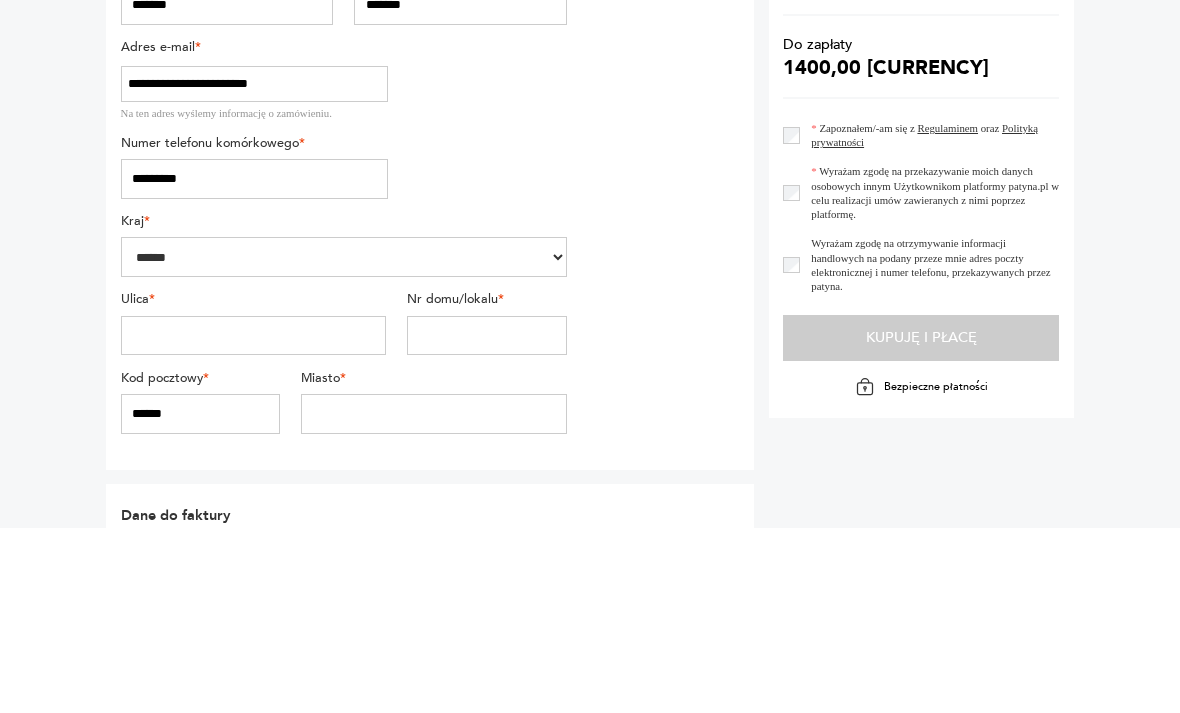 type on "*********" 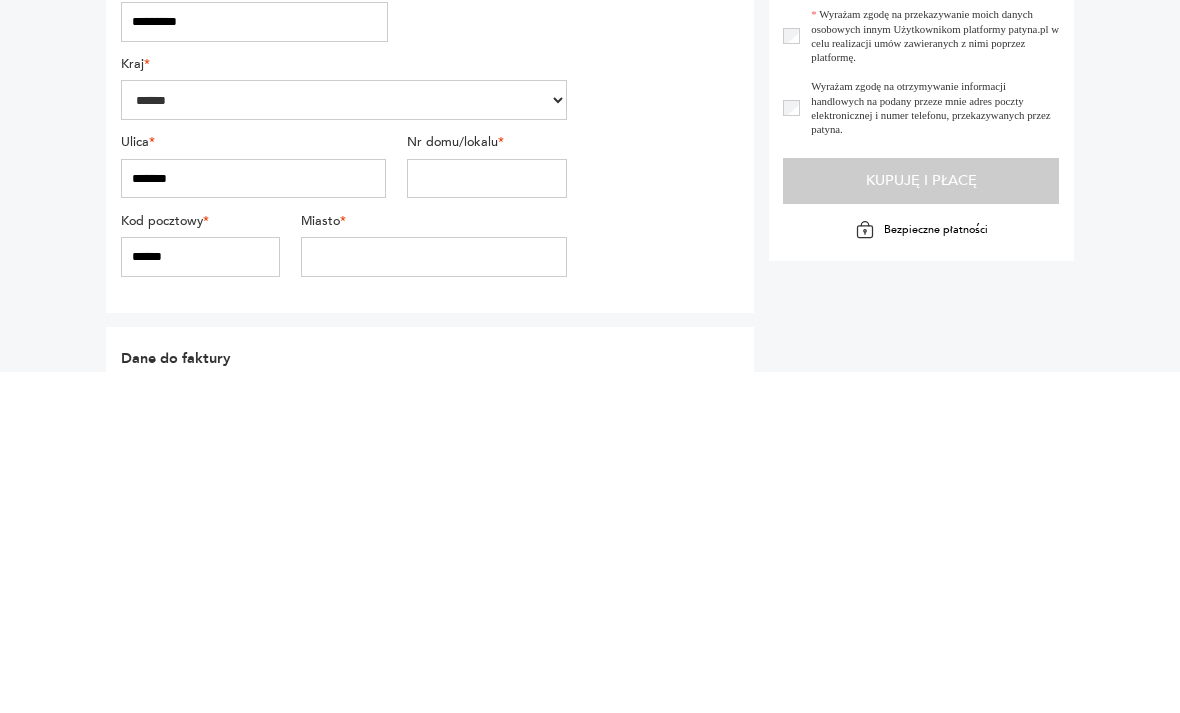 scroll, scrollTop: 254, scrollLeft: 0, axis: vertical 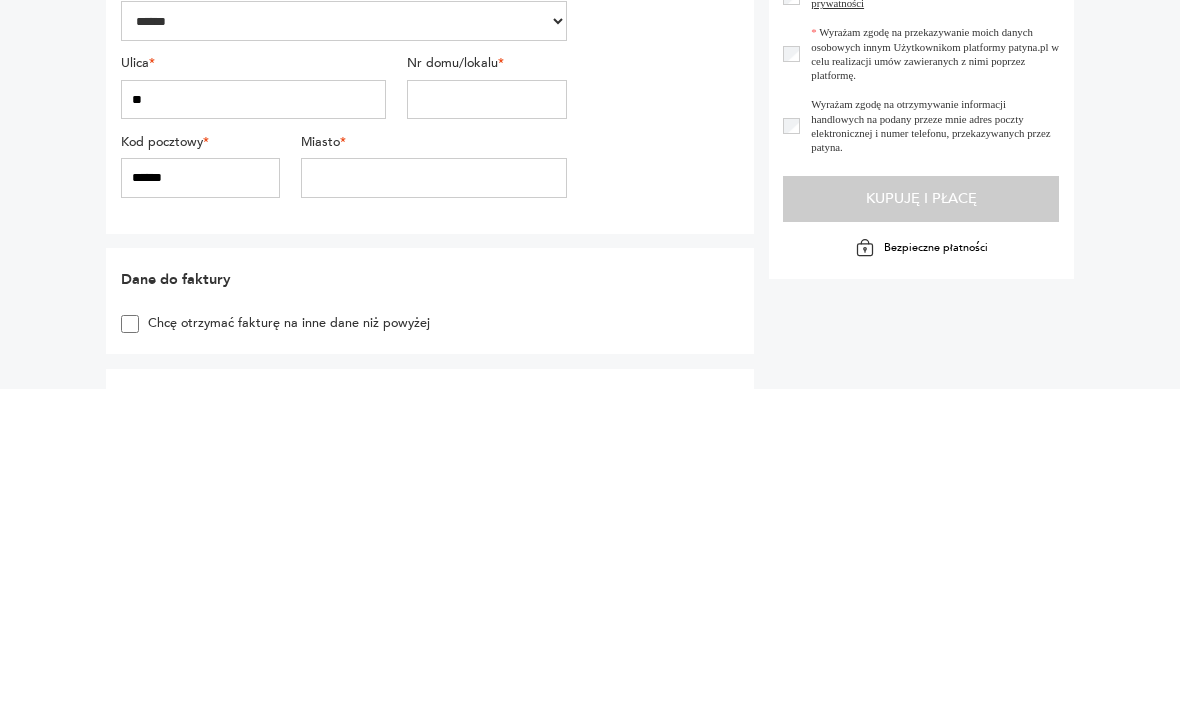 type on "*" 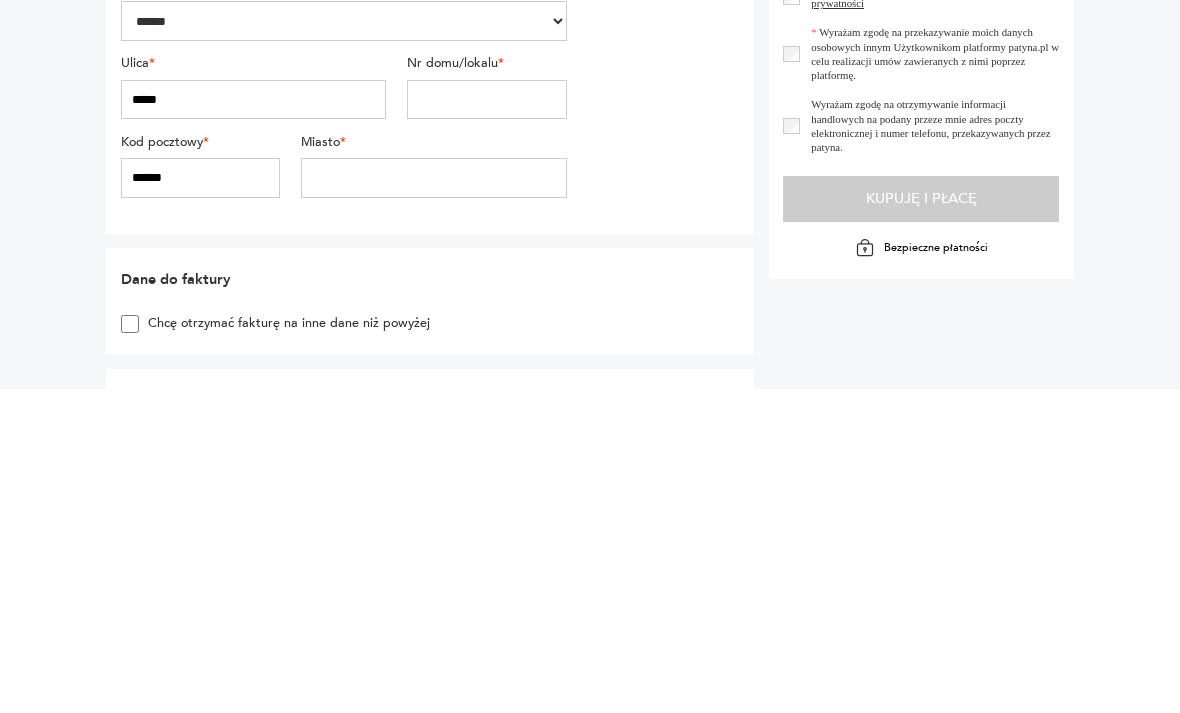 type on "*****" 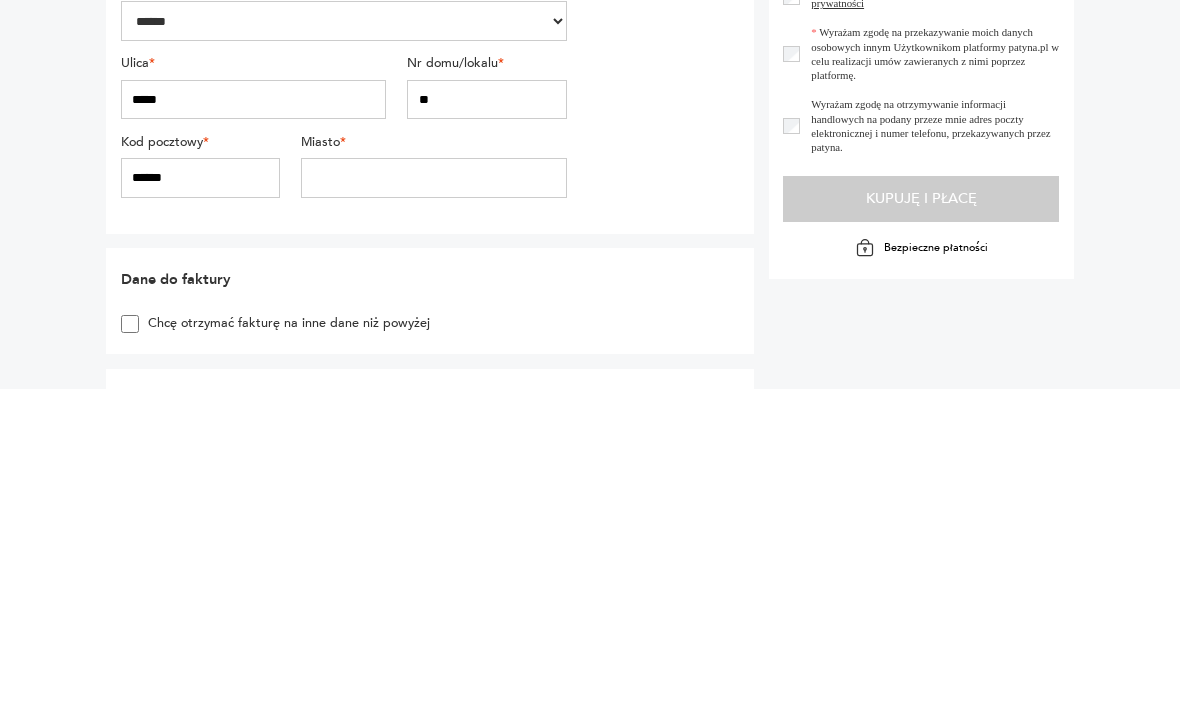 type on "**" 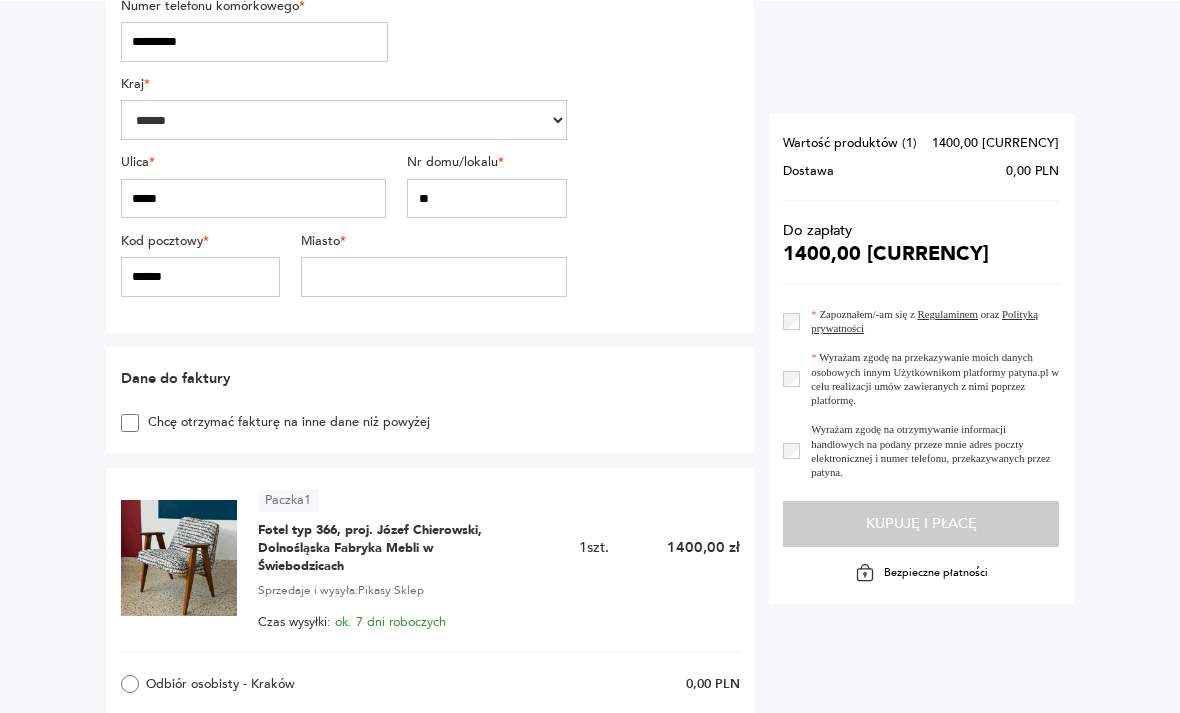 click on "*****" at bounding box center [253, 198] 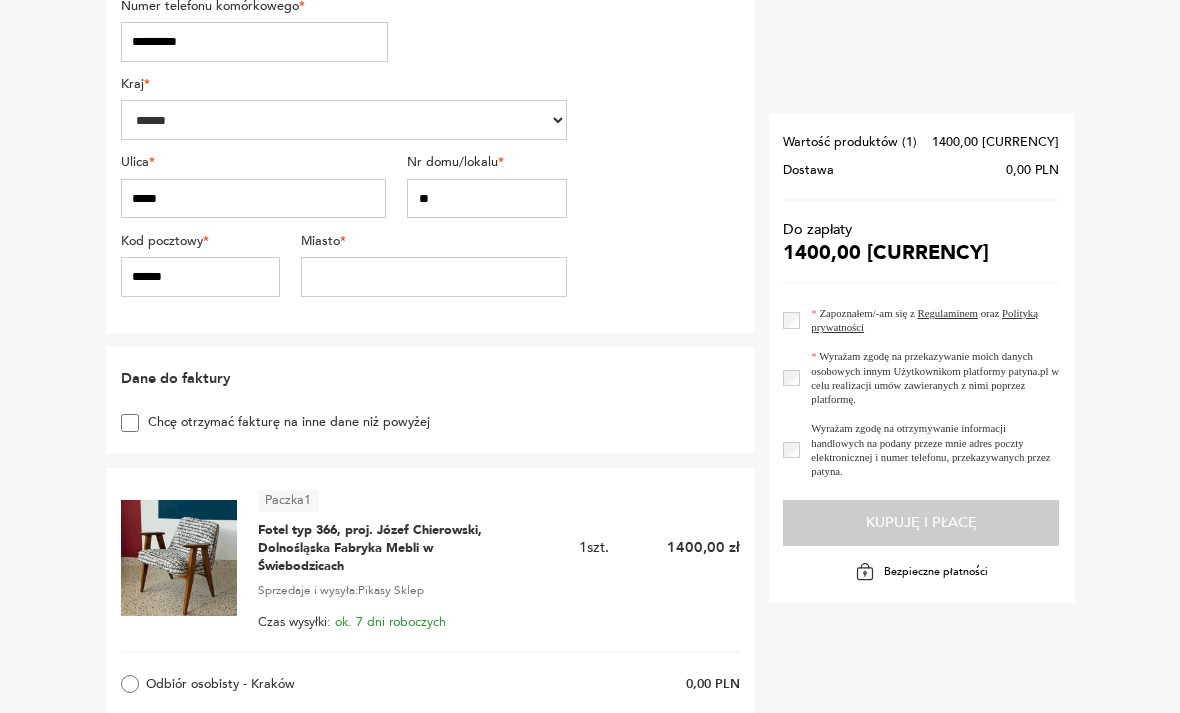 scroll, scrollTop: 478, scrollLeft: 0, axis: vertical 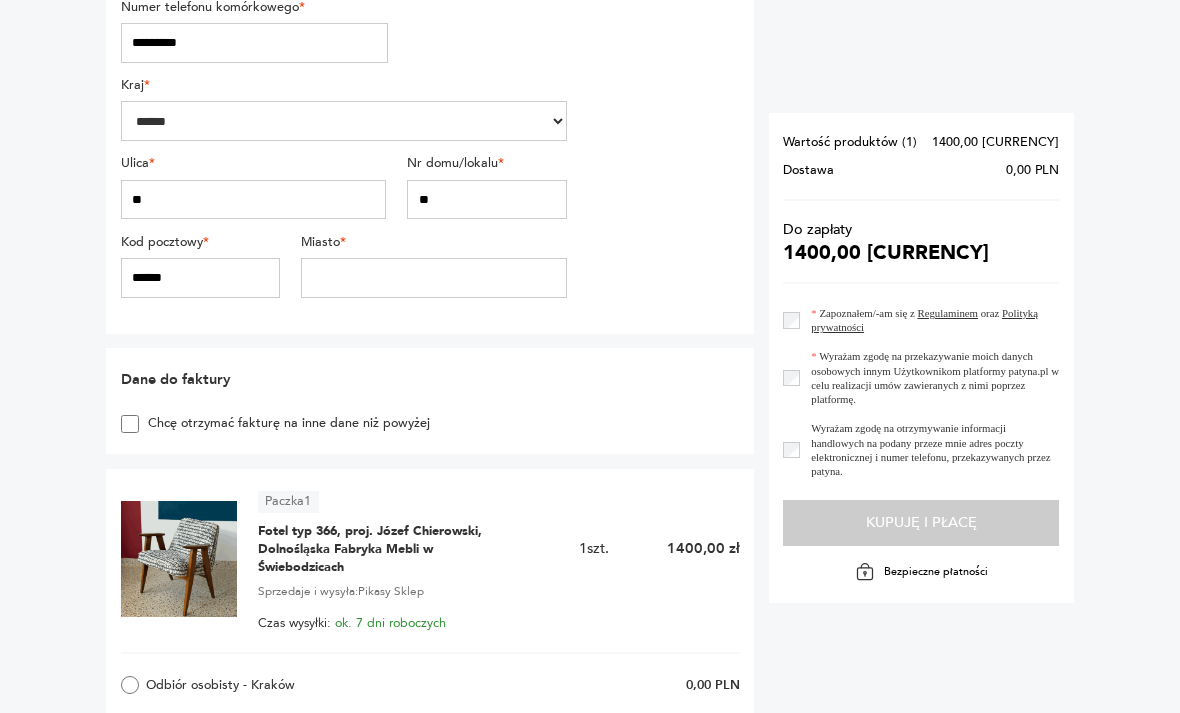 type on "*" 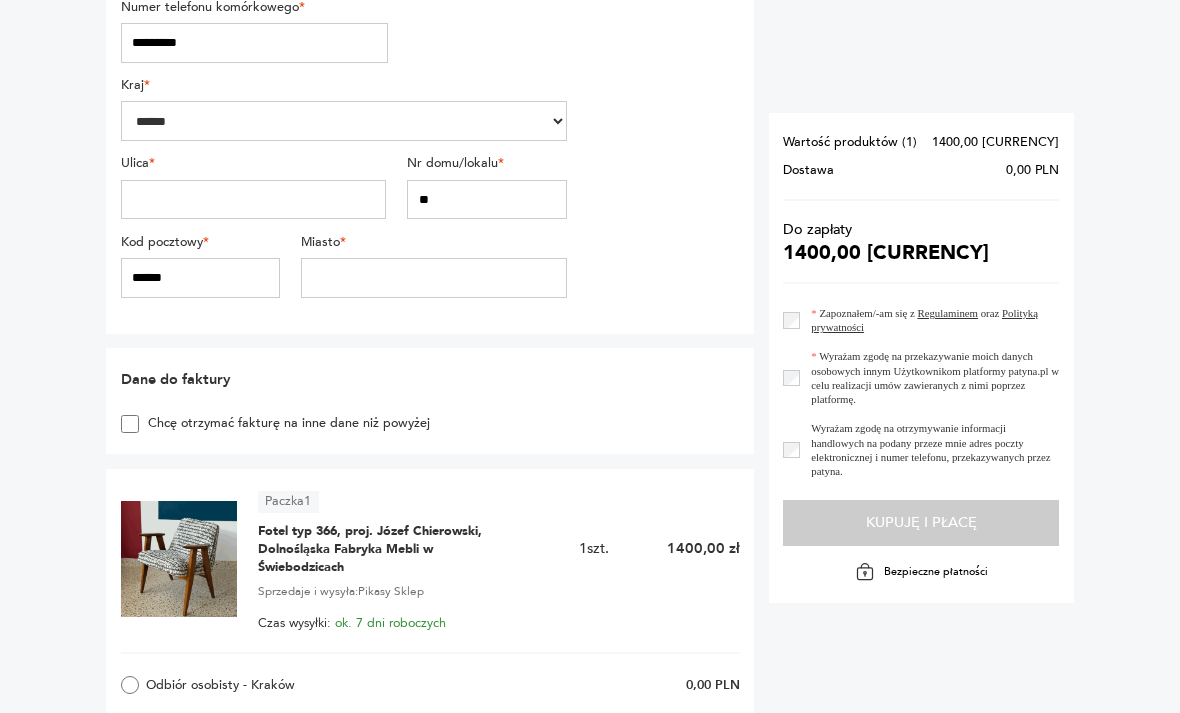 type 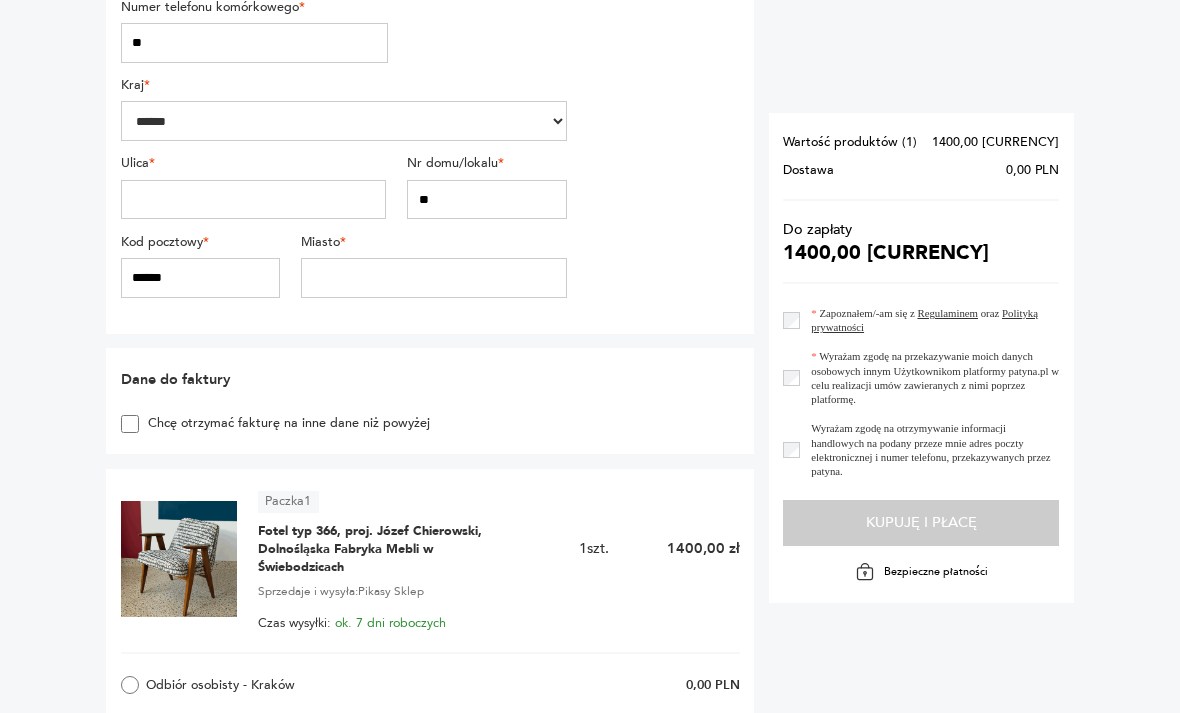 type on "*" 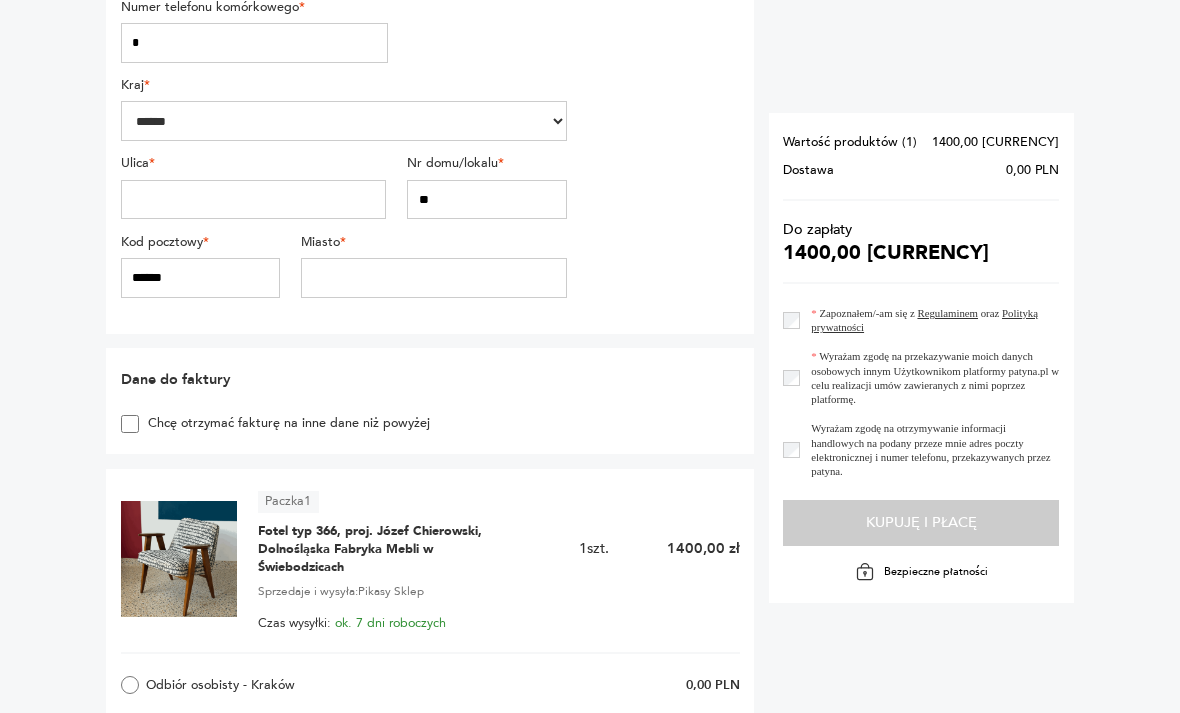 type 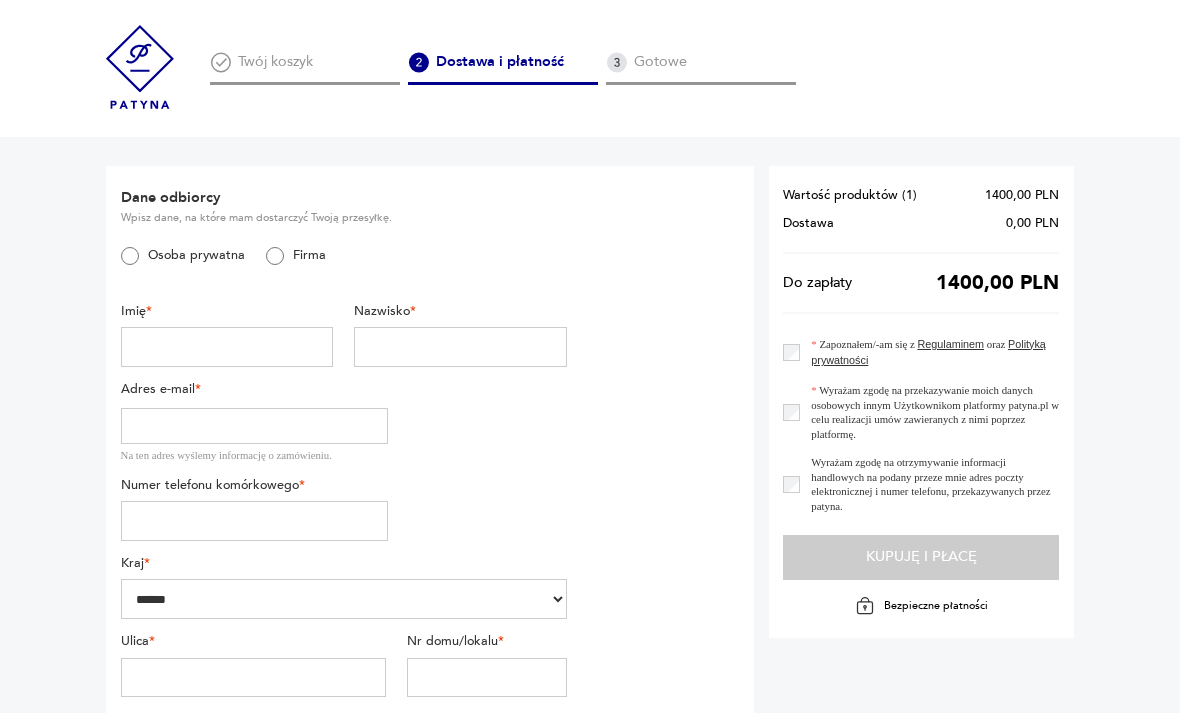 scroll, scrollTop: 0, scrollLeft: 0, axis: both 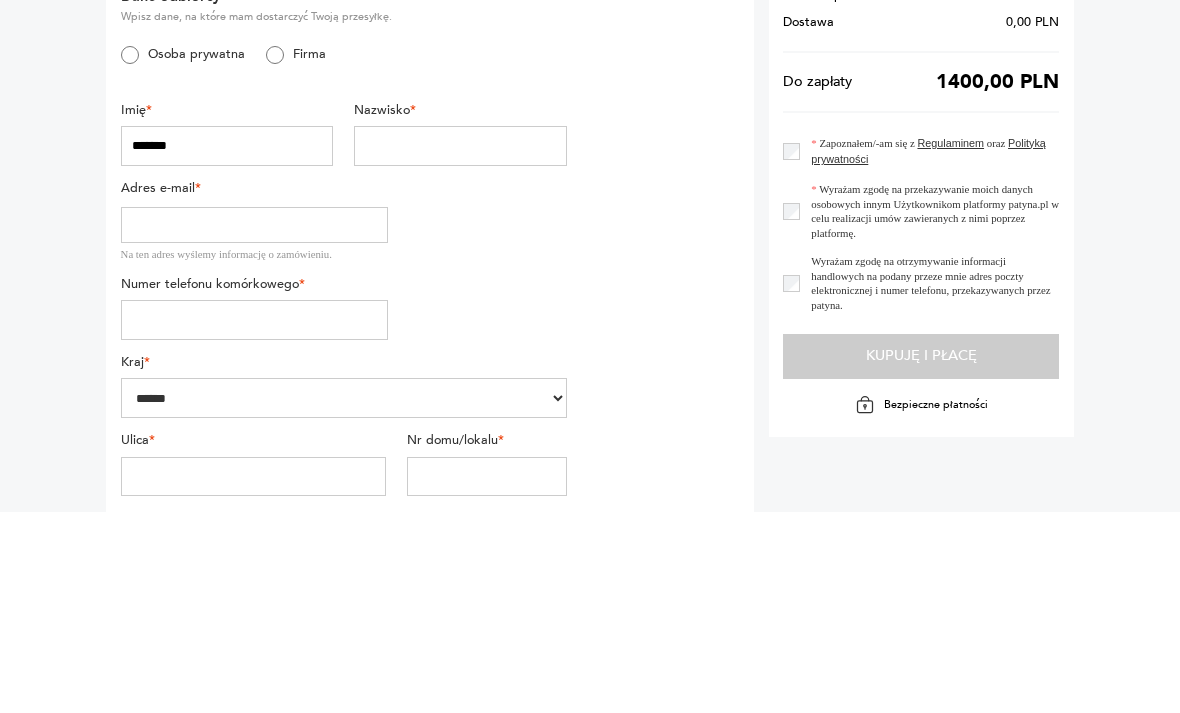 type on "*******" 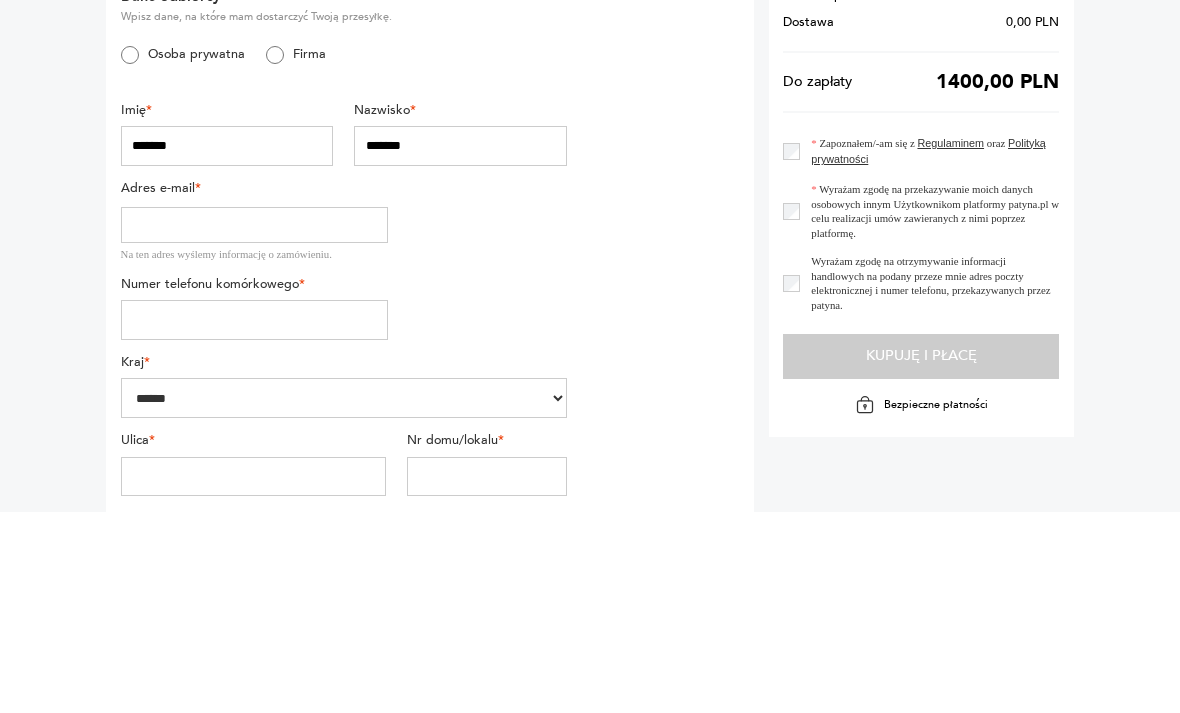 type on "*******" 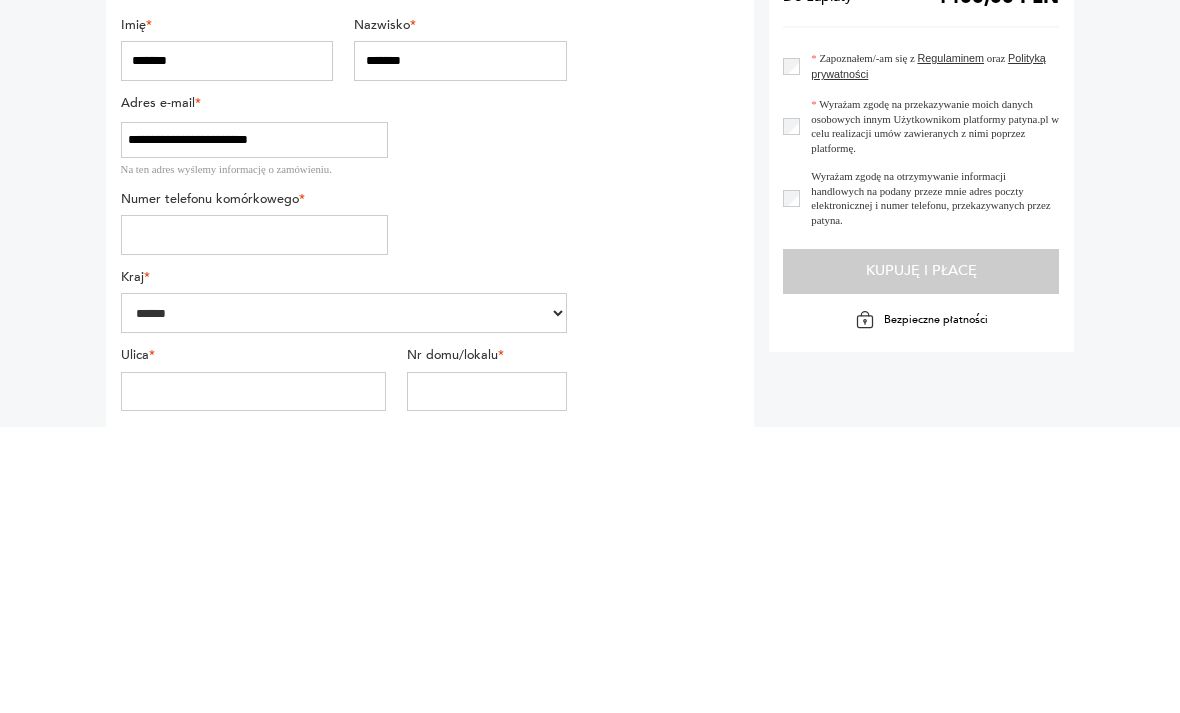 type on "**********" 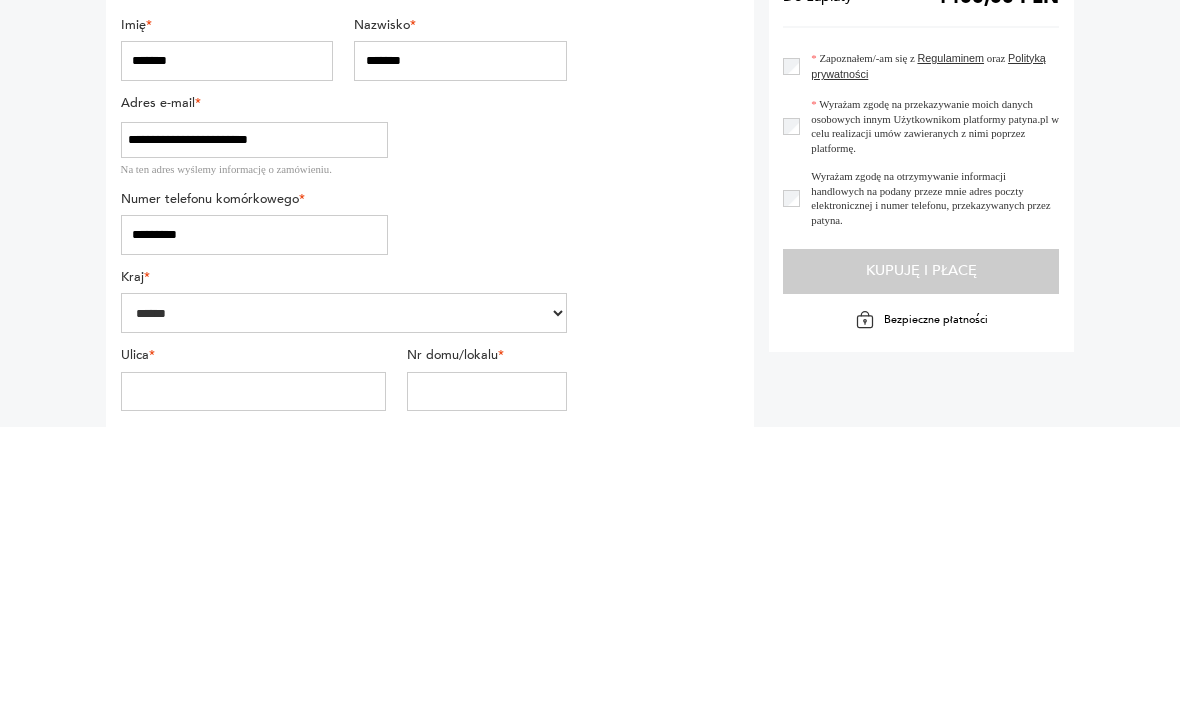 type on "*********" 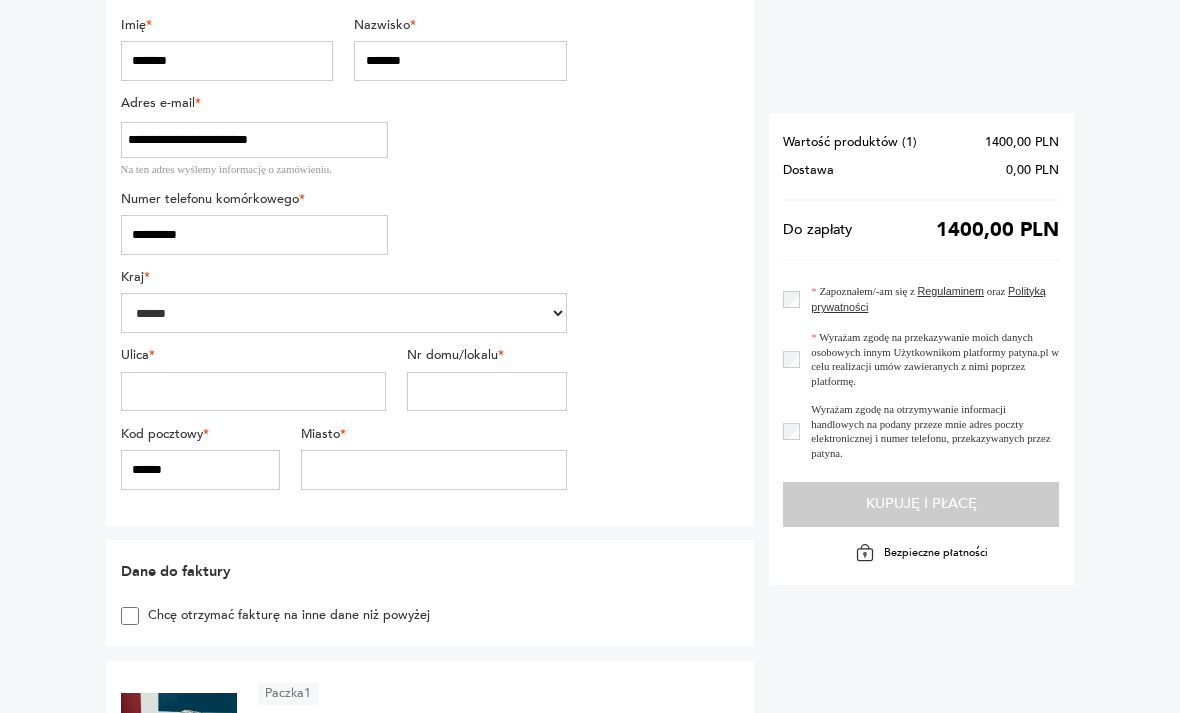 click at bounding box center [253, 392] 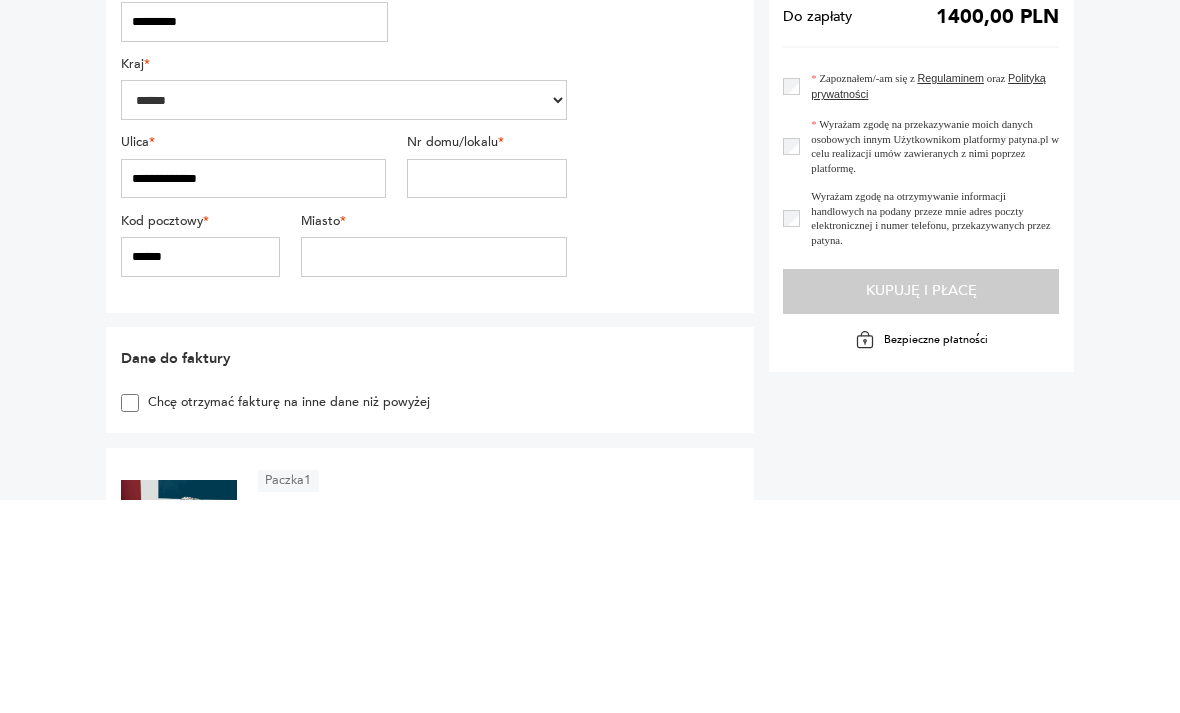 type on "**********" 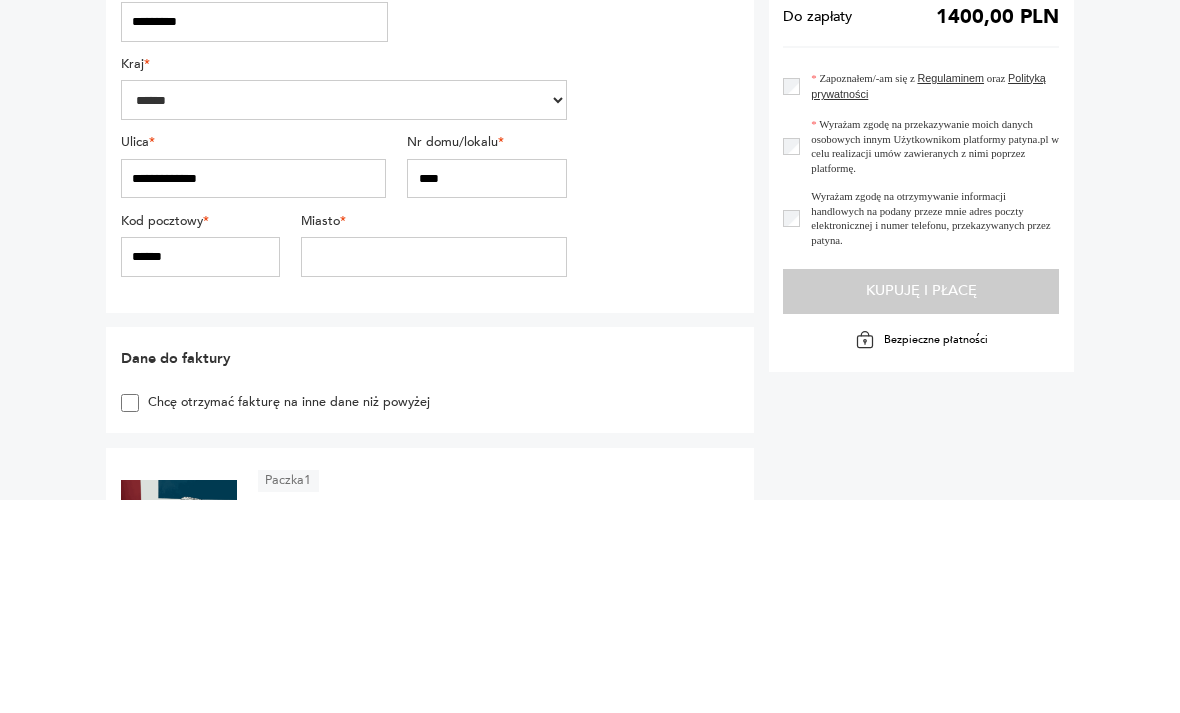 type on "****" 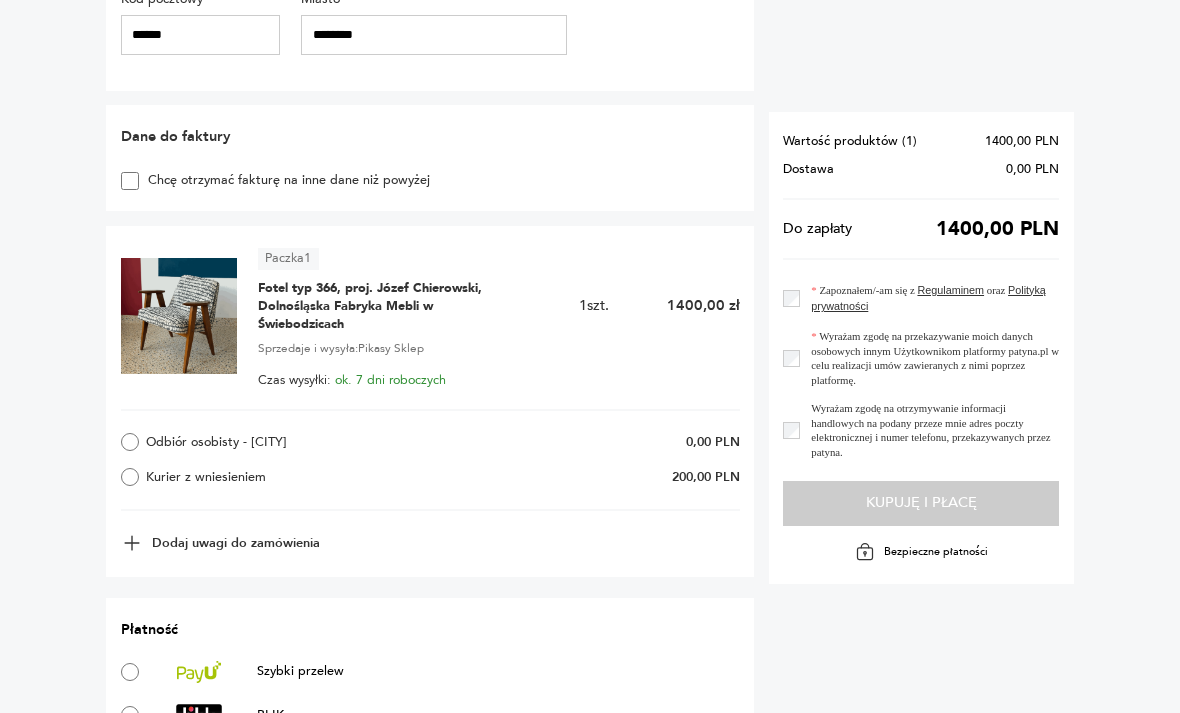 scroll, scrollTop: 751, scrollLeft: 0, axis: vertical 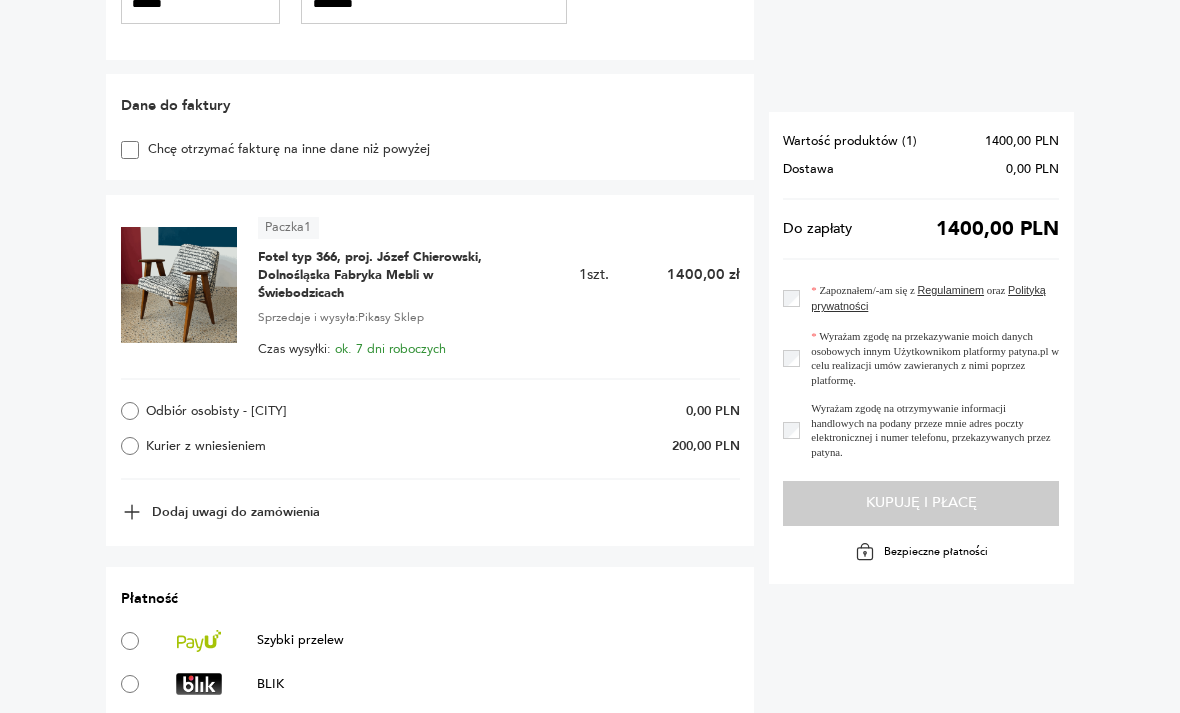 type on "********" 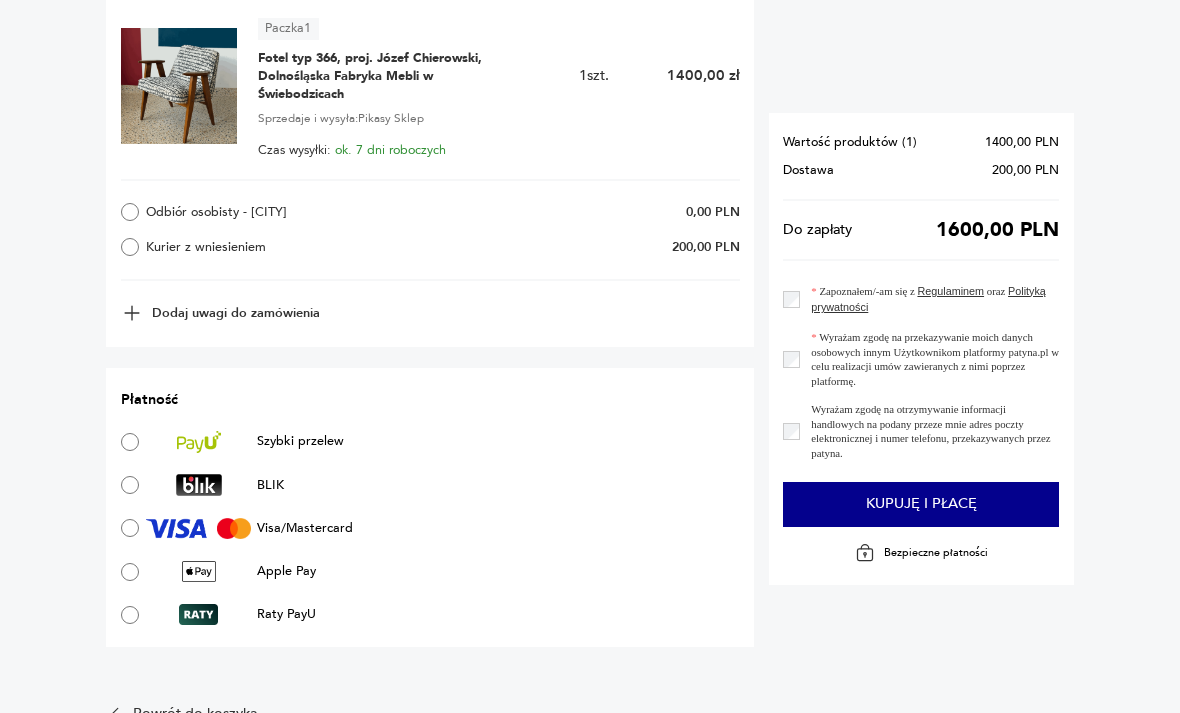 scroll, scrollTop: 1118, scrollLeft: 0, axis: vertical 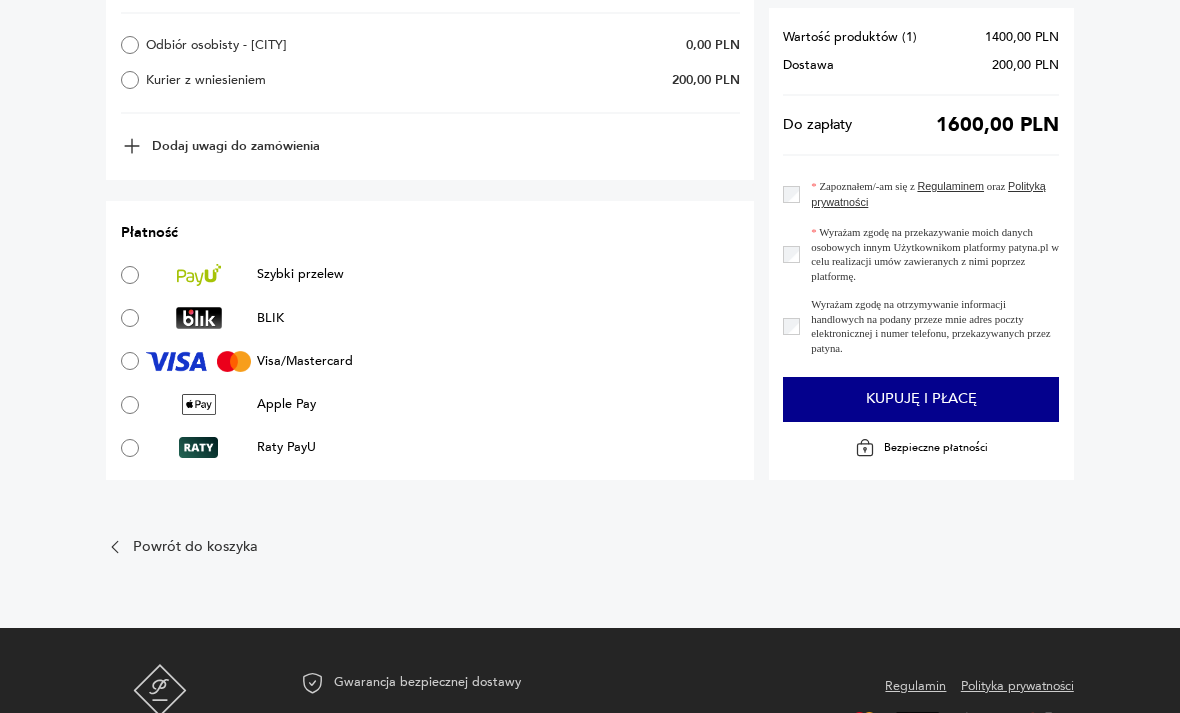 click on "Kupuję i płacę" at bounding box center [921, 399] 